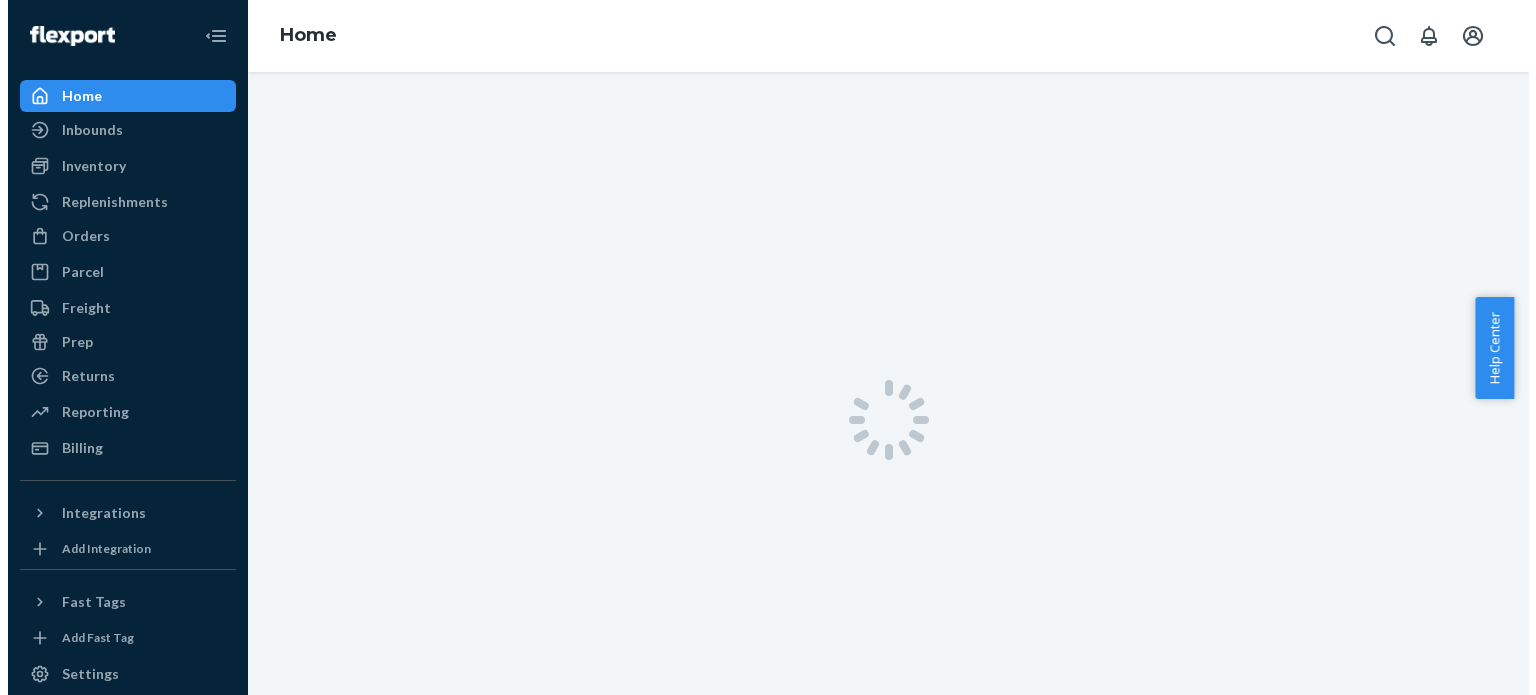 scroll, scrollTop: 0, scrollLeft: 0, axis: both 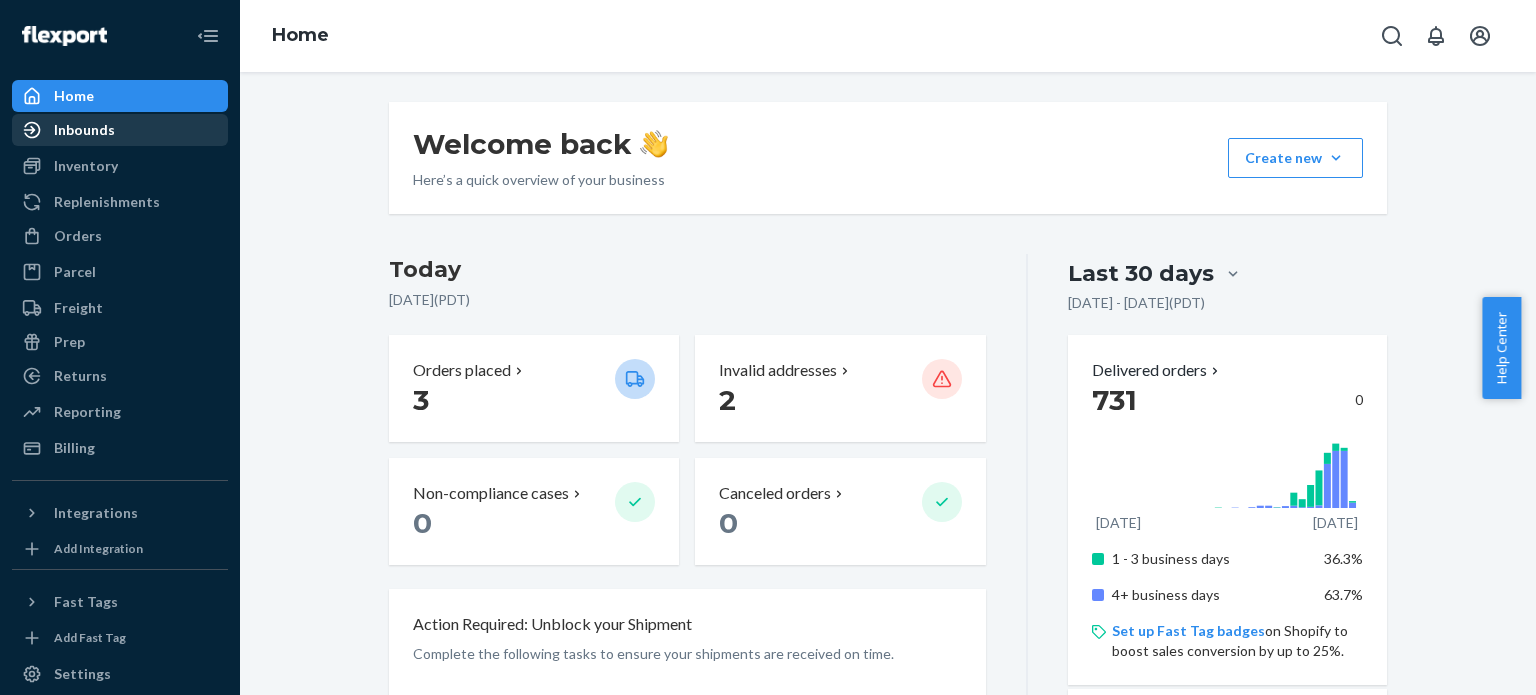 click on "Inbounds" at bounding box center [84, 130] 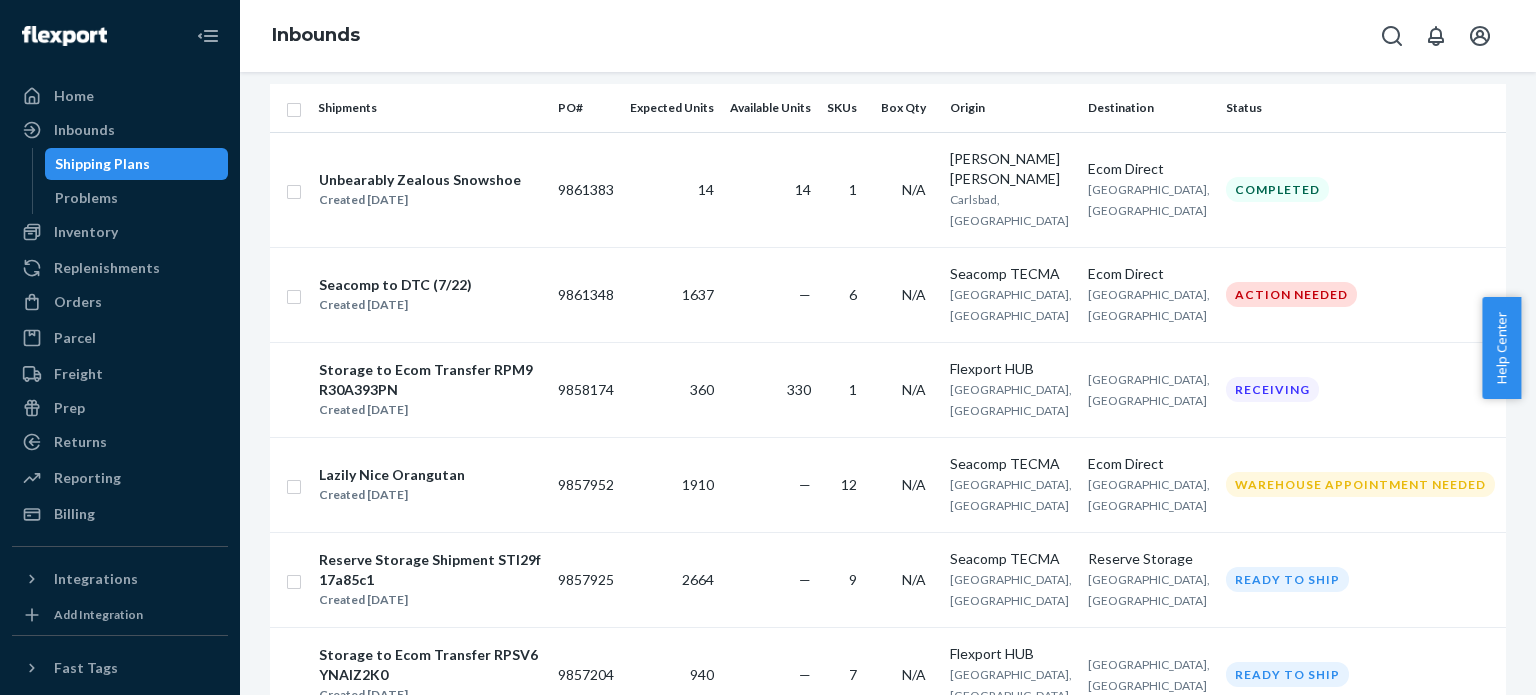 scroll, scrollTop: 152, scrollLeft: 0, axis: vertical 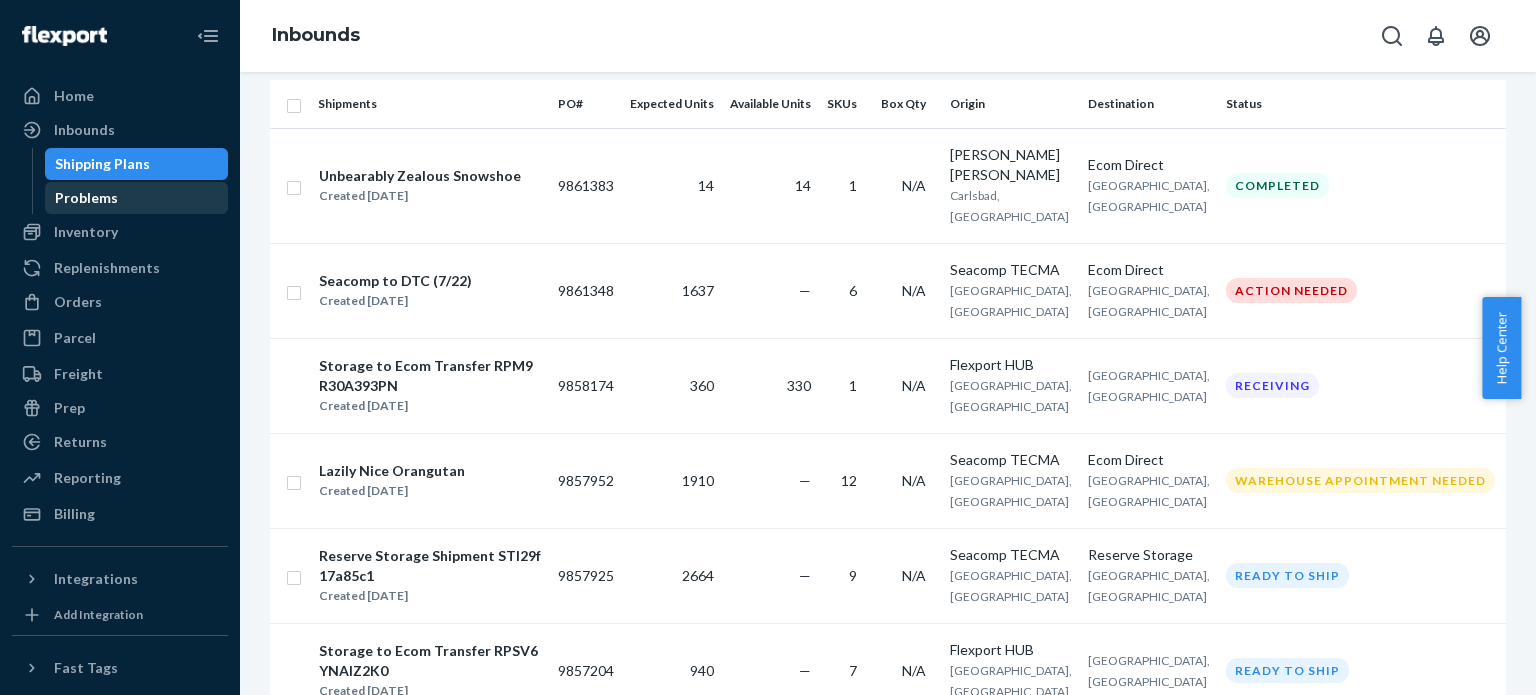 click on "Problems" at bounding box center (137, 198) 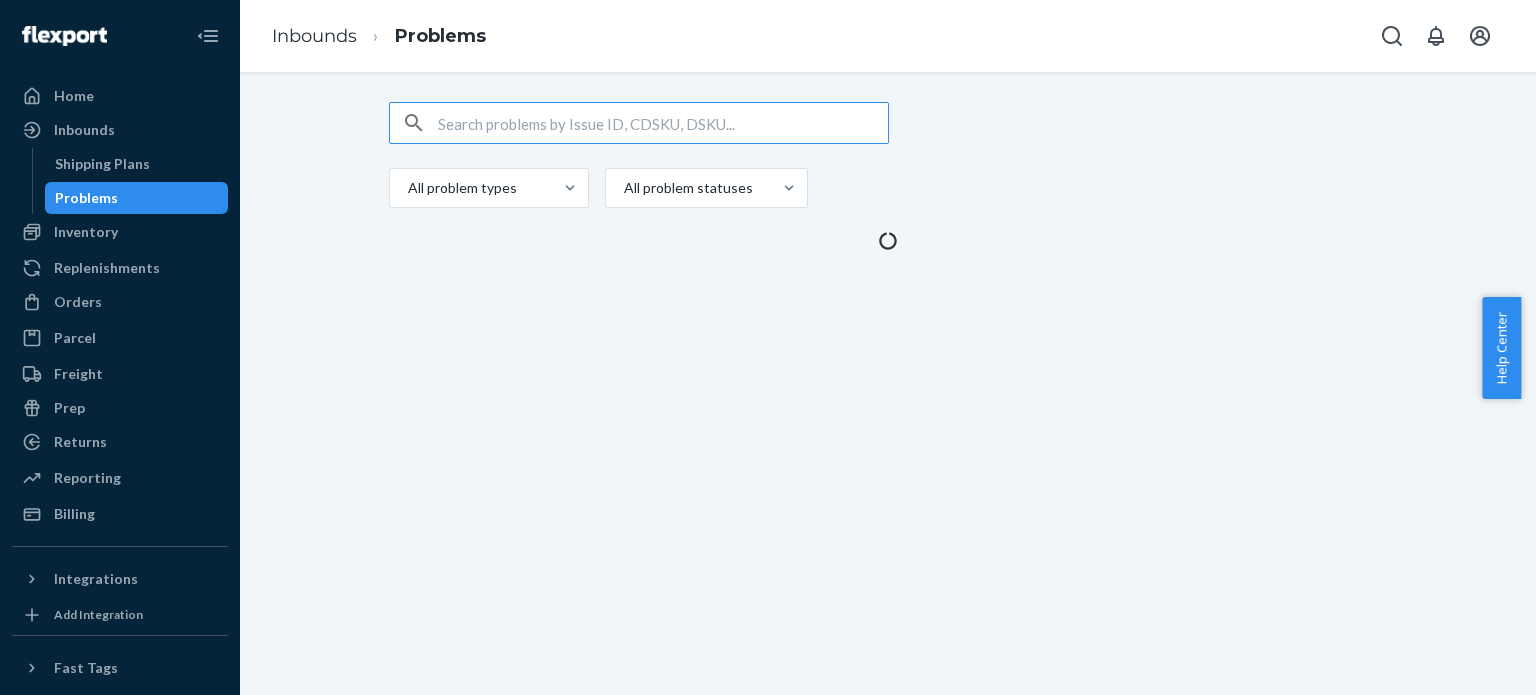 scroll, scrollTop: 0, scrollLeft: 0, axis: both 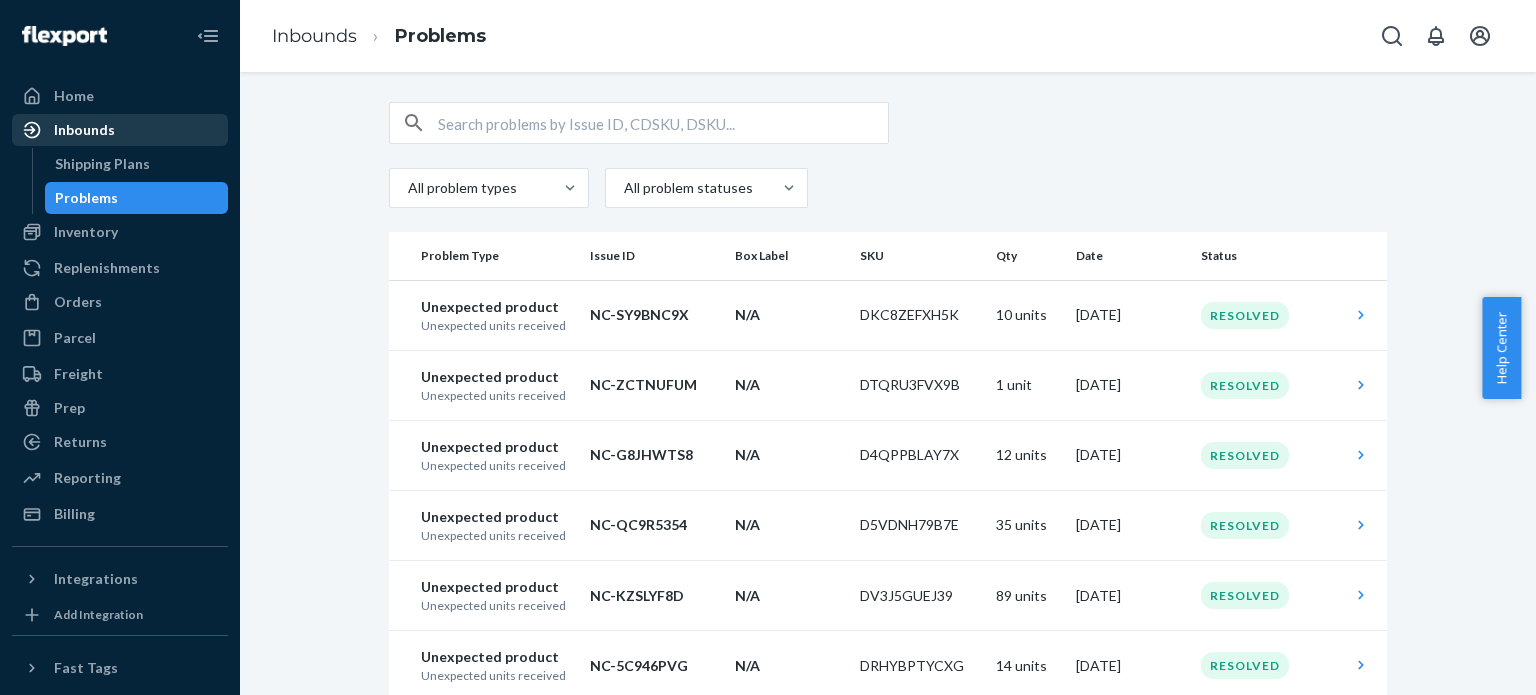 click on "Inbounds" at bounding box center (84, 130) 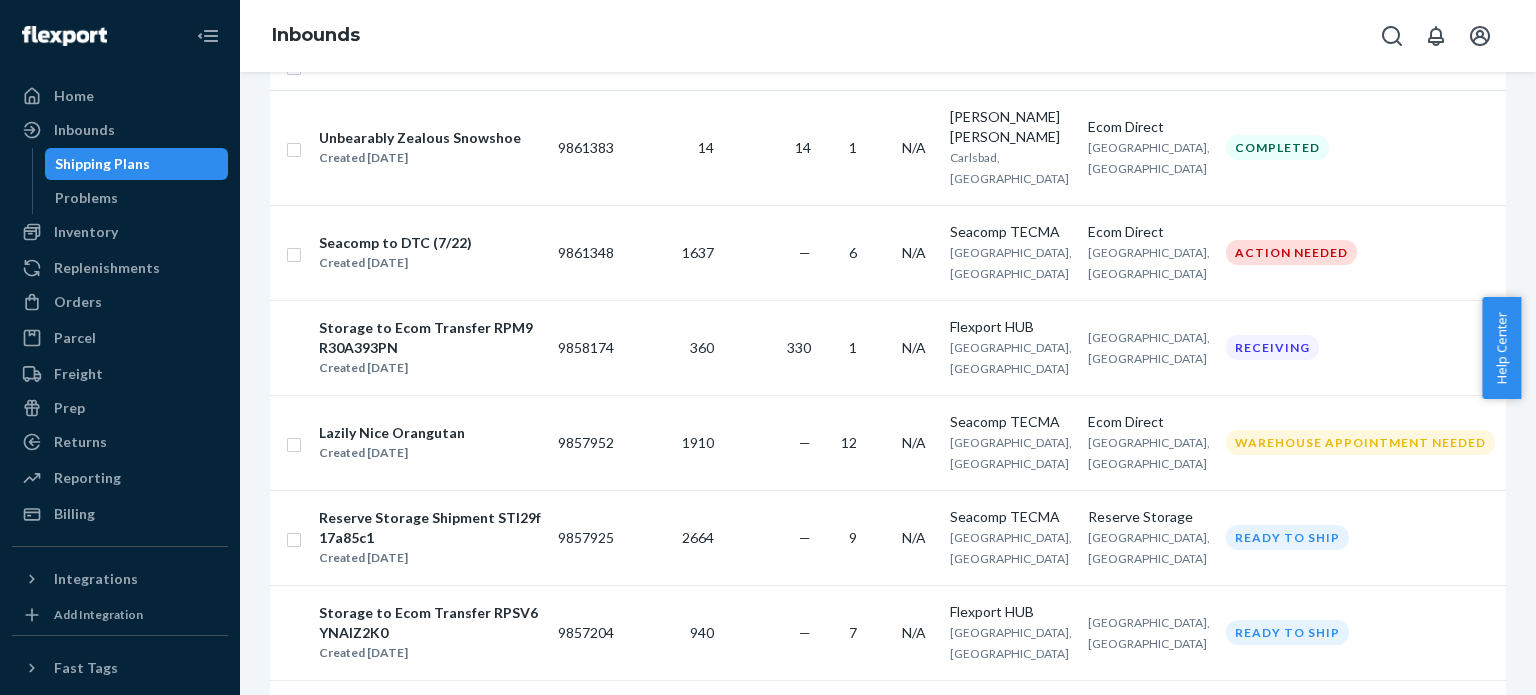 scroll, scrollTop: 191, scrollLeft: 0, axis: vertical 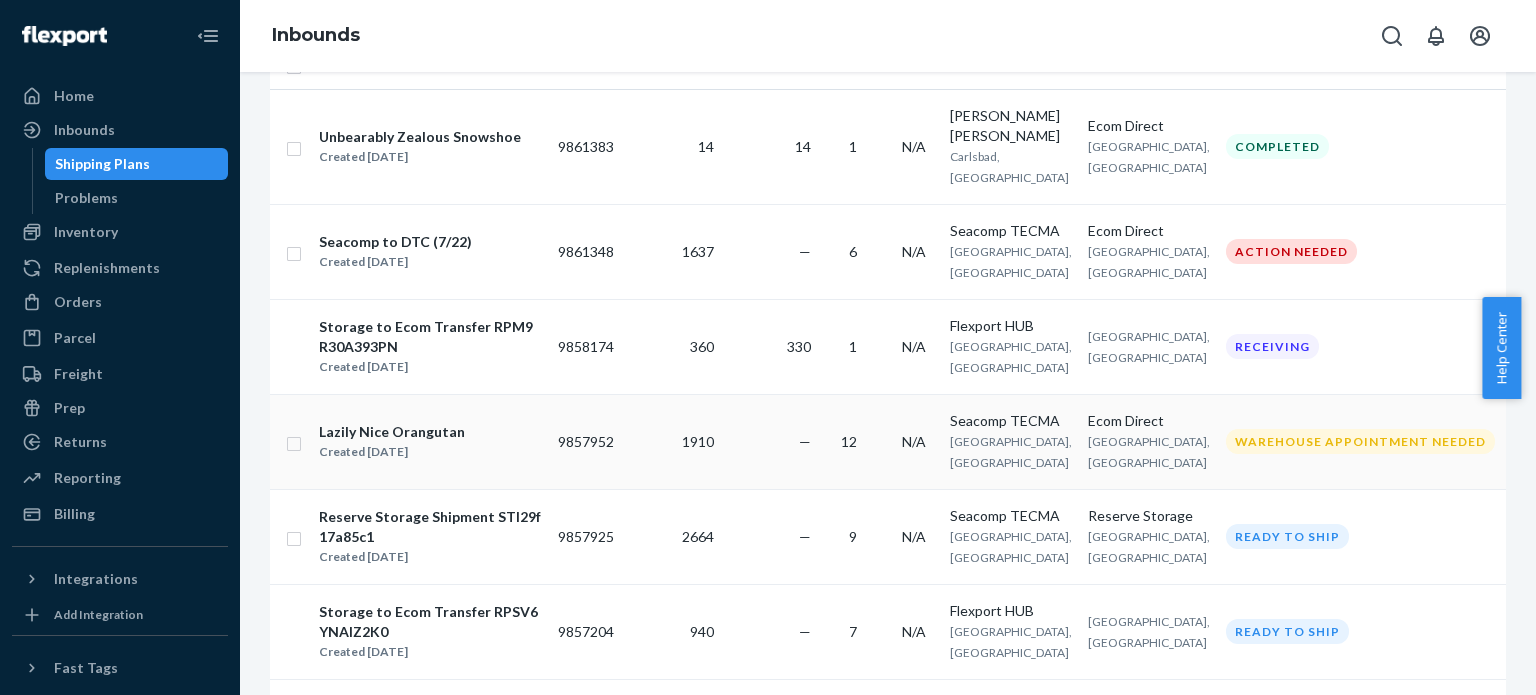 click on "—" at bounding box center (770, 441) 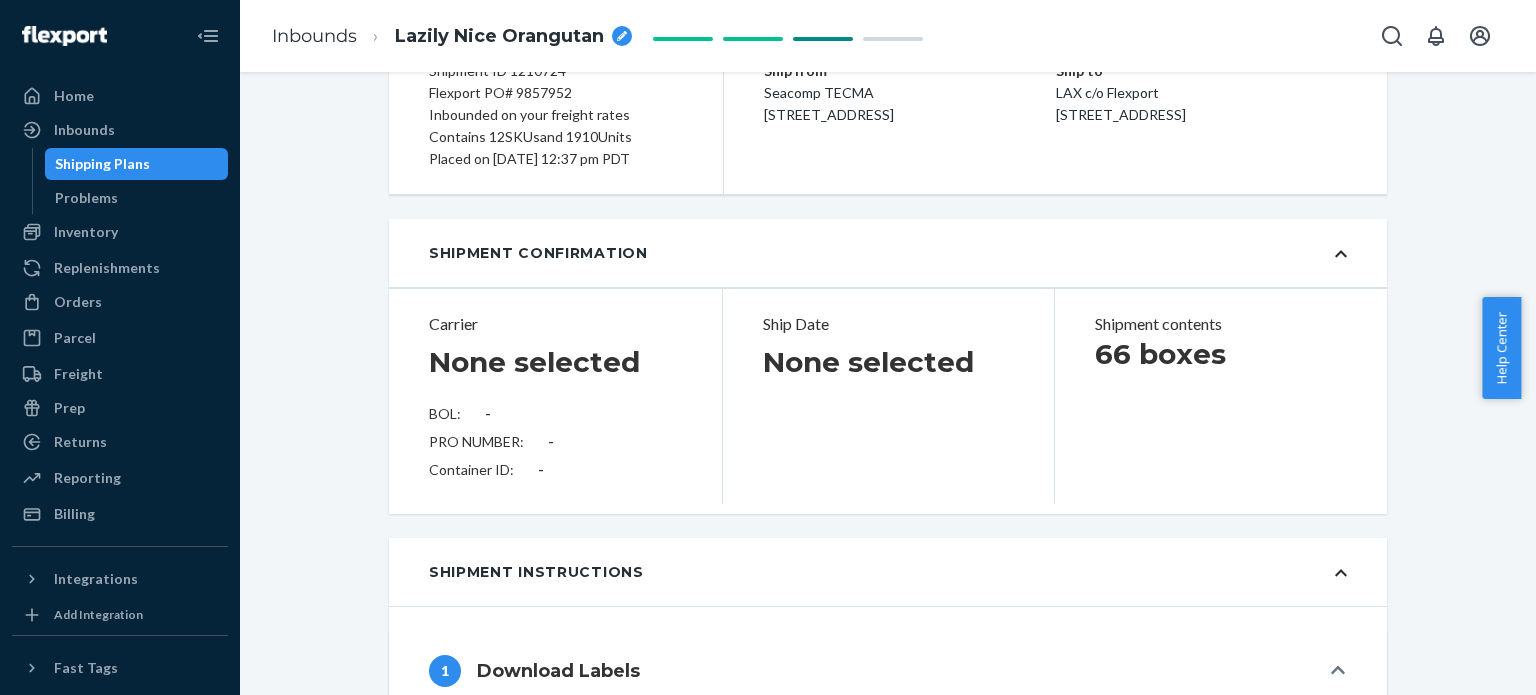 scroll, scrollTop: 0, scrollLeft: 0, axis: both 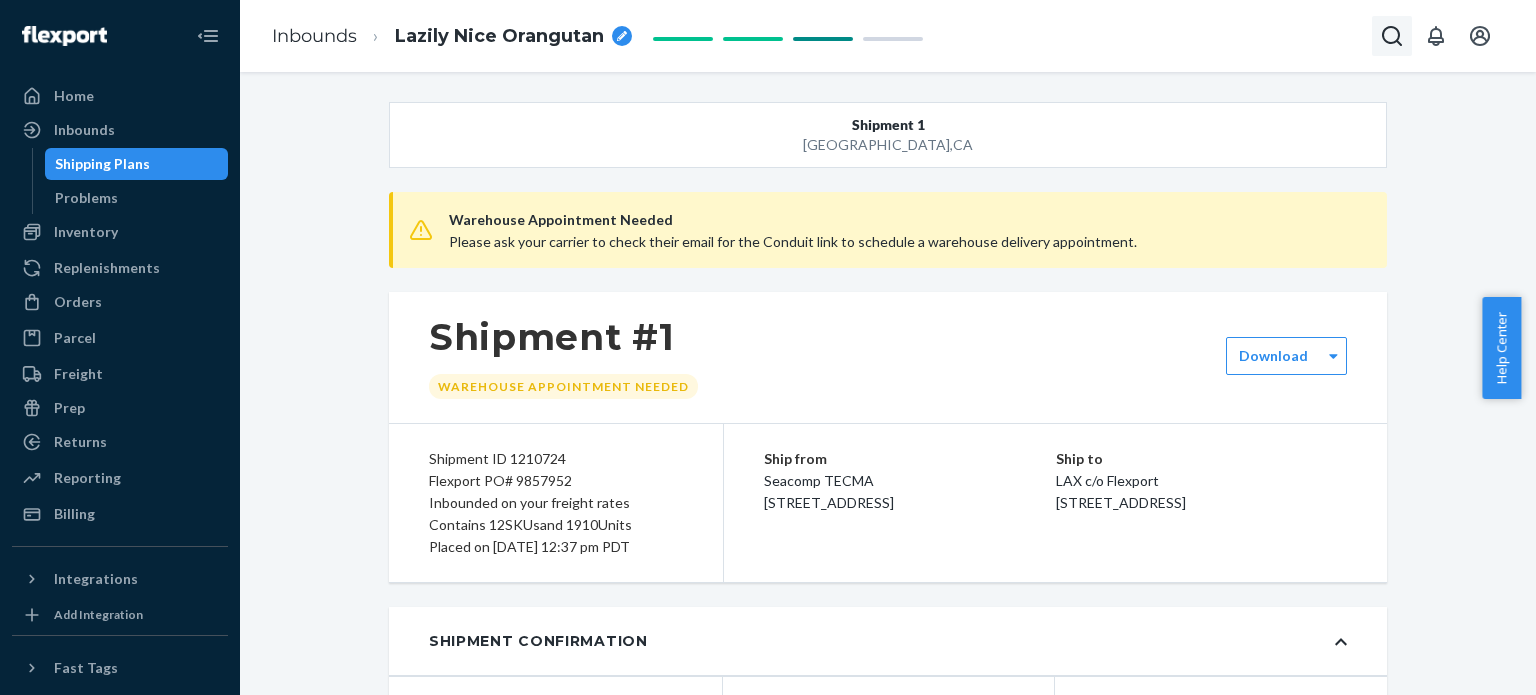 click 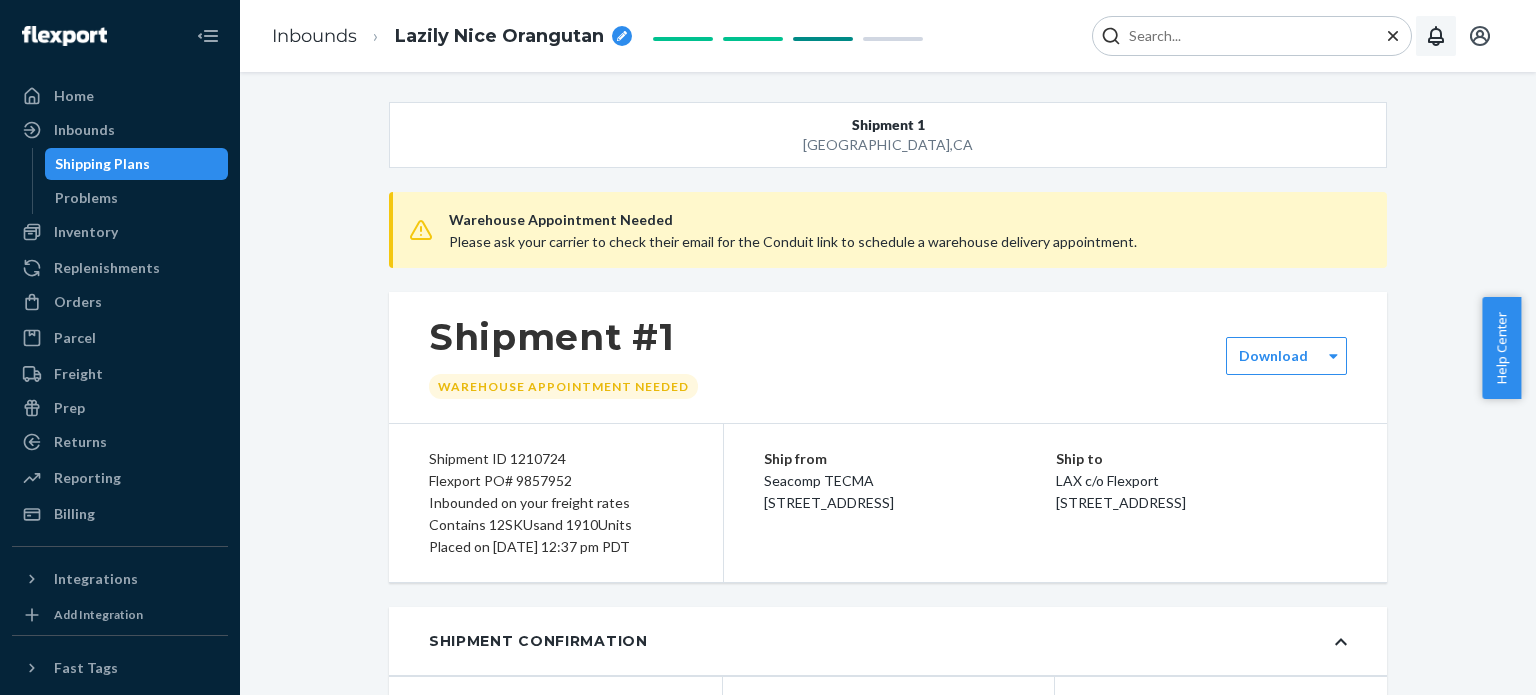 click 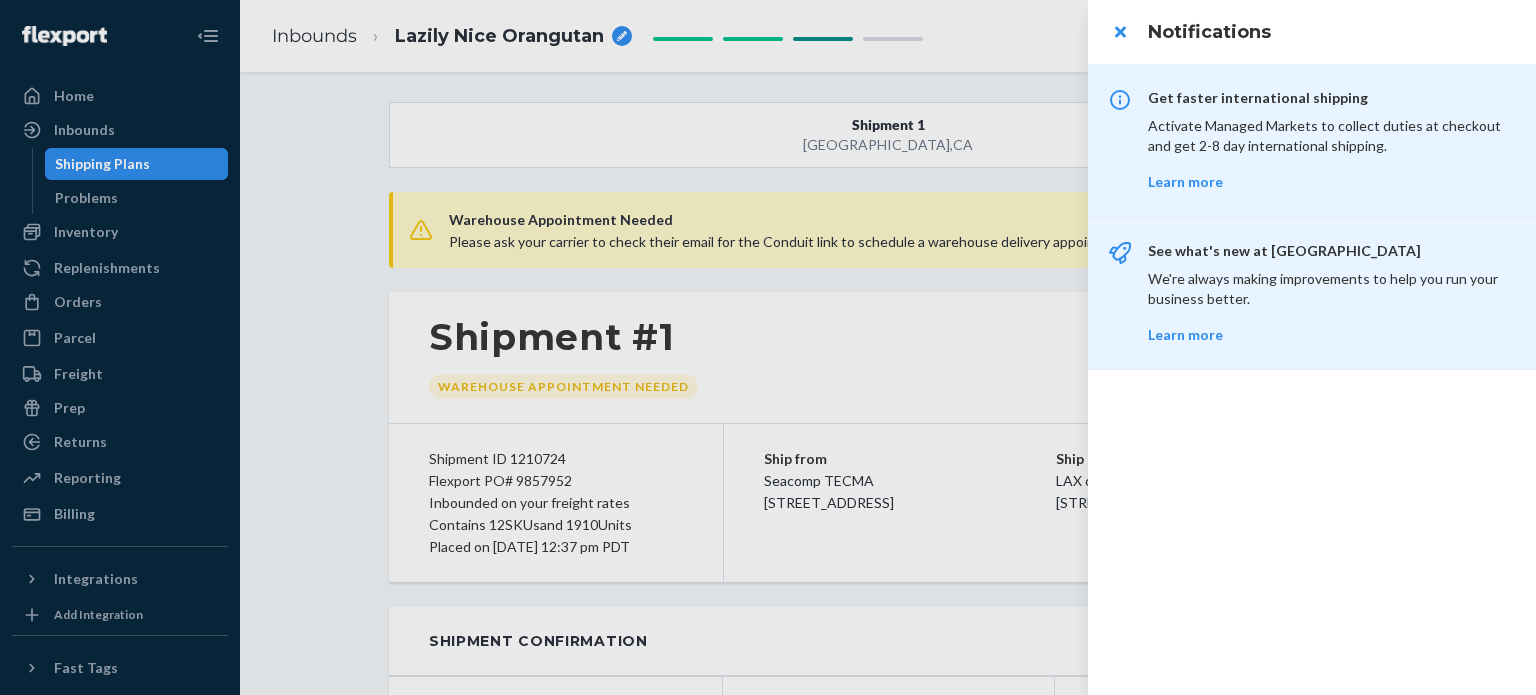 click at bounding box center (768, 347) 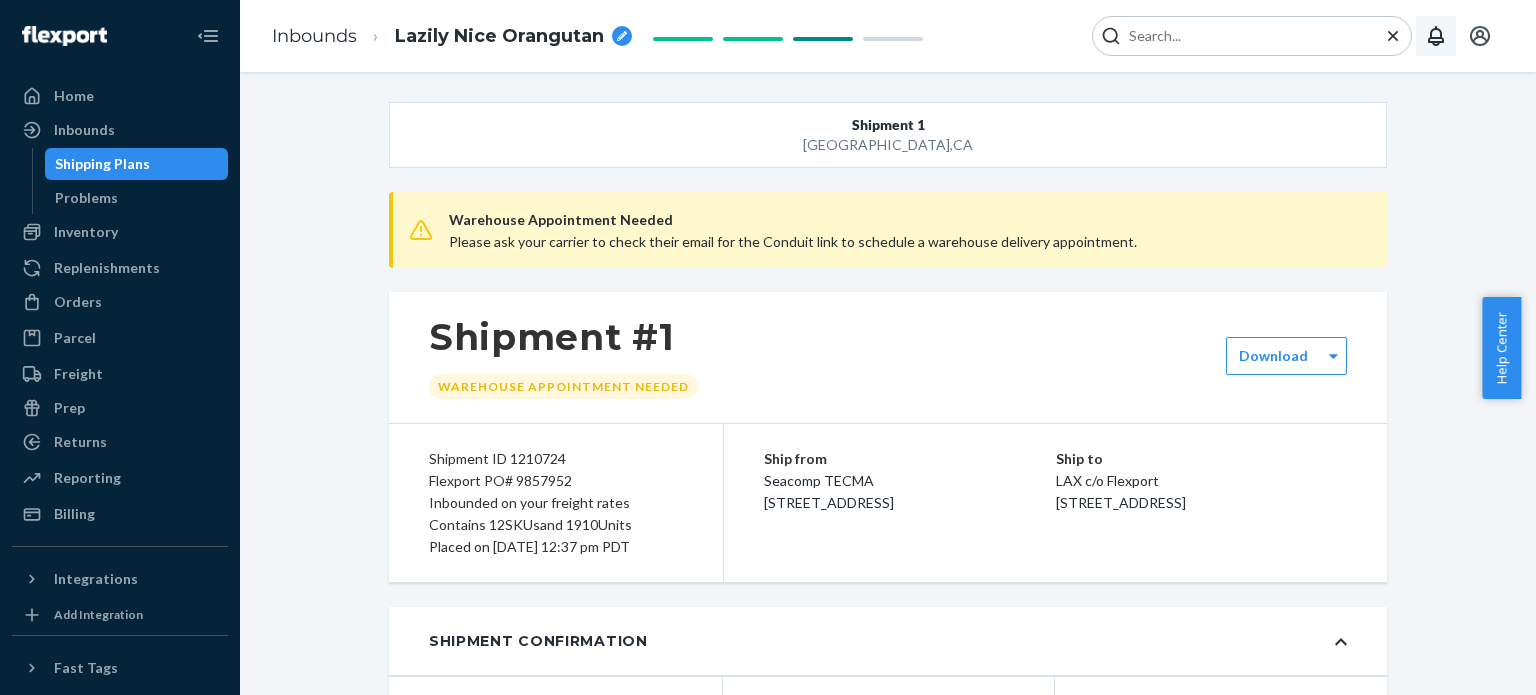 click on "Help Center" at bounding box center [1501, 348] 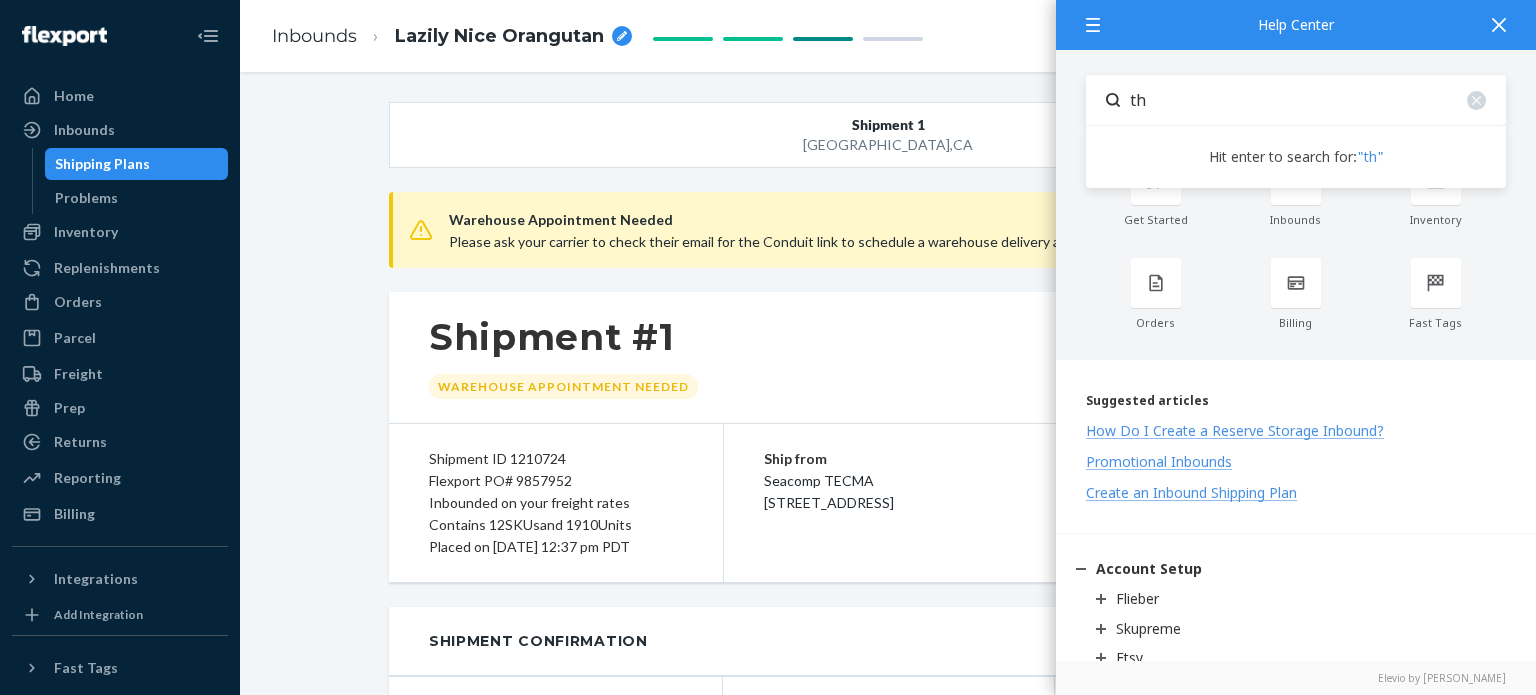 type on "t" 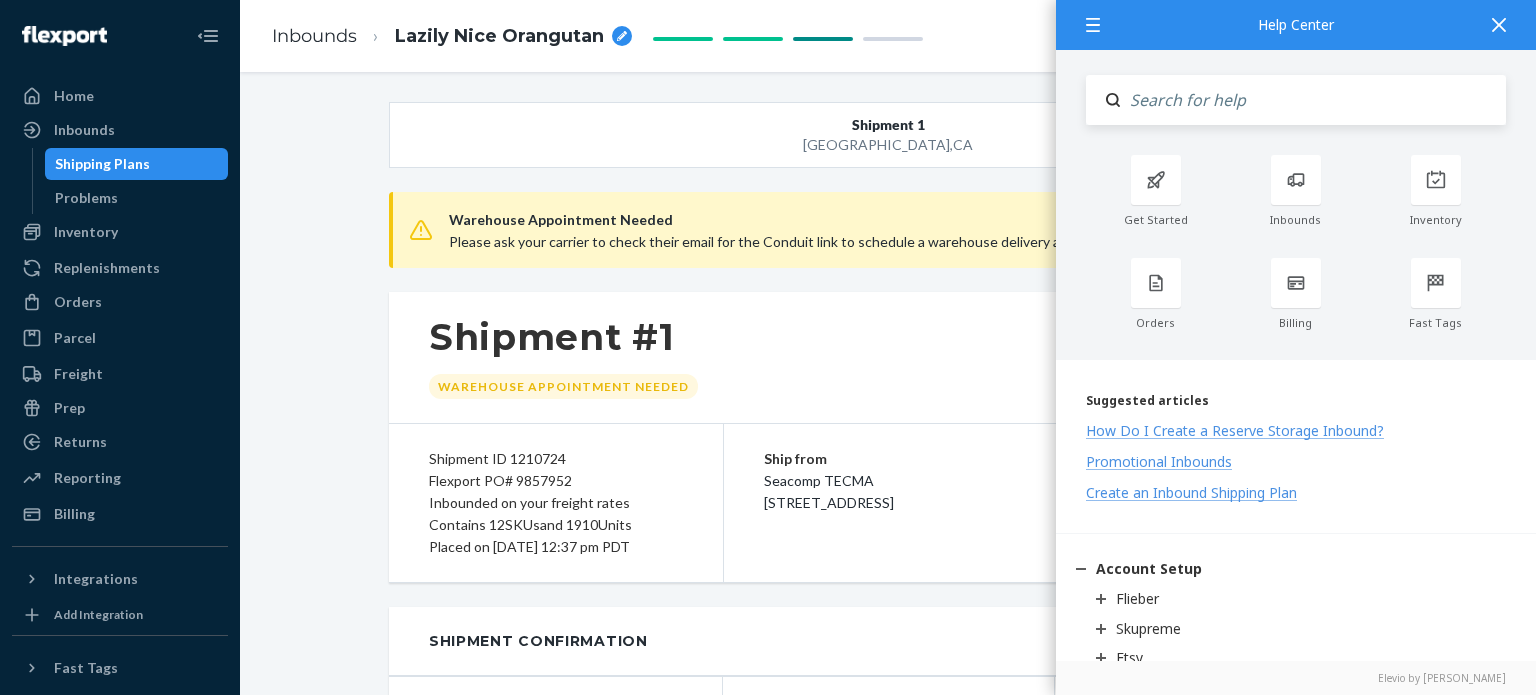 click at bounding box center (1313, 100) 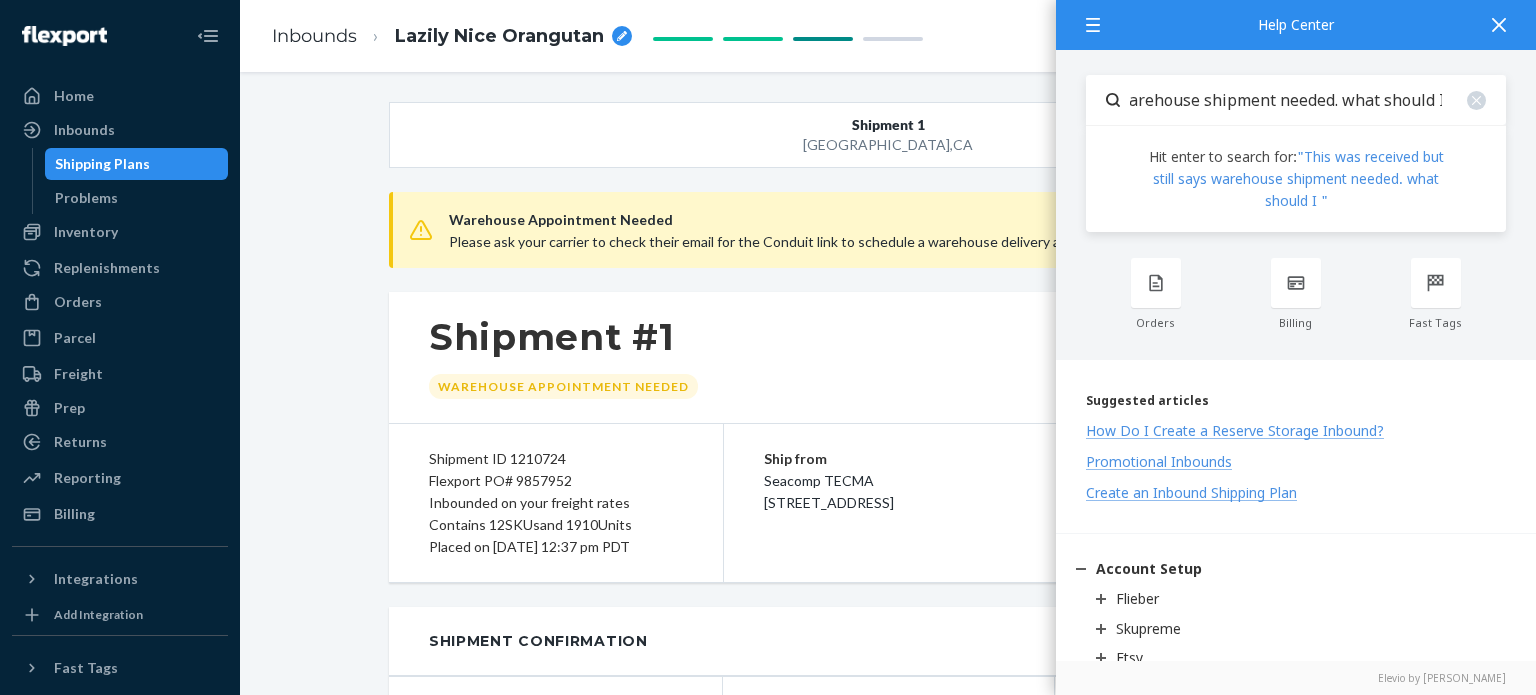 scroll, scrollTop: 0, scrollLeft: 273, axis: horizontal 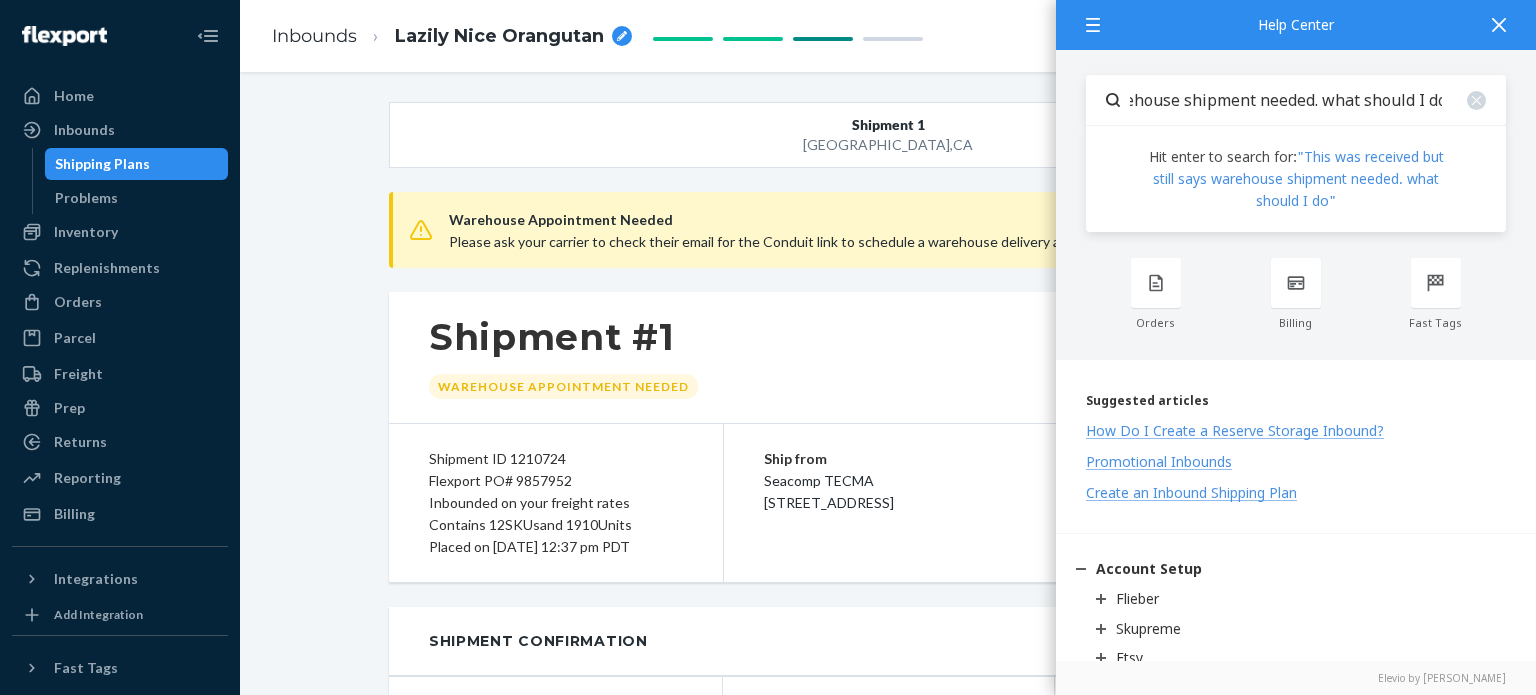 type on "This was received but still says warehouse shipment needed. what should I do" 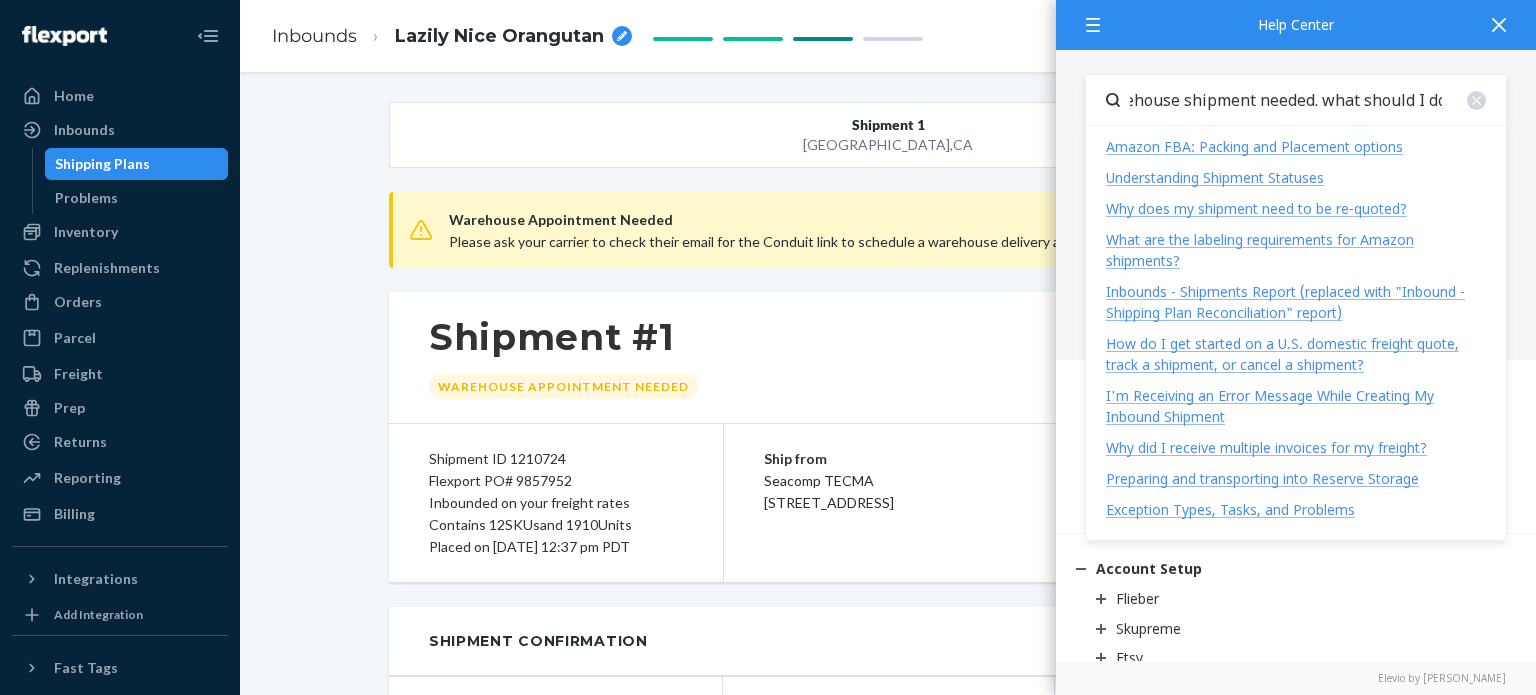 scroll, scrollTop: 0, scrollLeft: 0, axis: both 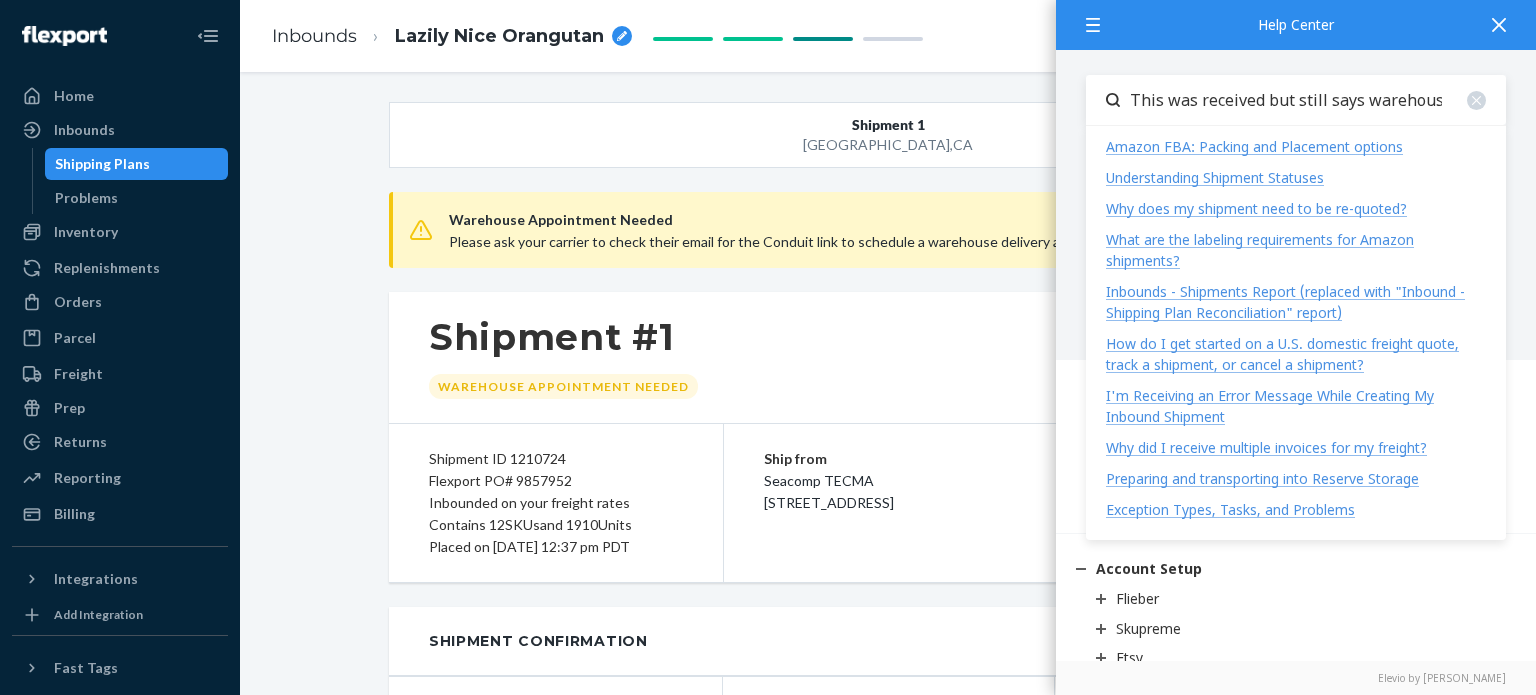 click on "Understanding Shipment Statuses" at bounding box center (1215, 177) 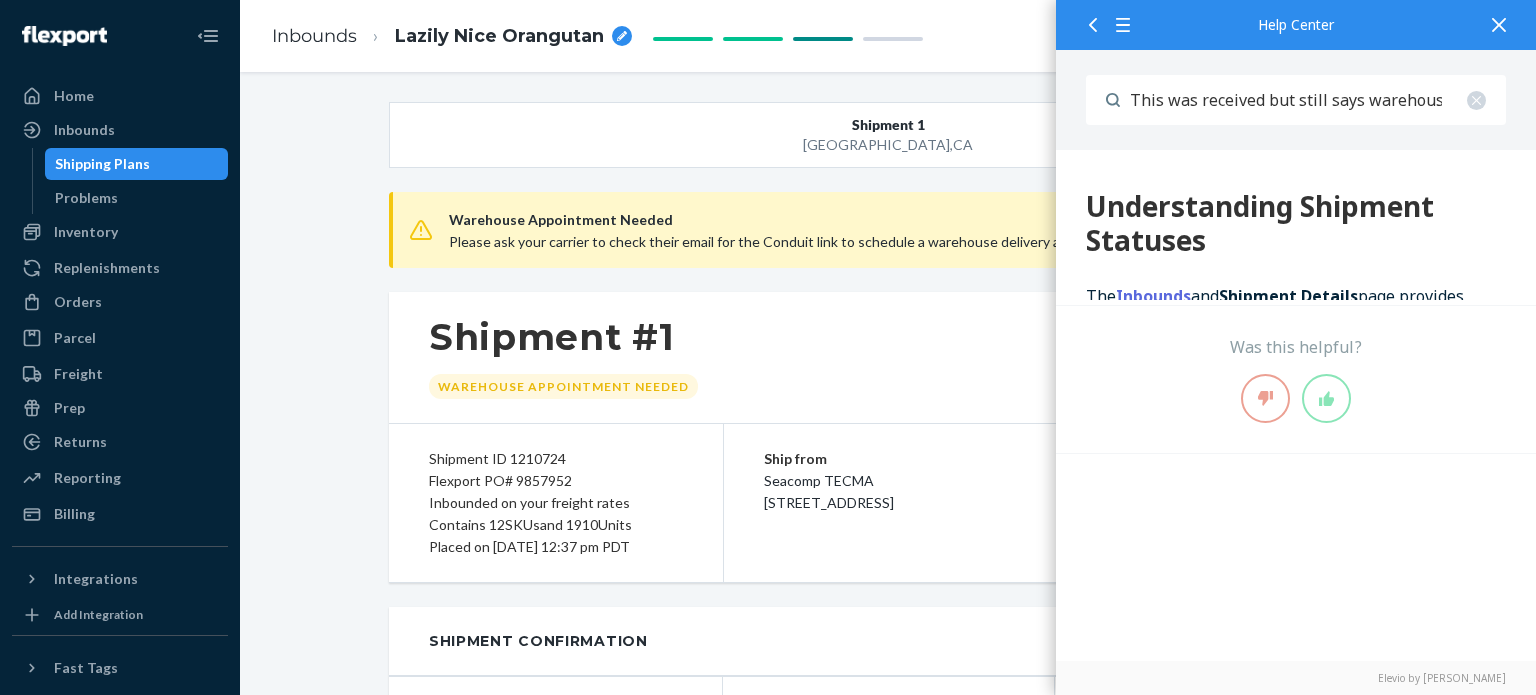 scroll, scrollTop: 0, scrollLeft: 0, axis: both 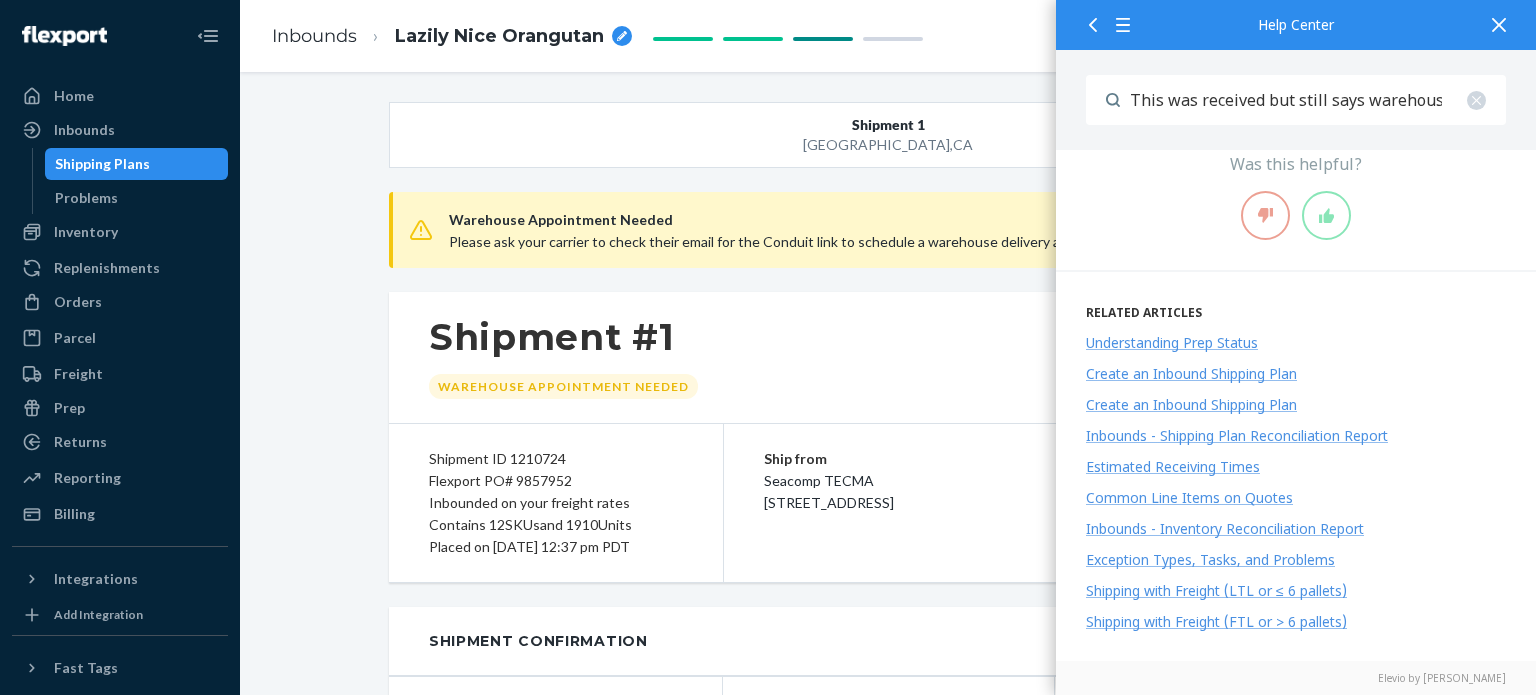 click on "Shipment #1 Warehouse Appointment Needed" at bounding box center [888, 357] 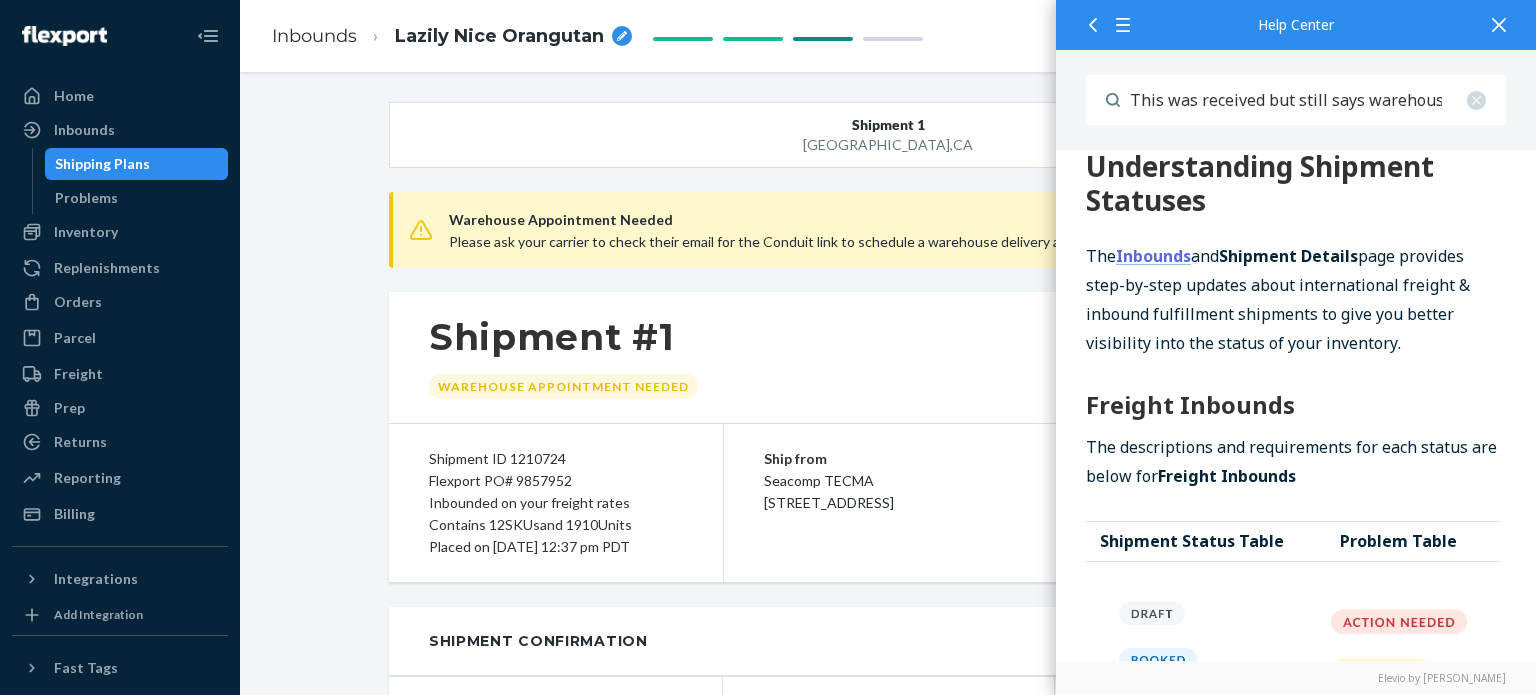 scroll, scrollTop: 0, scrollLeft: 0, axis: both 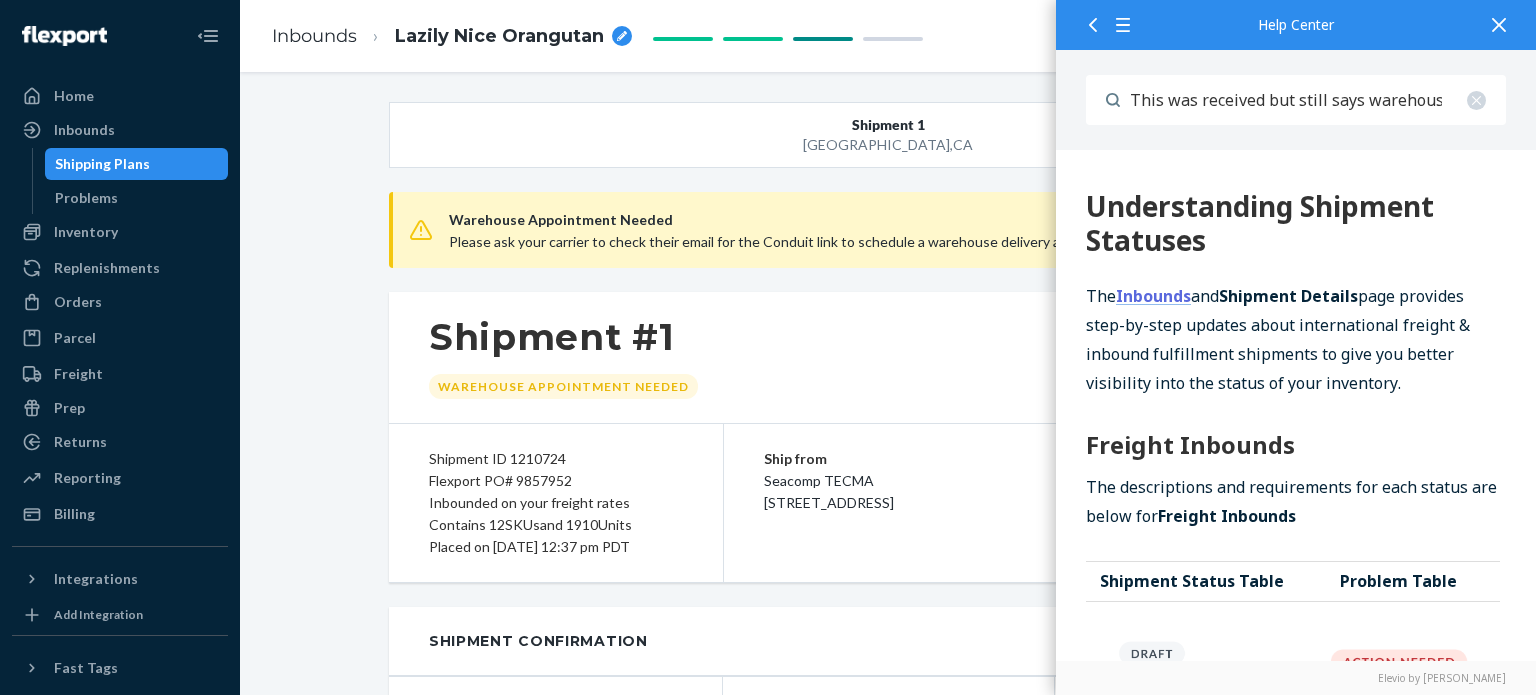 click on "Inbounds" at bounding box center (1153, 296) 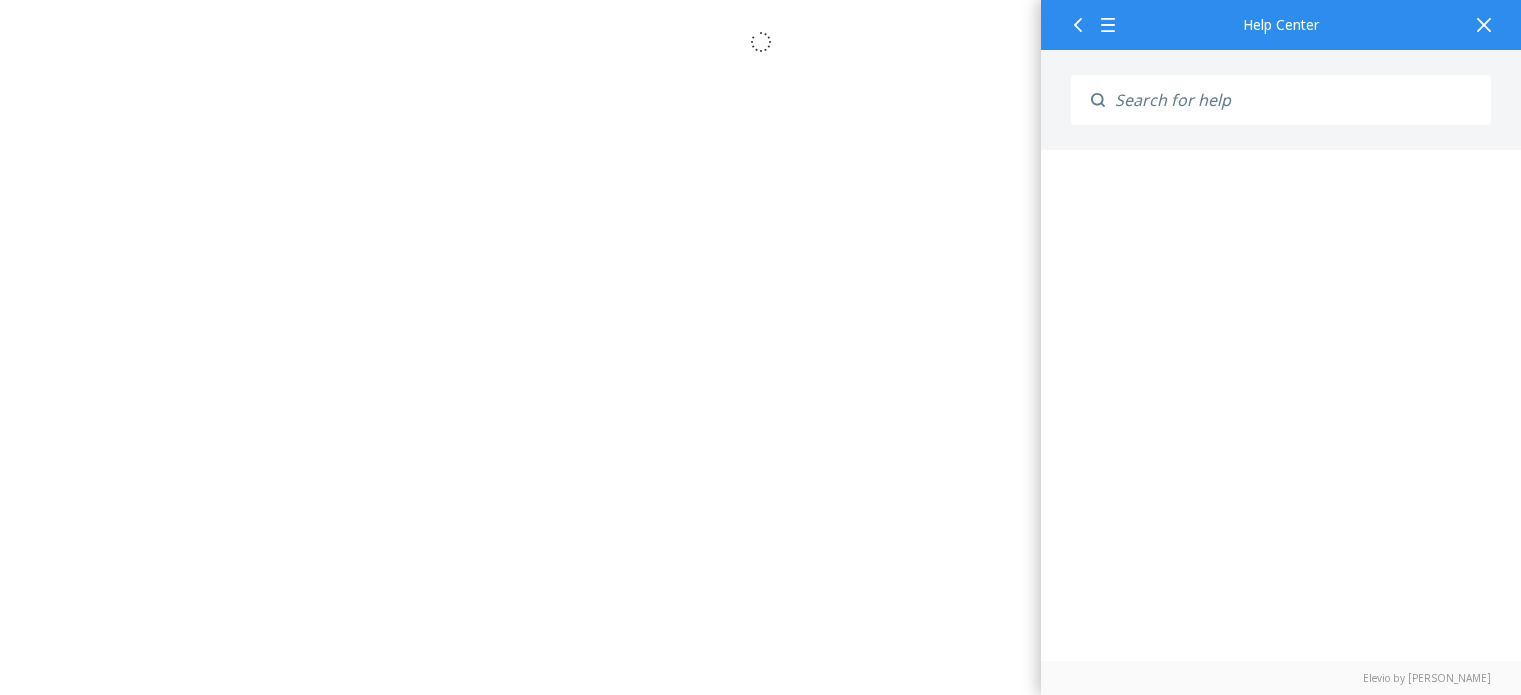 scroll, scrollTop: 0, scrollLeft: 0, axis: both 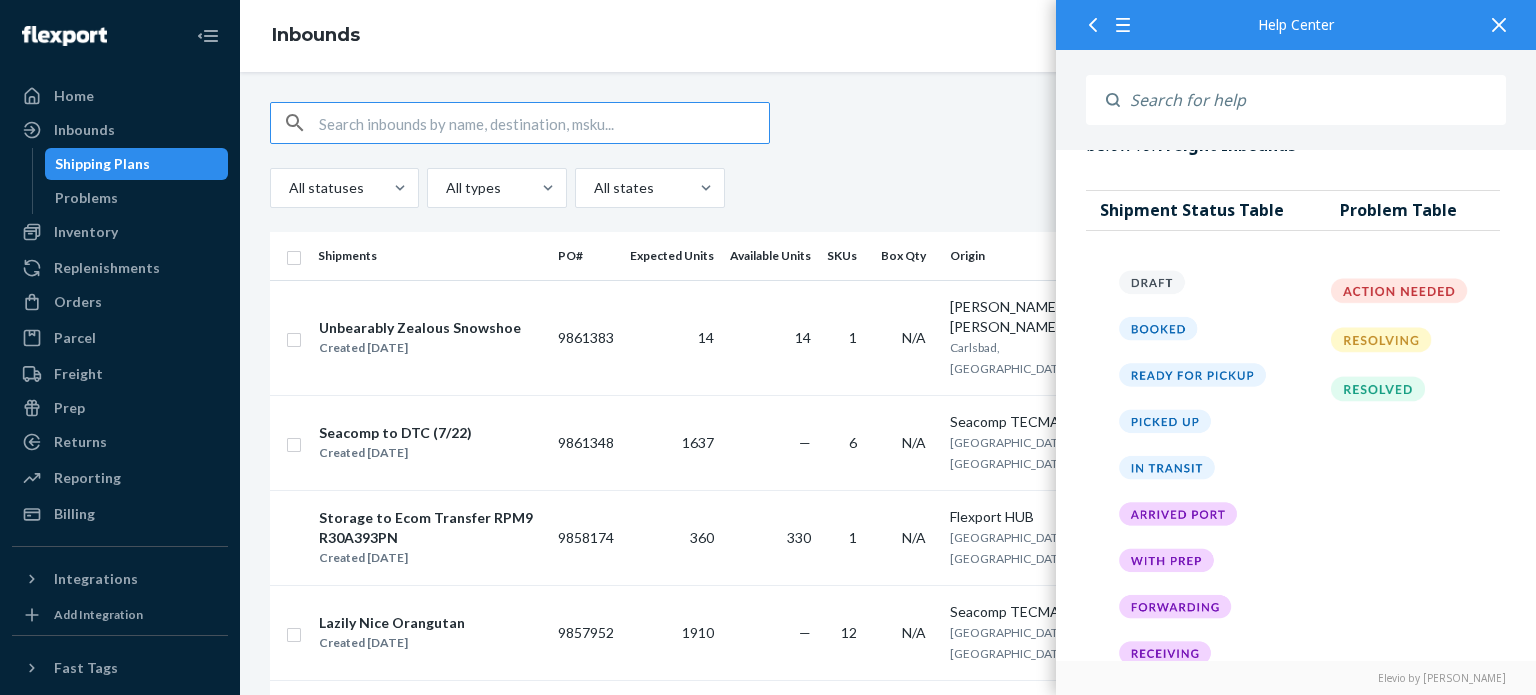 click on "Create inbound All statuses All types All states" at bounding box center [888, 155] 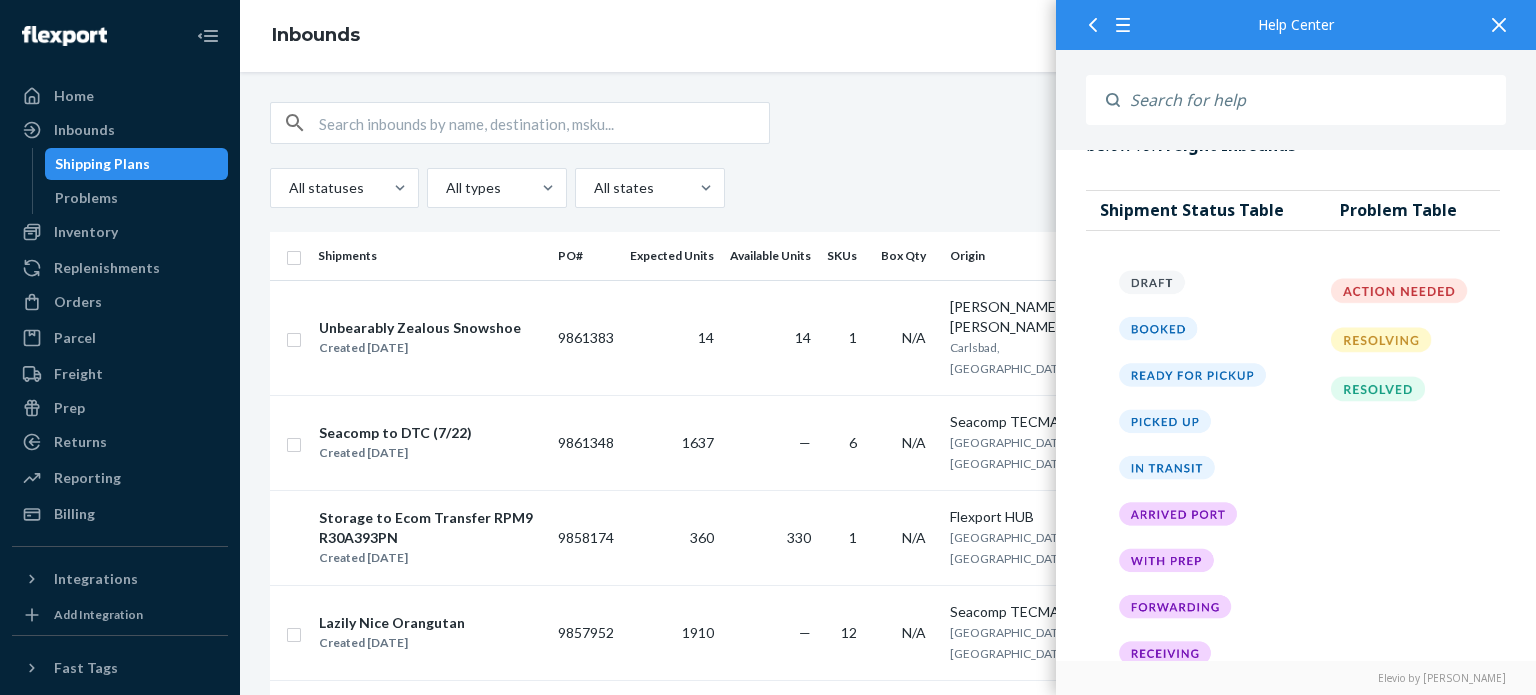 click at bounding box center (1499, 24) 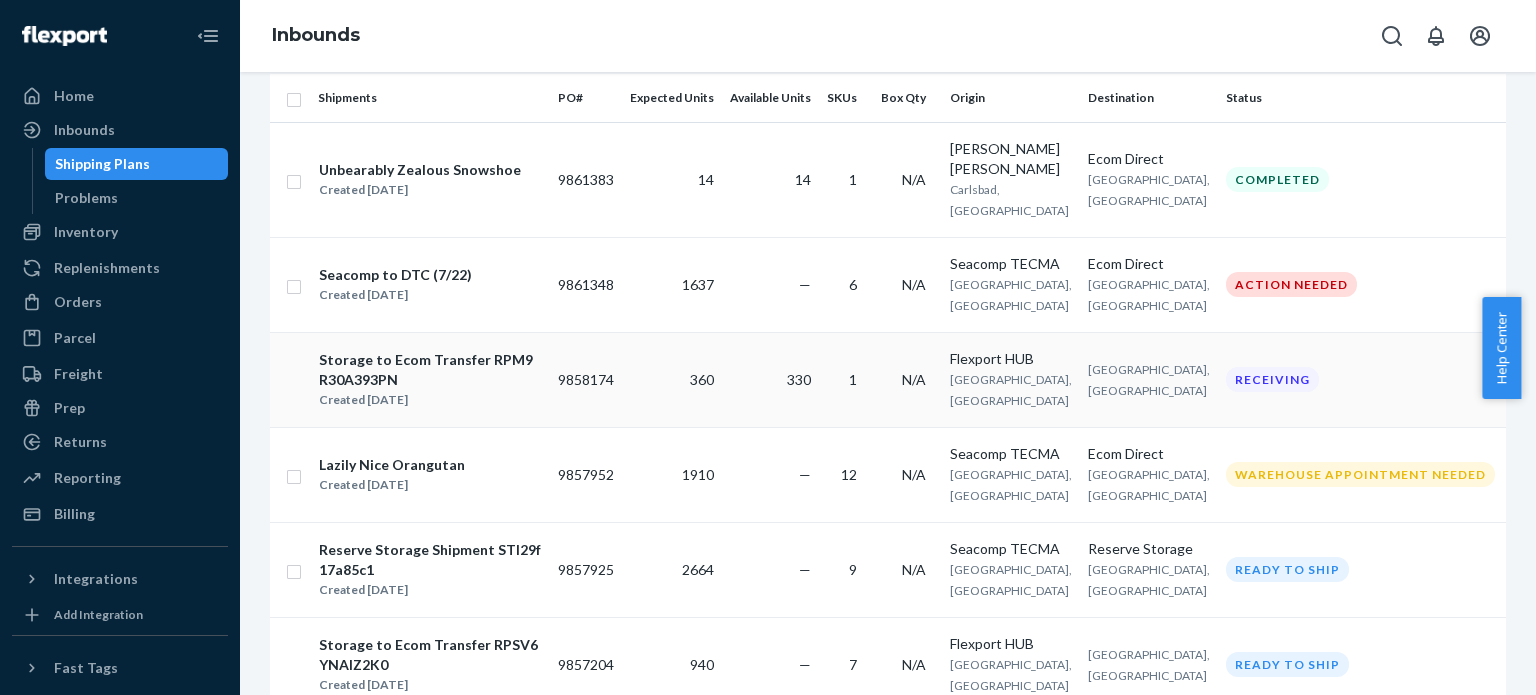 scroll, scrollTop: 160, scrollLeft: 0, axis: vertical 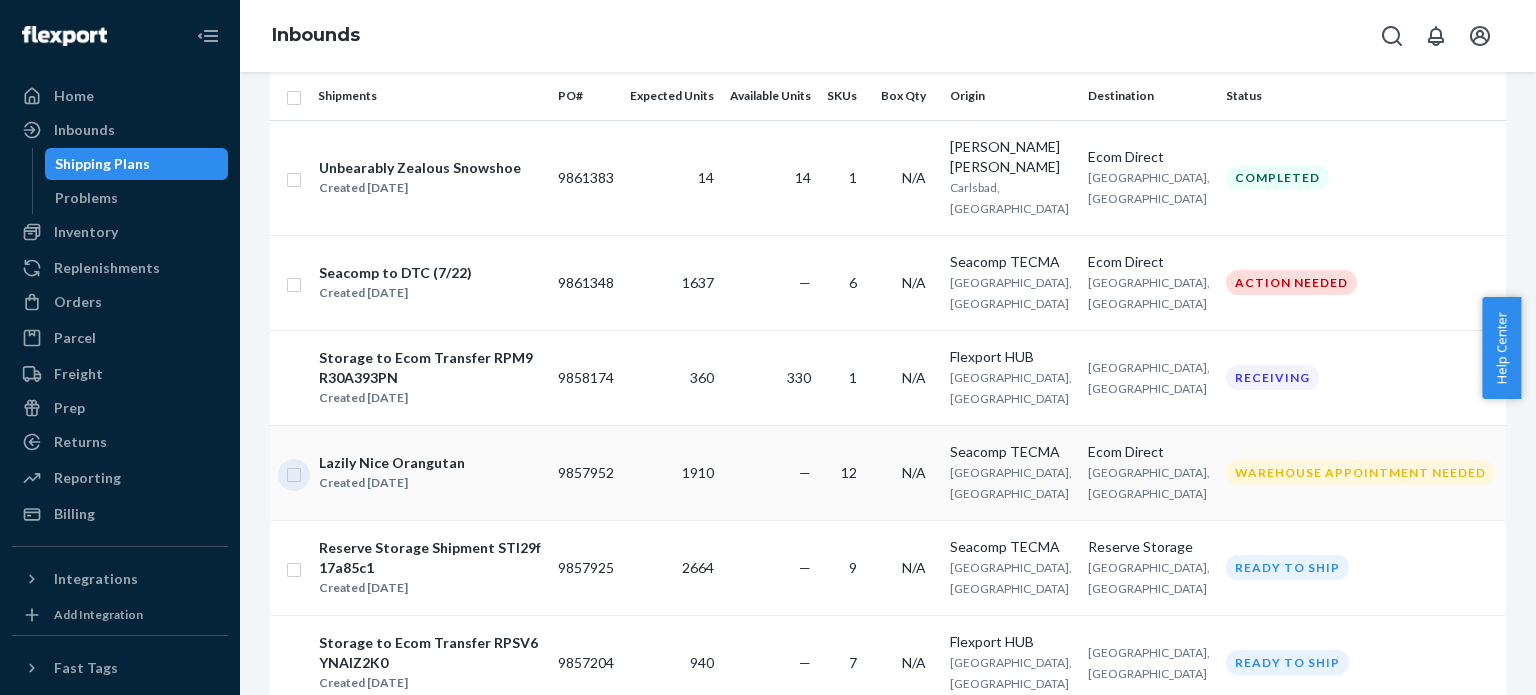 click at bounding box center (294, 472) 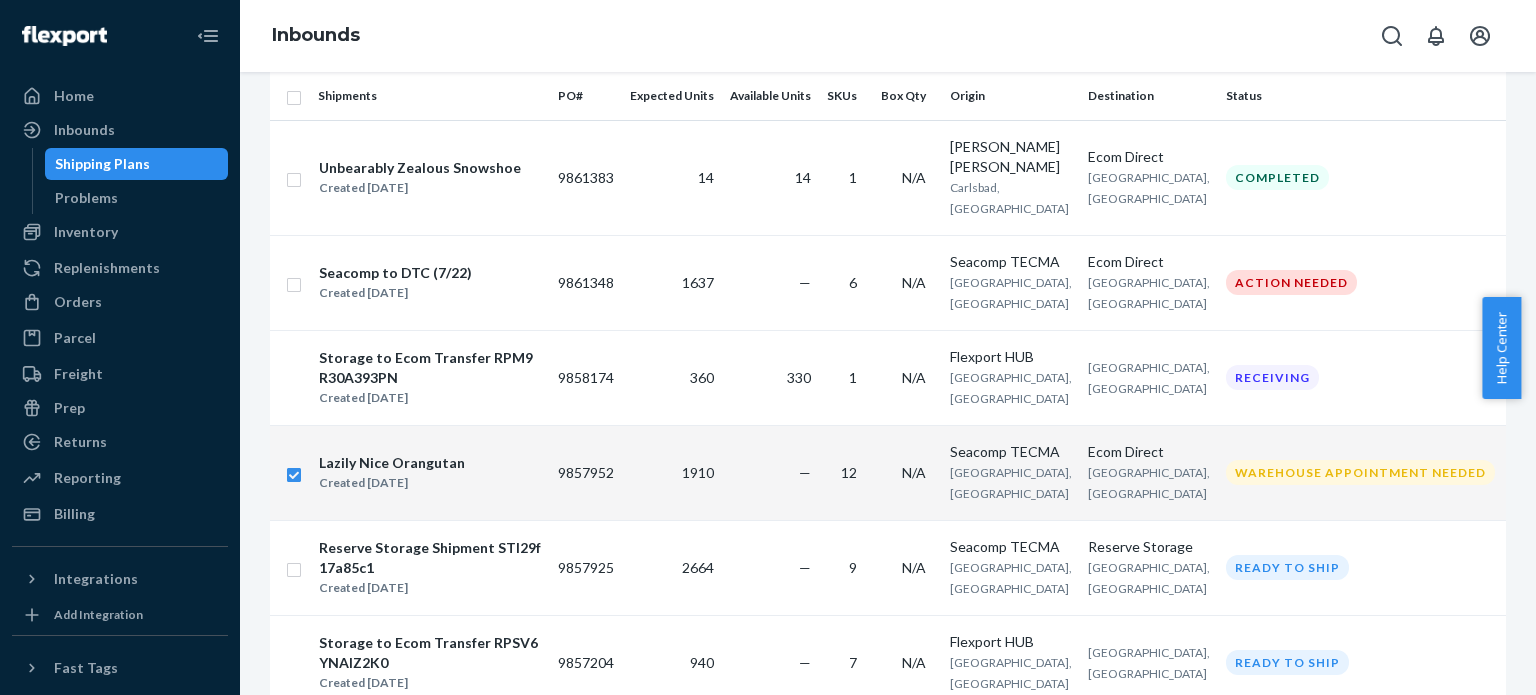 click at bounding box center [294, 472] 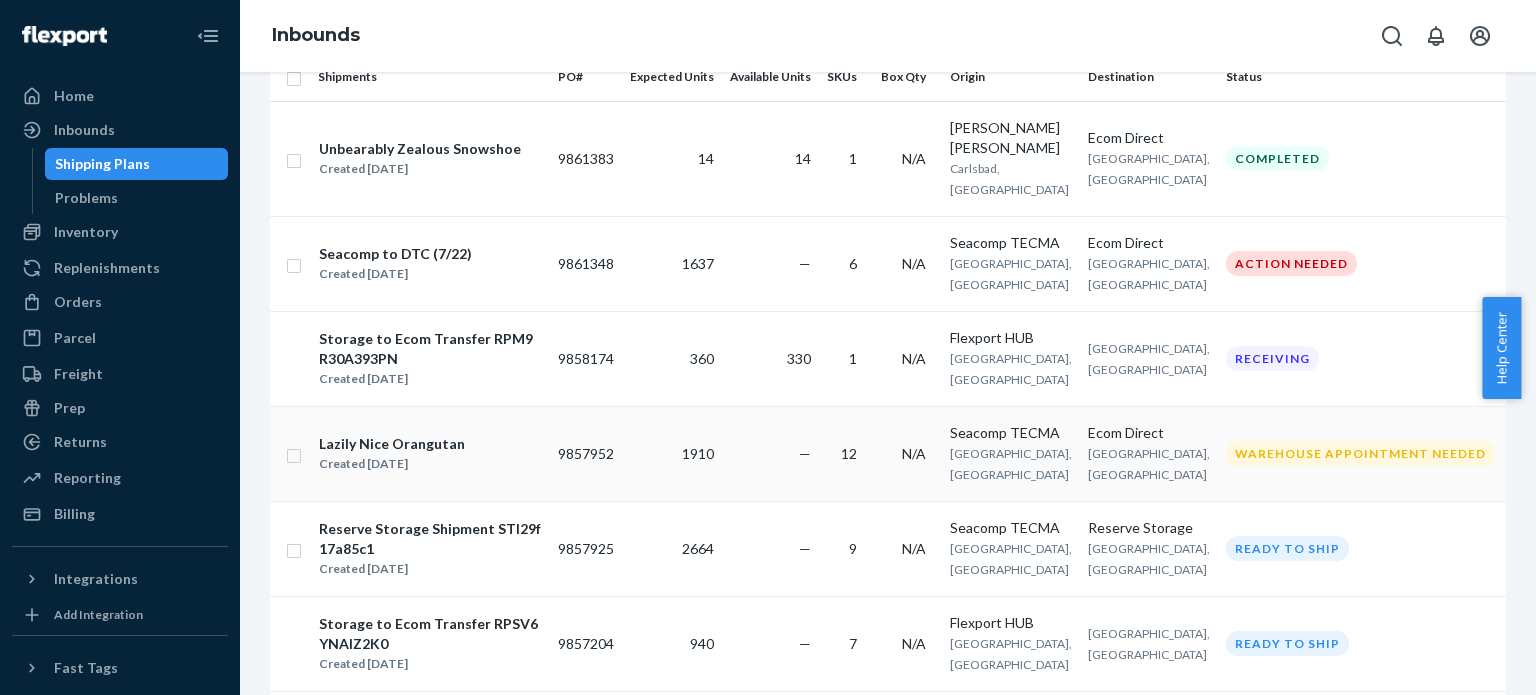 scroll, scrollTop: 180, scrollLeft: 0, axis: vertical 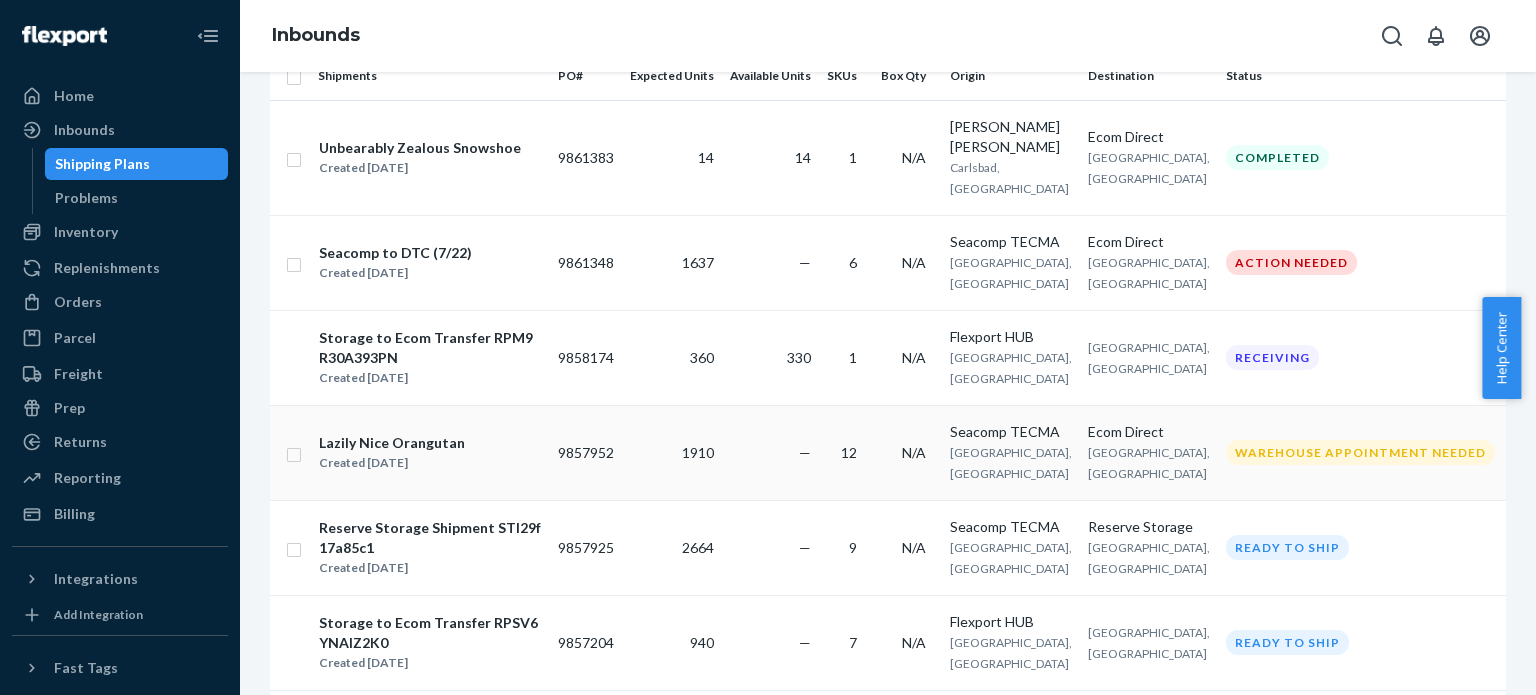 click on "—" at bounding box center [770, 452] 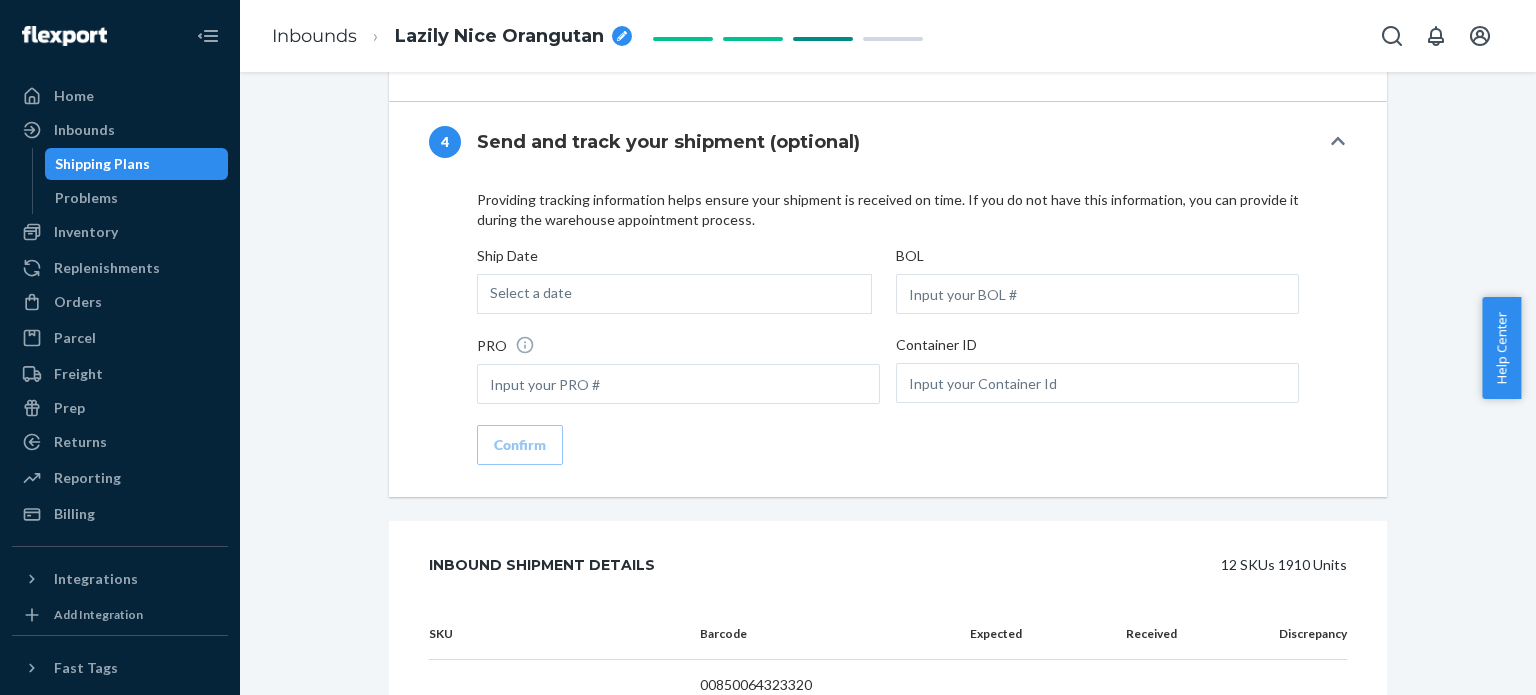 scroll, scrollTop: 2156, scrollLeft: 0, axis: vertical 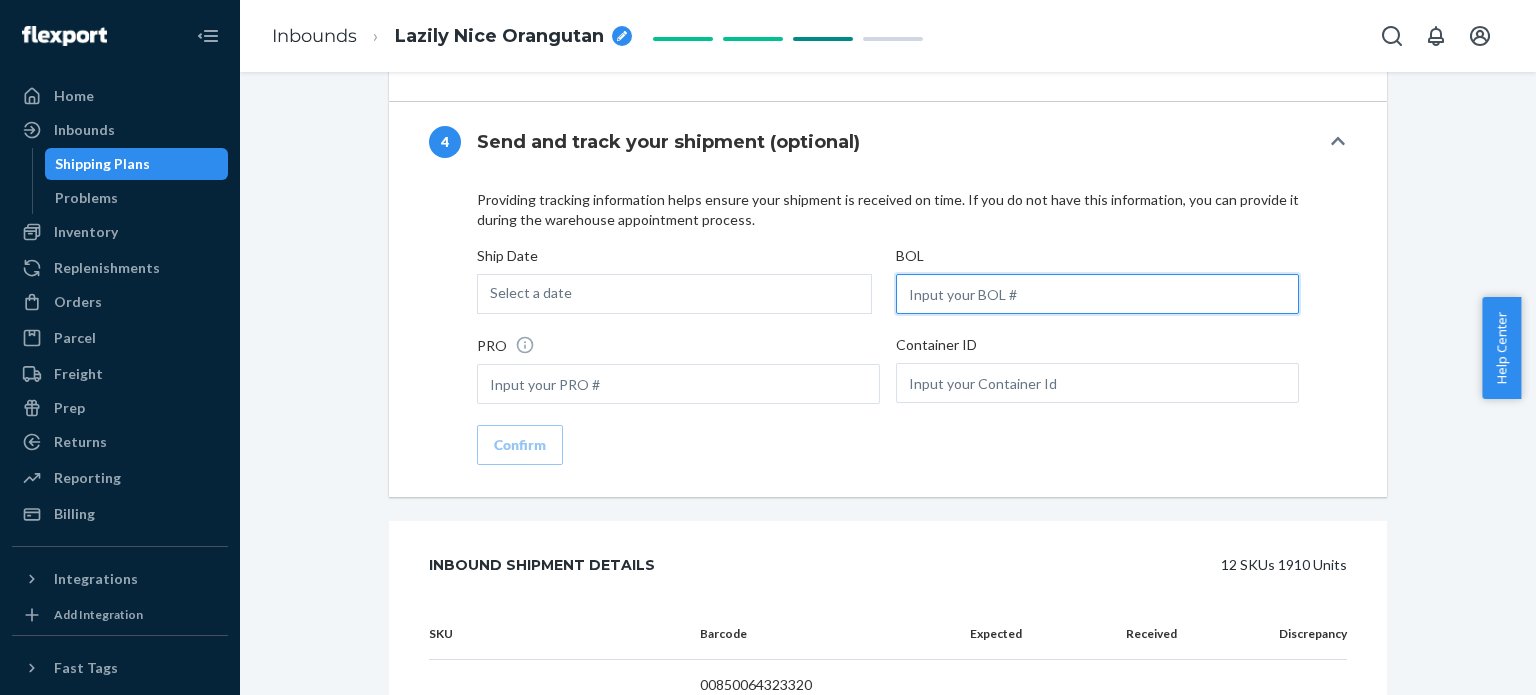 click at bounding box center [1097, 294] 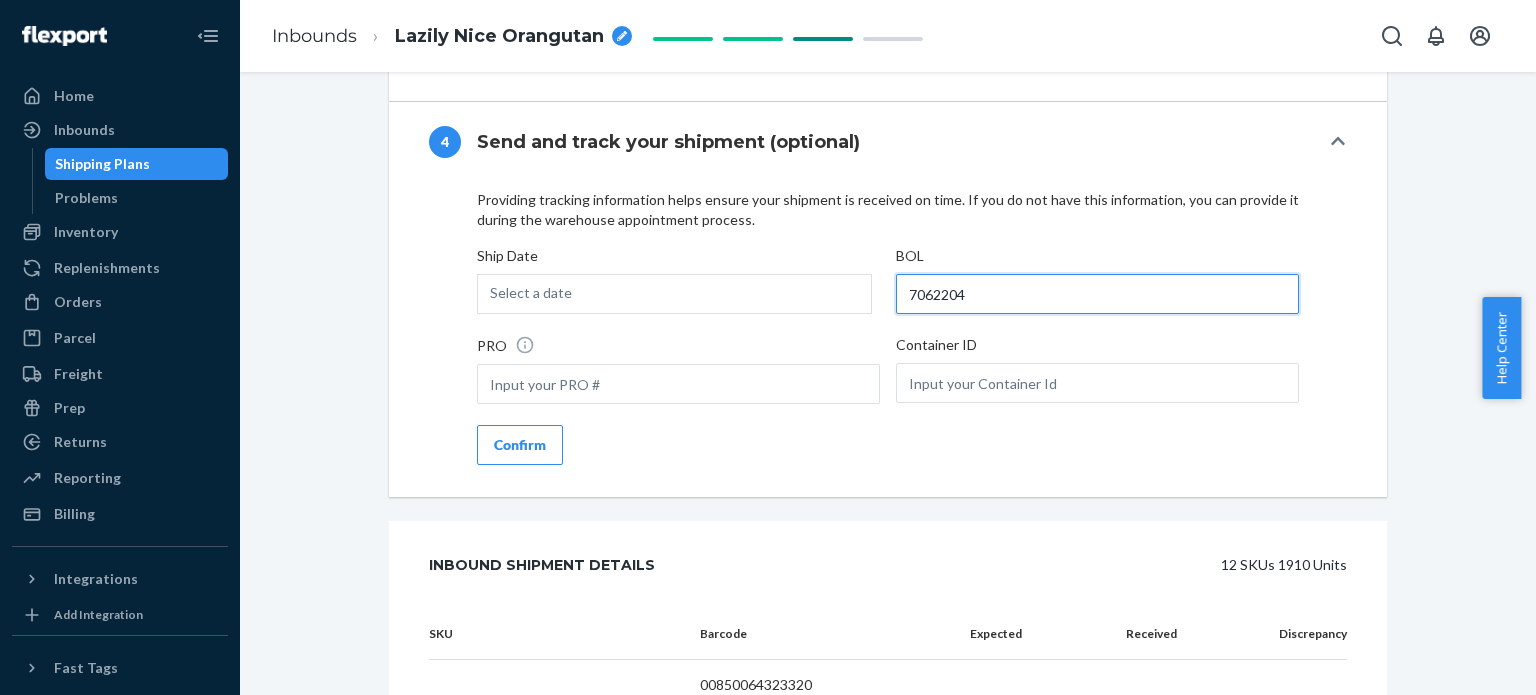 type on "7062204" 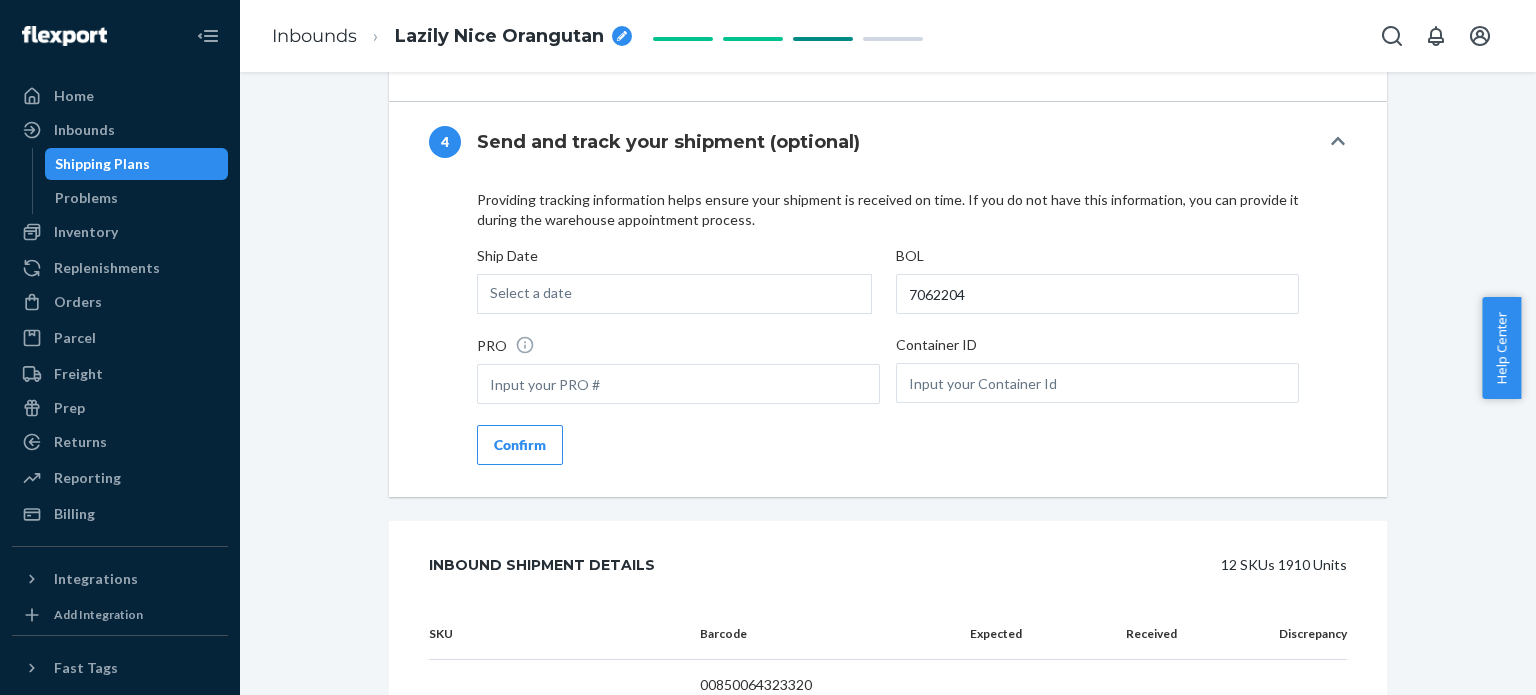 click on "Select a date" at bounding box center (674, 294) 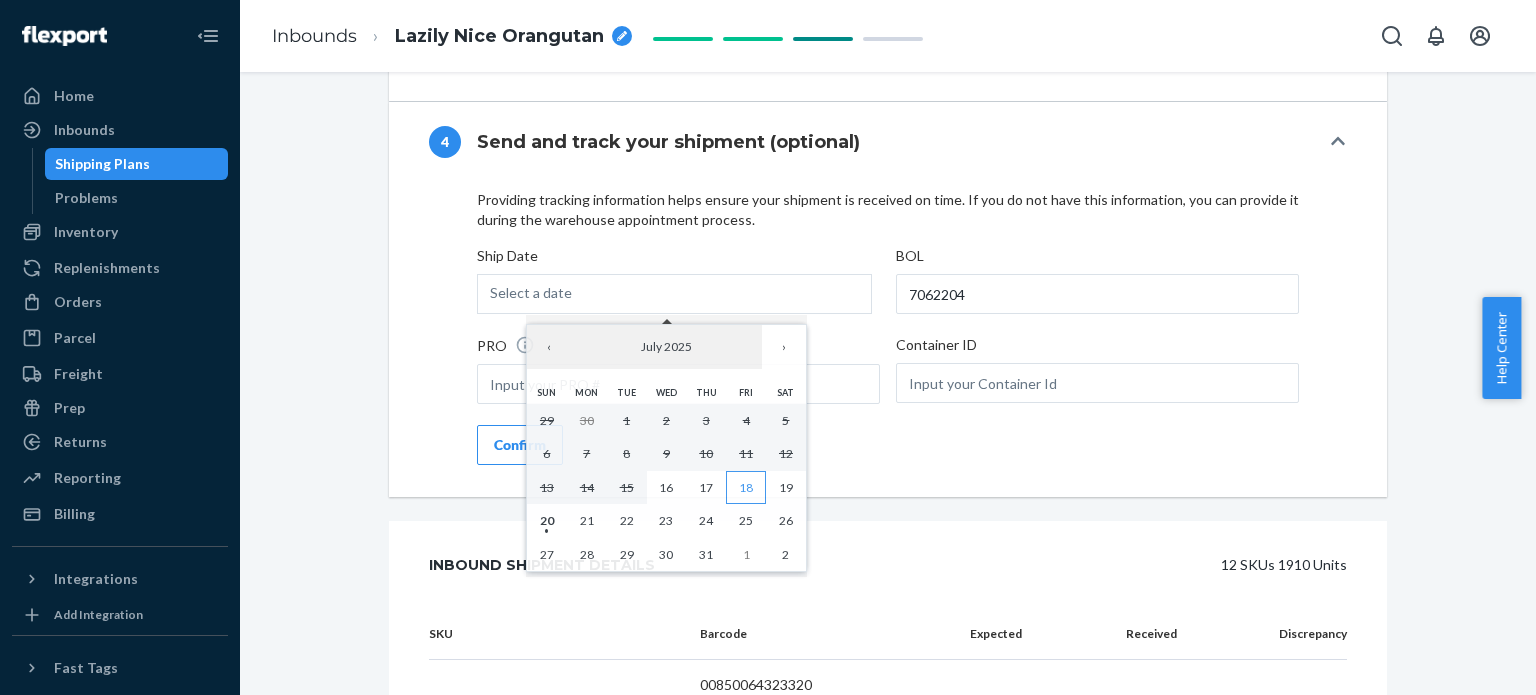 click on "18" at bounding box center [746, 487] 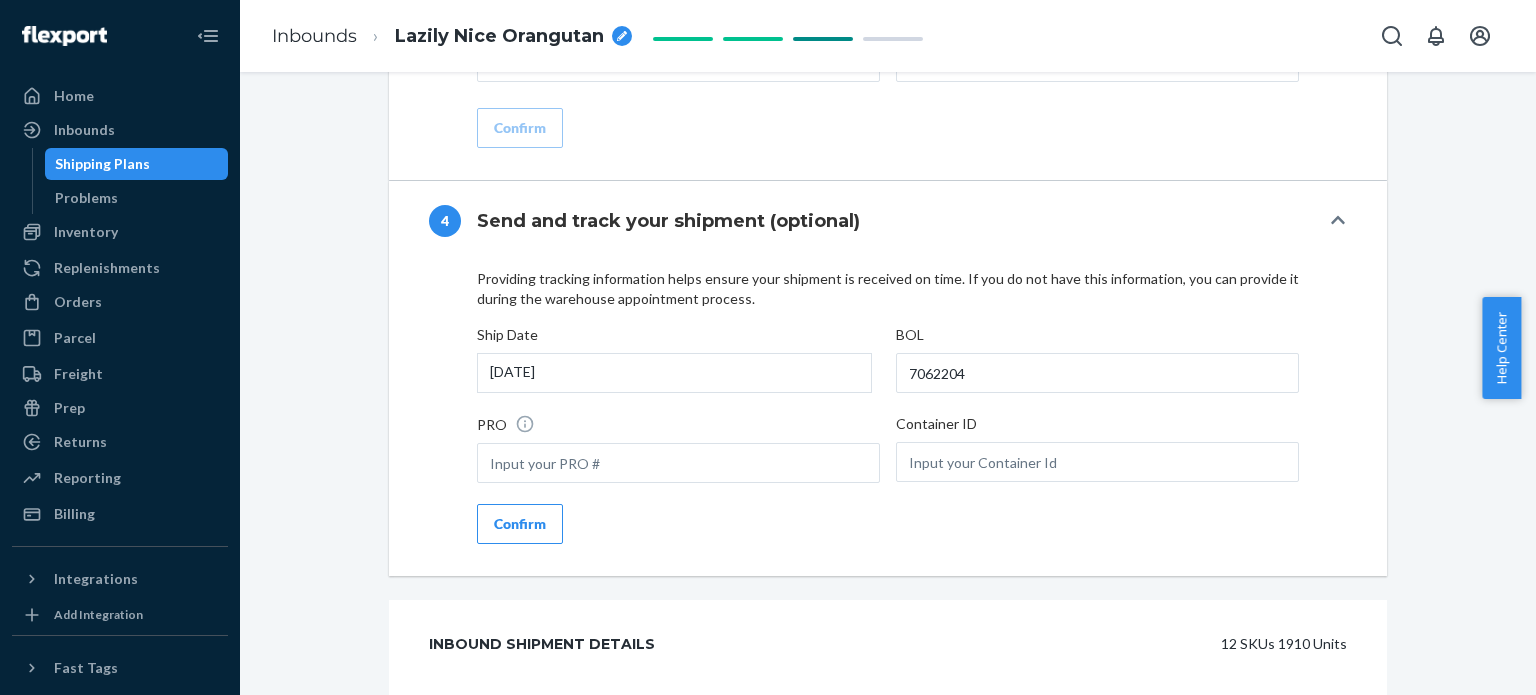 scroll, scrollTop: 2156, scrollLeft: 0, axis: vertical 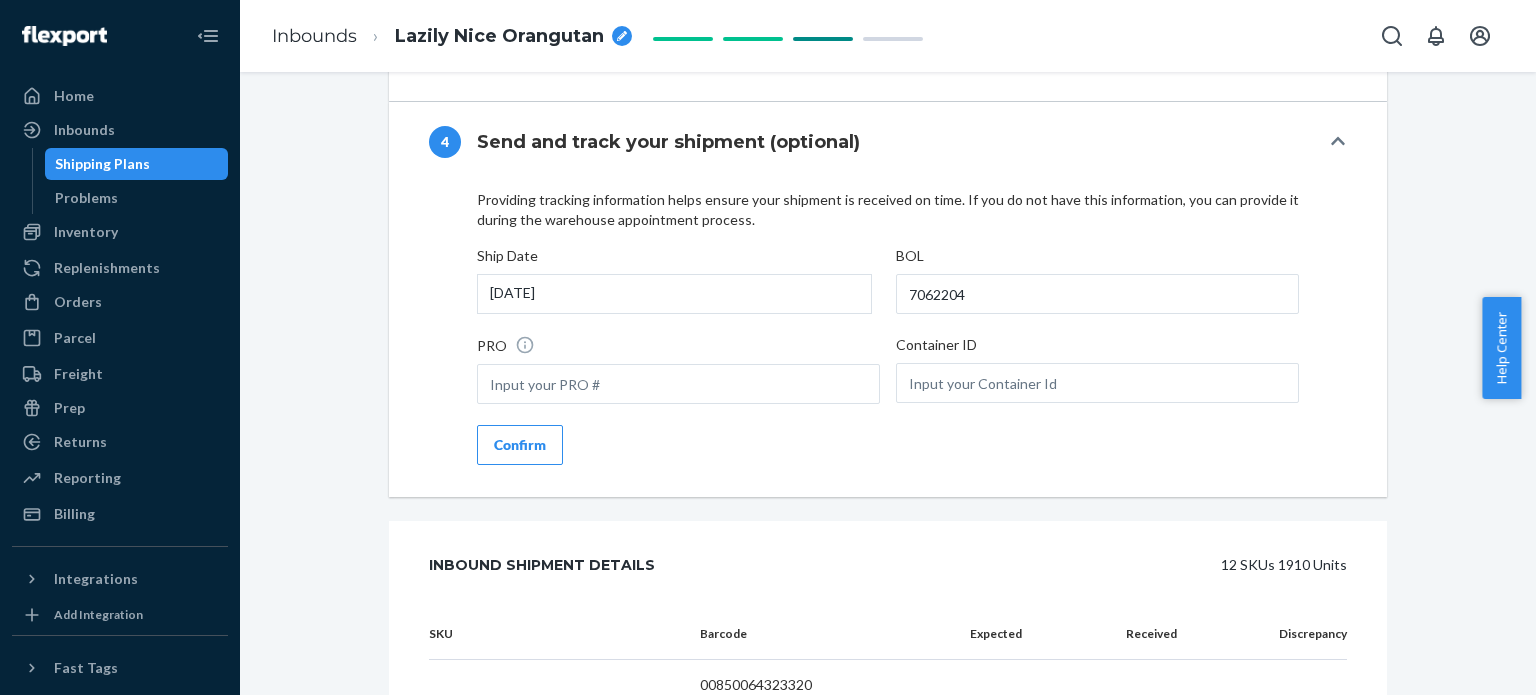 click on "Confirm" at bounding box center [520, 445] 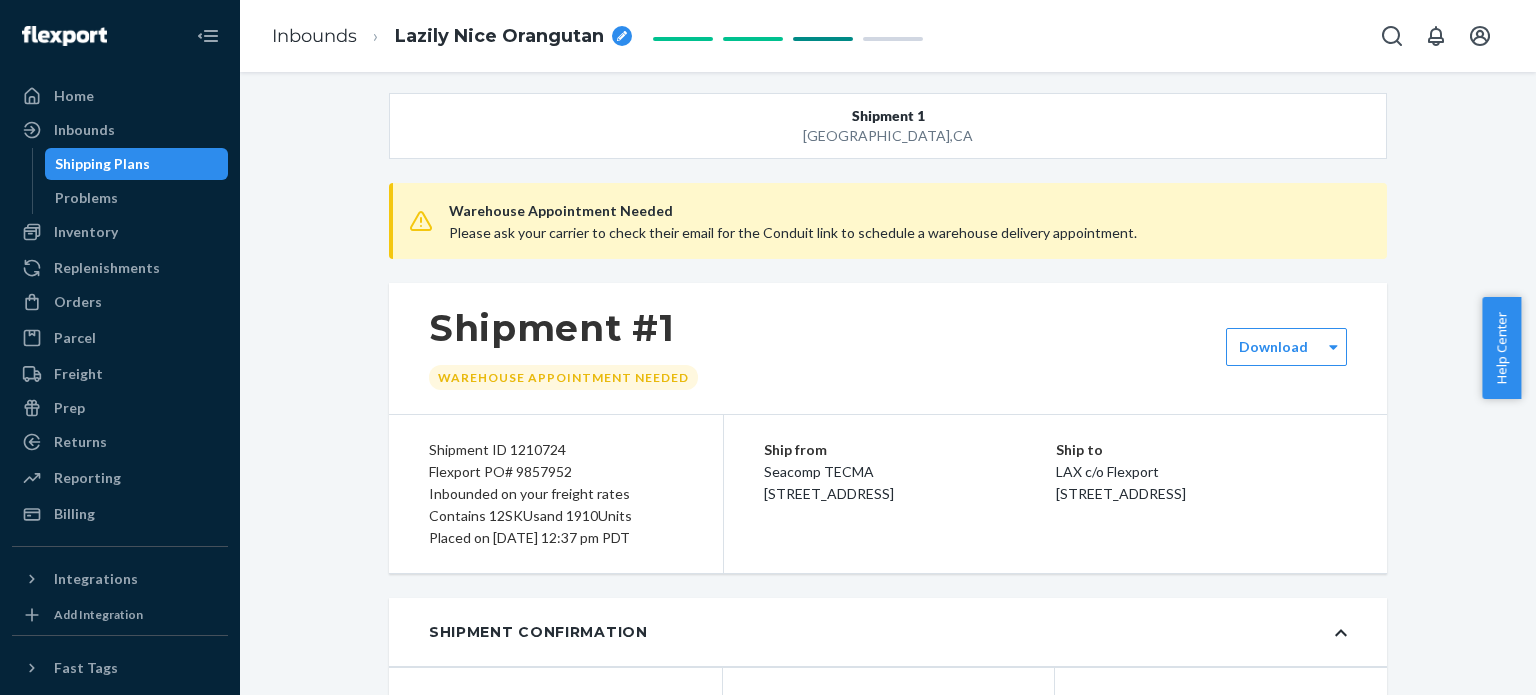 scroll, scrollTop: 0, scrollLeft: 0, axis: both 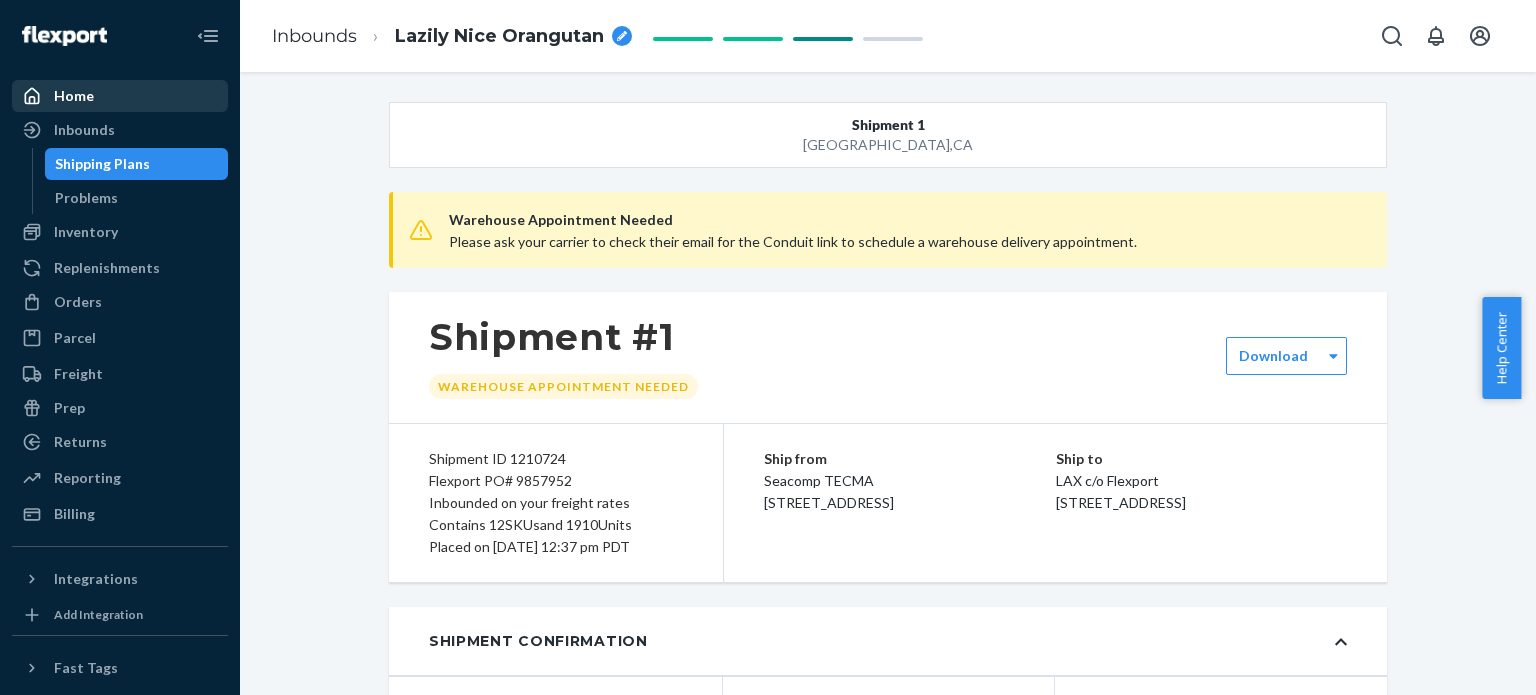 click on "Home" at bounding box center (74, 96) 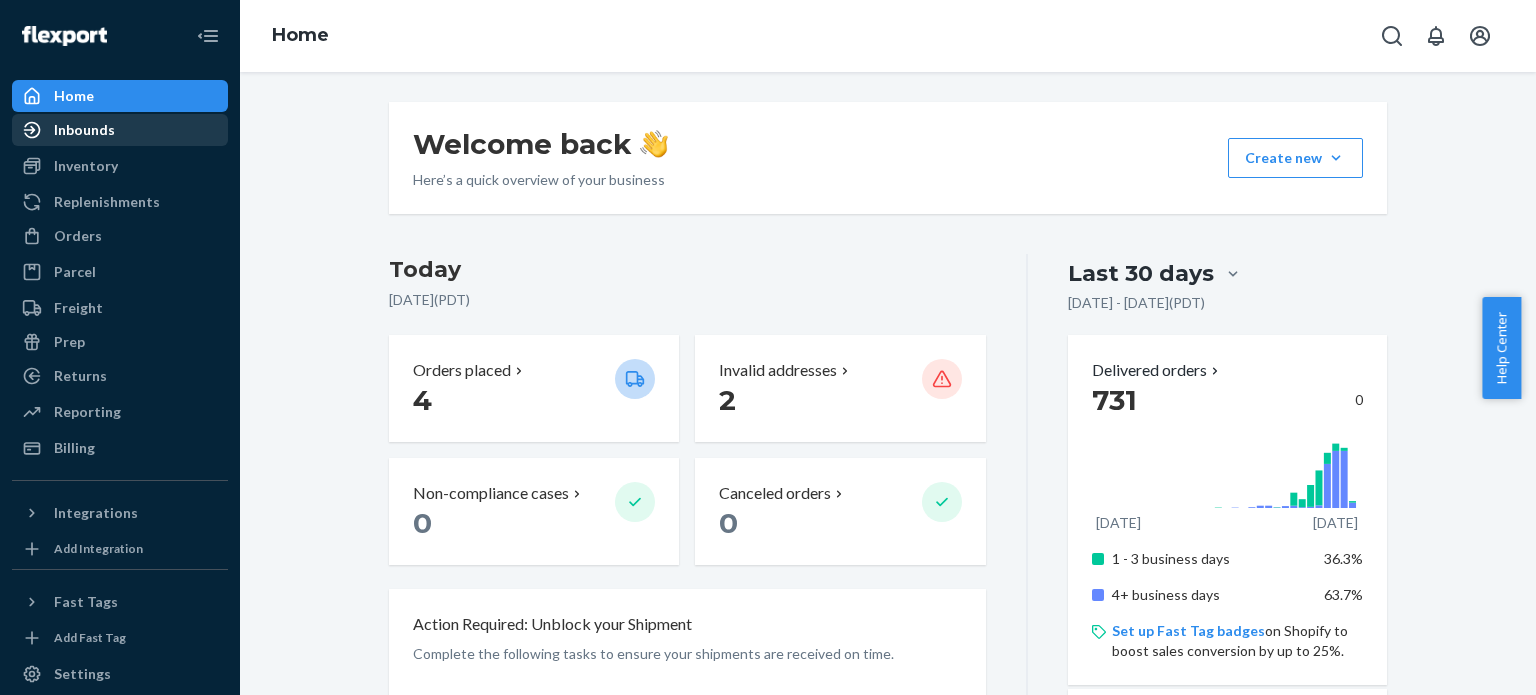 click on "Inbounds" at bounding box center [120, 130] 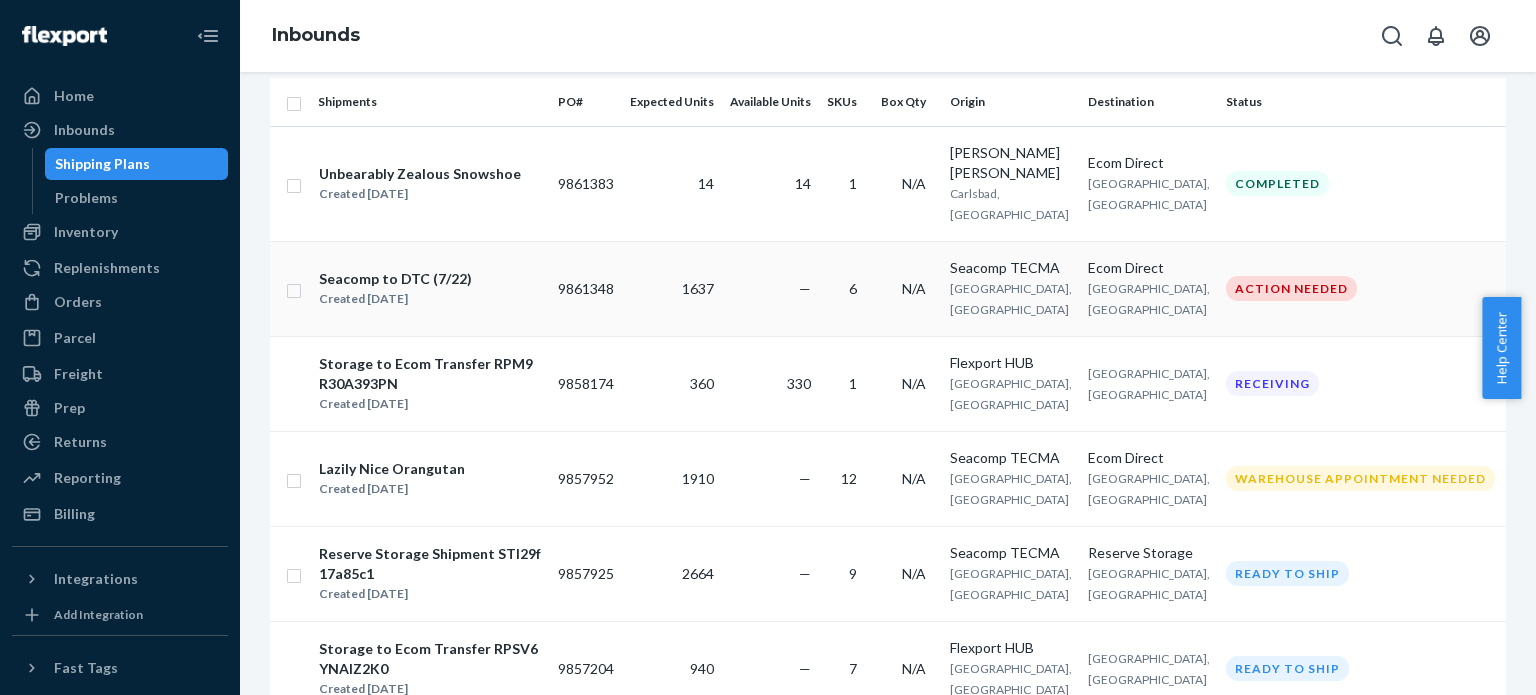scroll, scrollTop: 156, scrollLeft: 0, axis: vertical 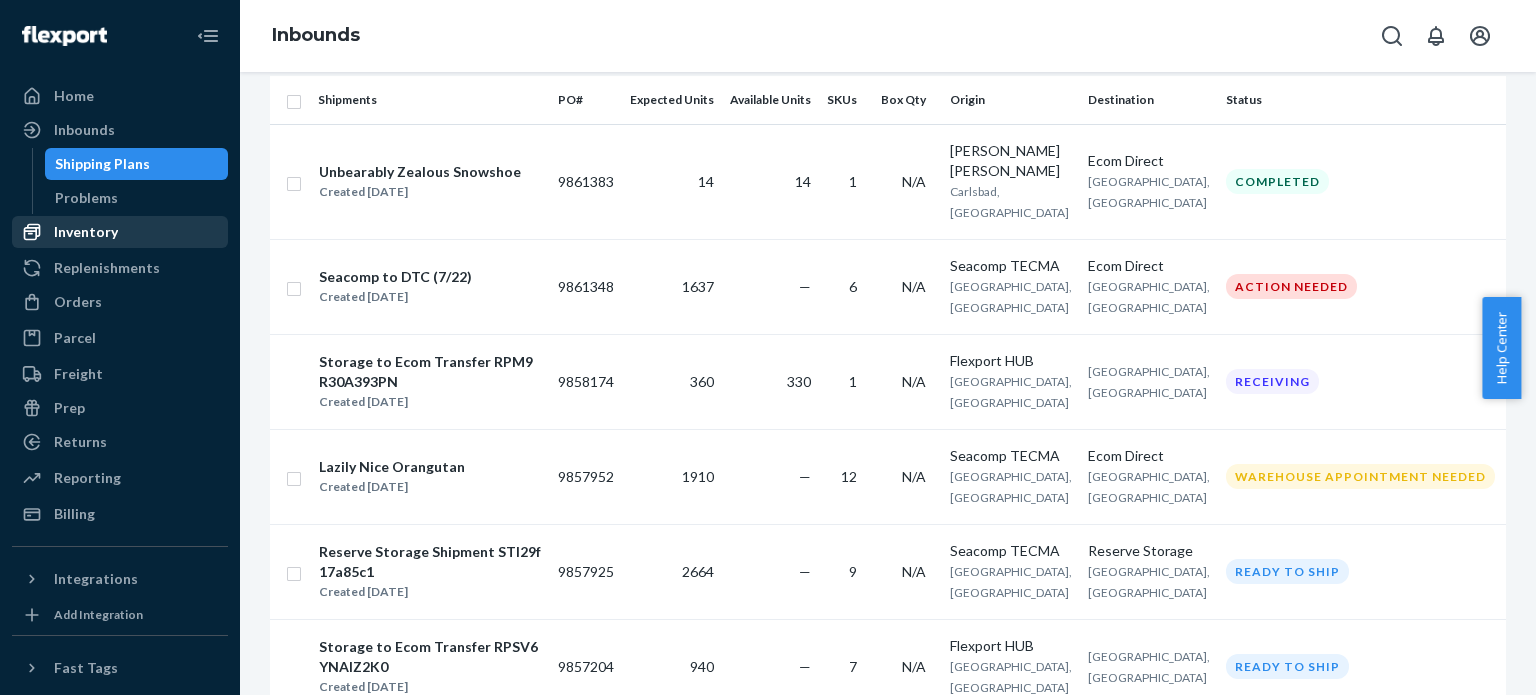 click on "Inventory" at bounding box center (86, 232) 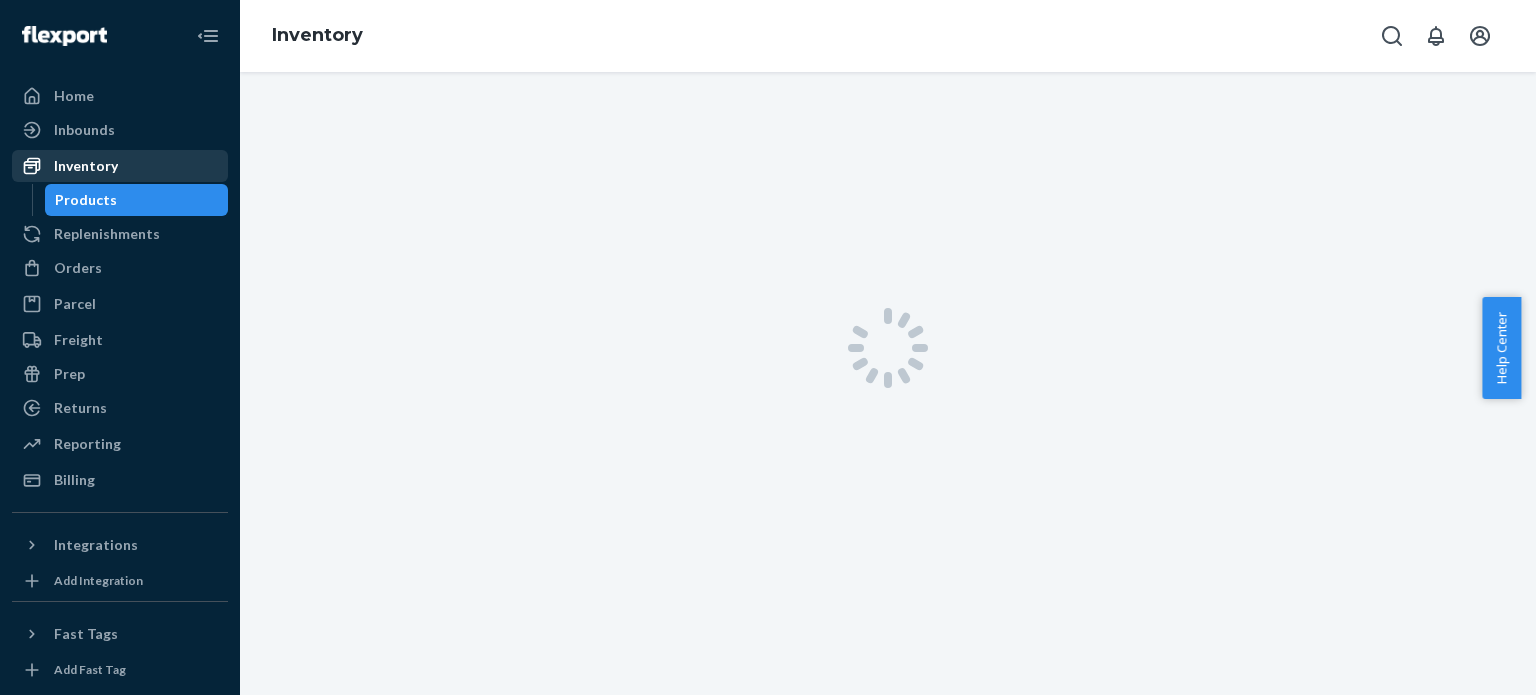 scroll, scrollTop: 0, scrollLeft: 0, axis: both 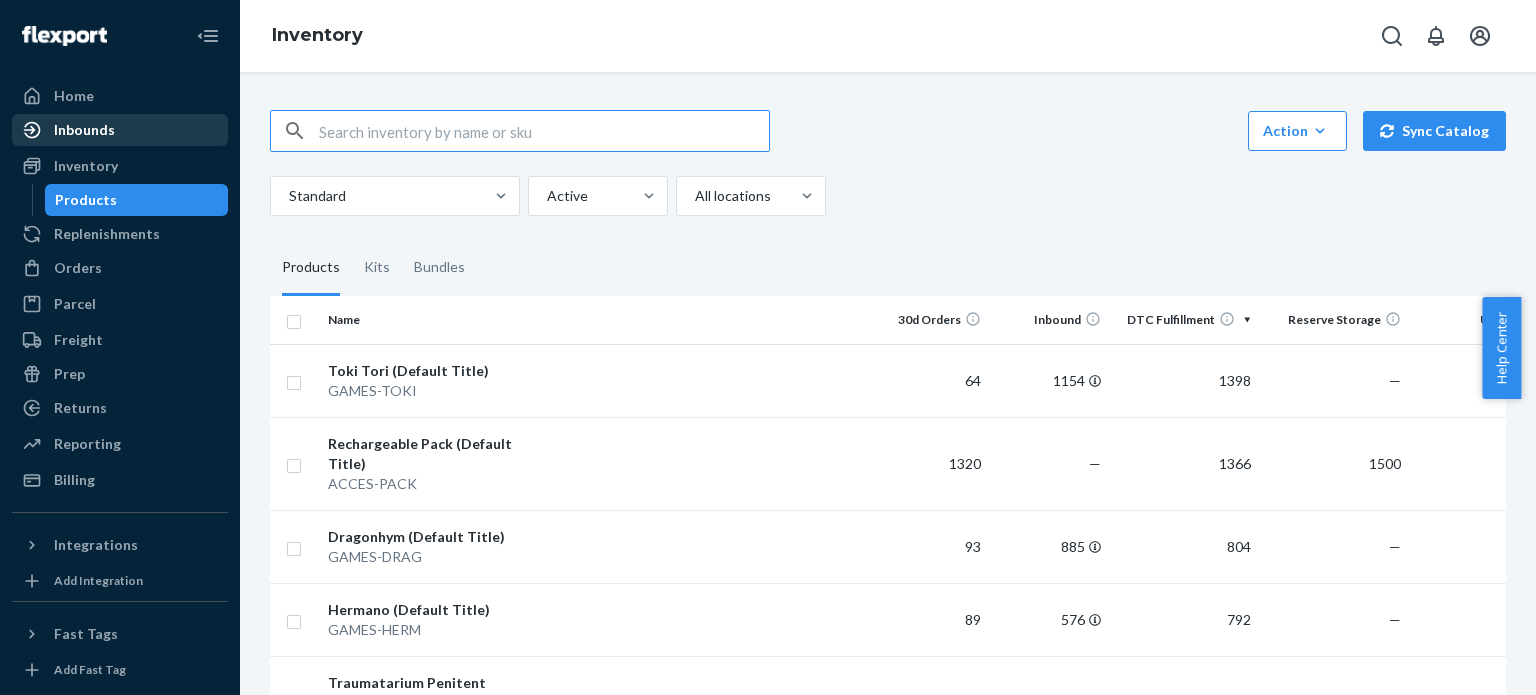 click on "Inbounds" at bounding box center [120, 130] 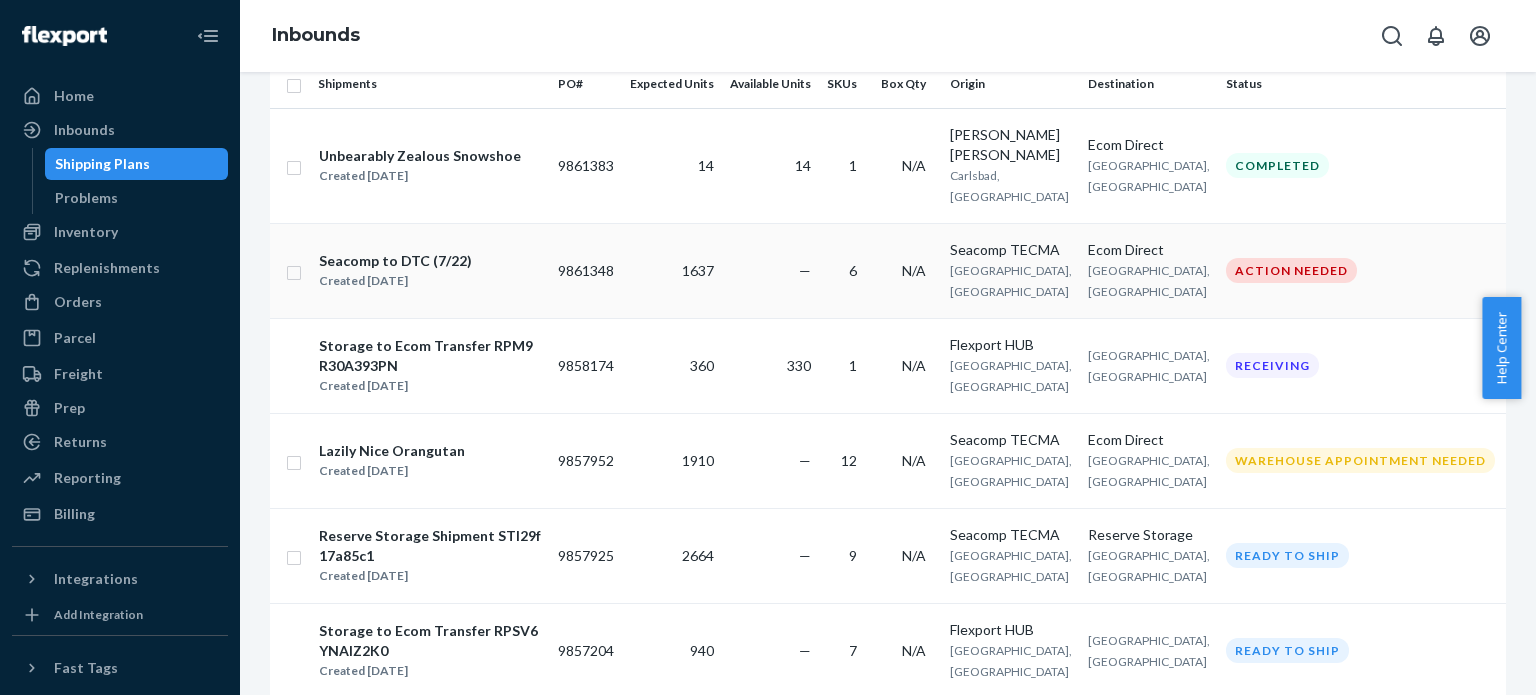 scroll, scrollTop: 186, scrollLeft: 0, axis: vertical 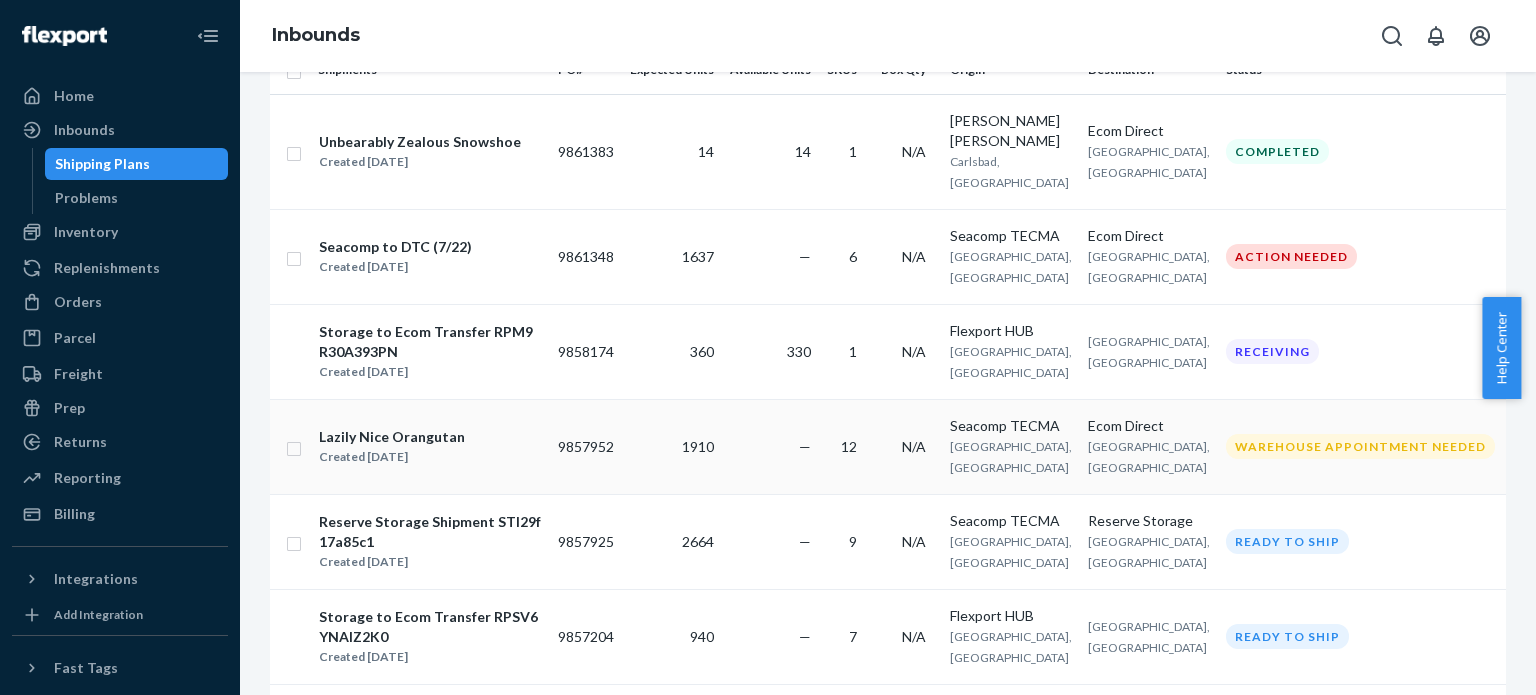 click on "—" at bounding box center [805, 446] 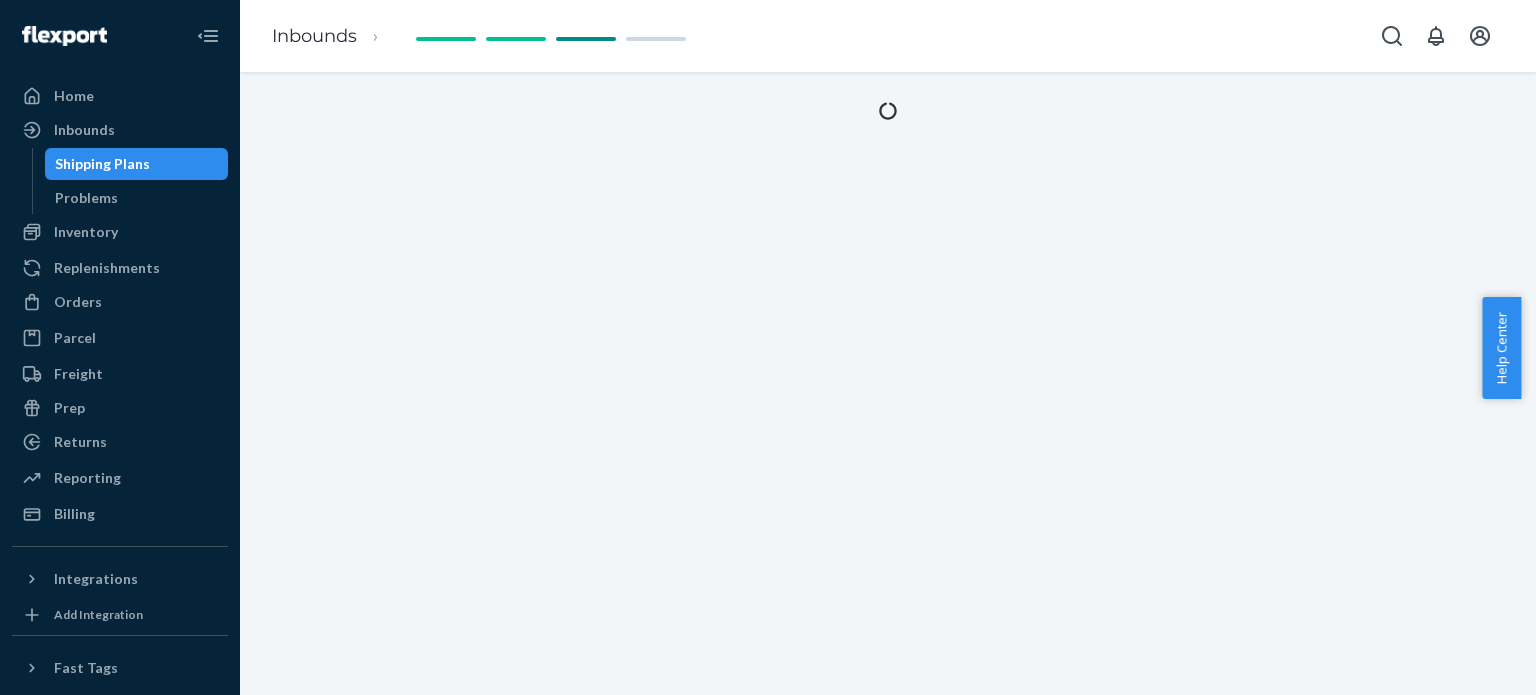 scroll, scrollTop: 0, scrollLeft: 0, axis: both 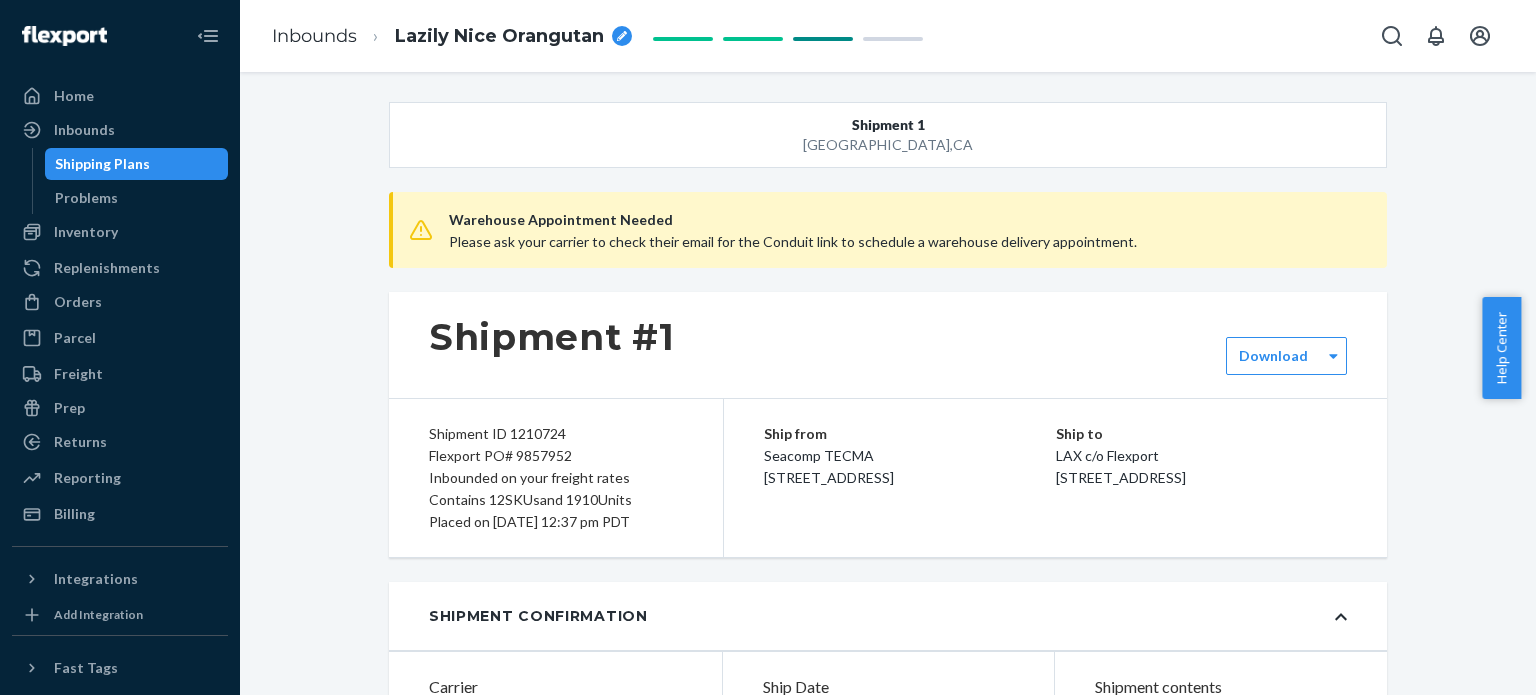 type on "7062204" 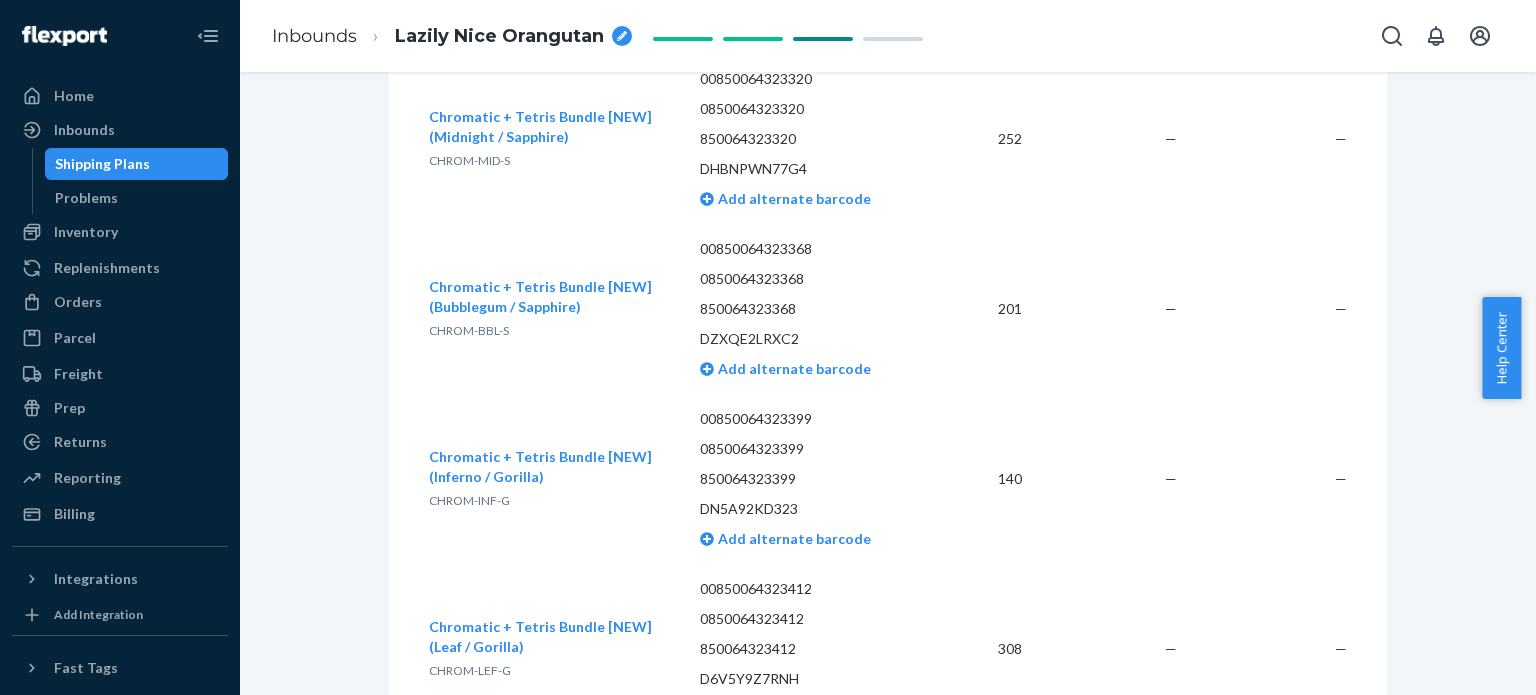 scroll, scrollTop: 2760, scrollLeft: 0, axis: vertical 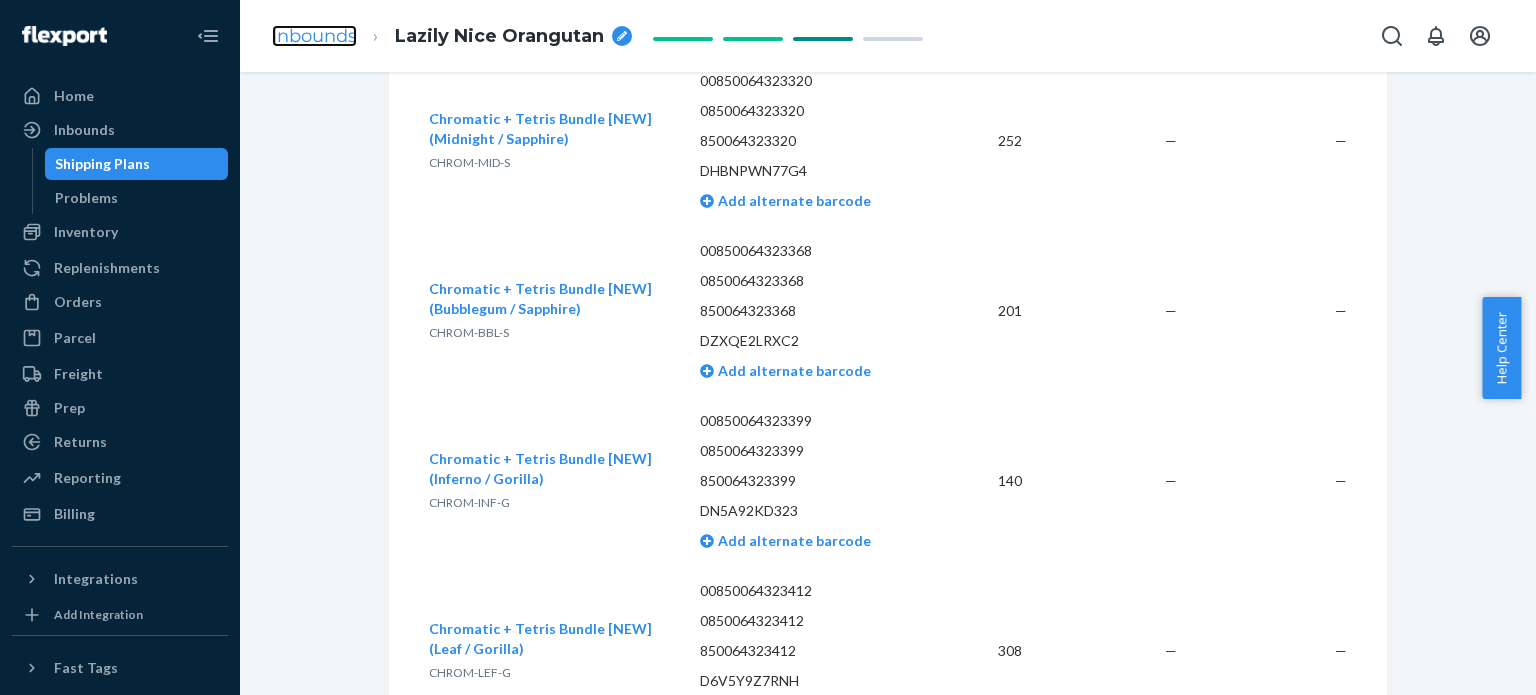 click on "Inbounds" at bounding box center [314, 36] 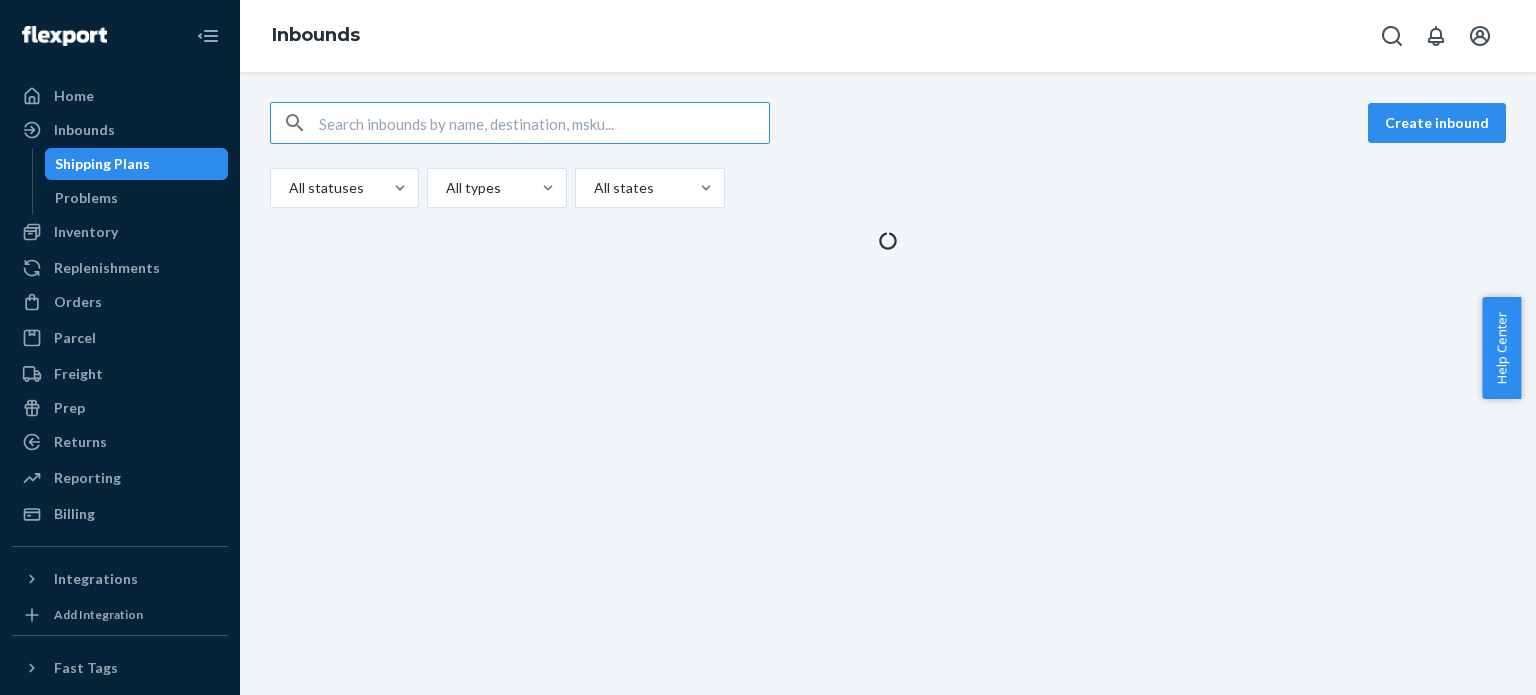 scroll, scrollTop: 0, scrollLeft: 0, axis: both 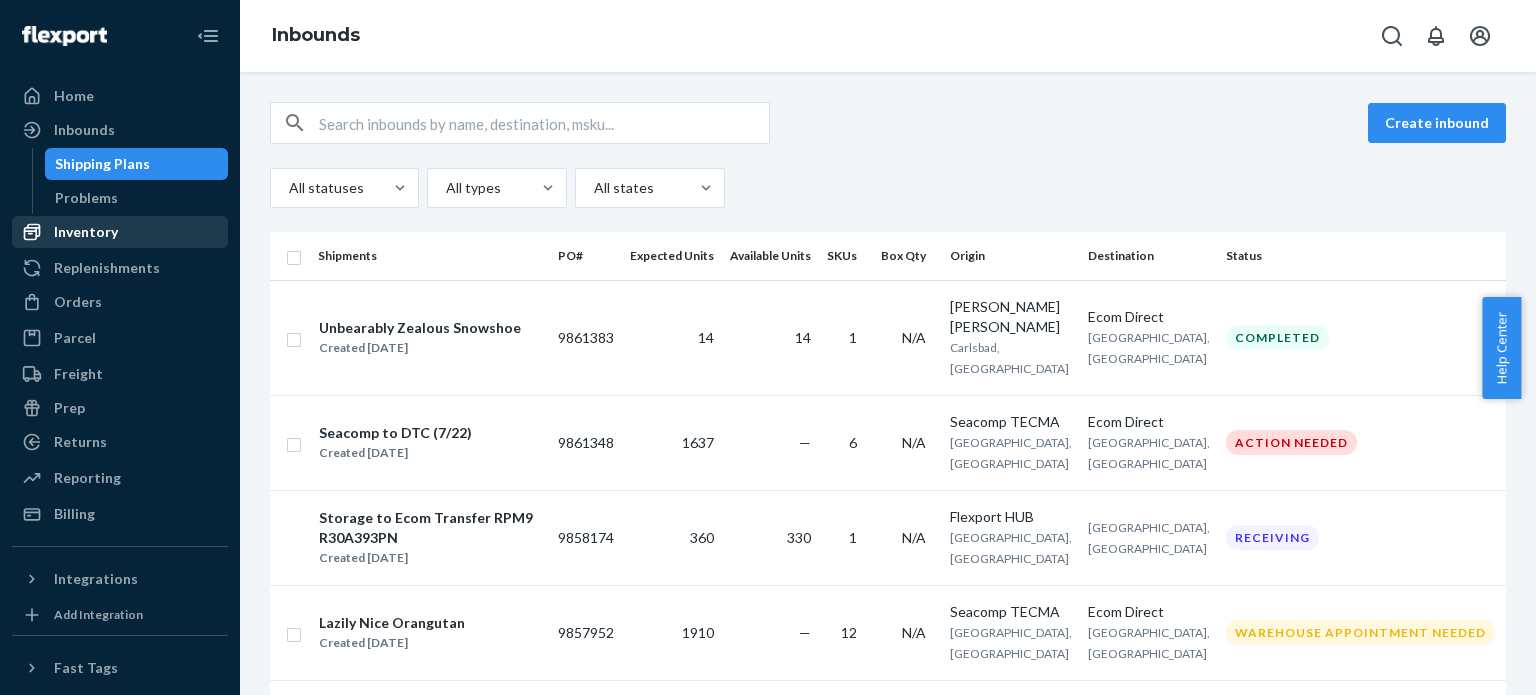 click on "Inventory" at bounding box center [86, 232] 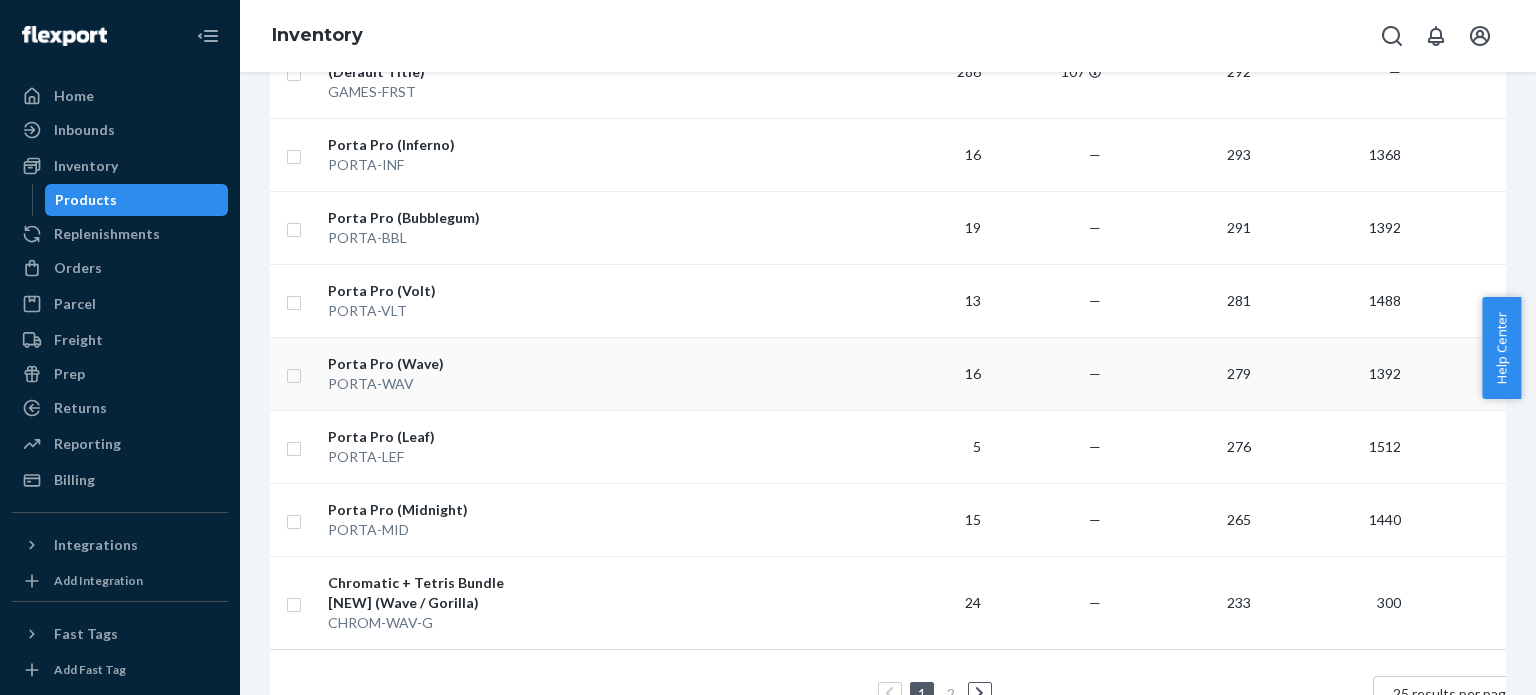 scroll, scrollTop: 1672, scrollLeft: 0, axis: vertical 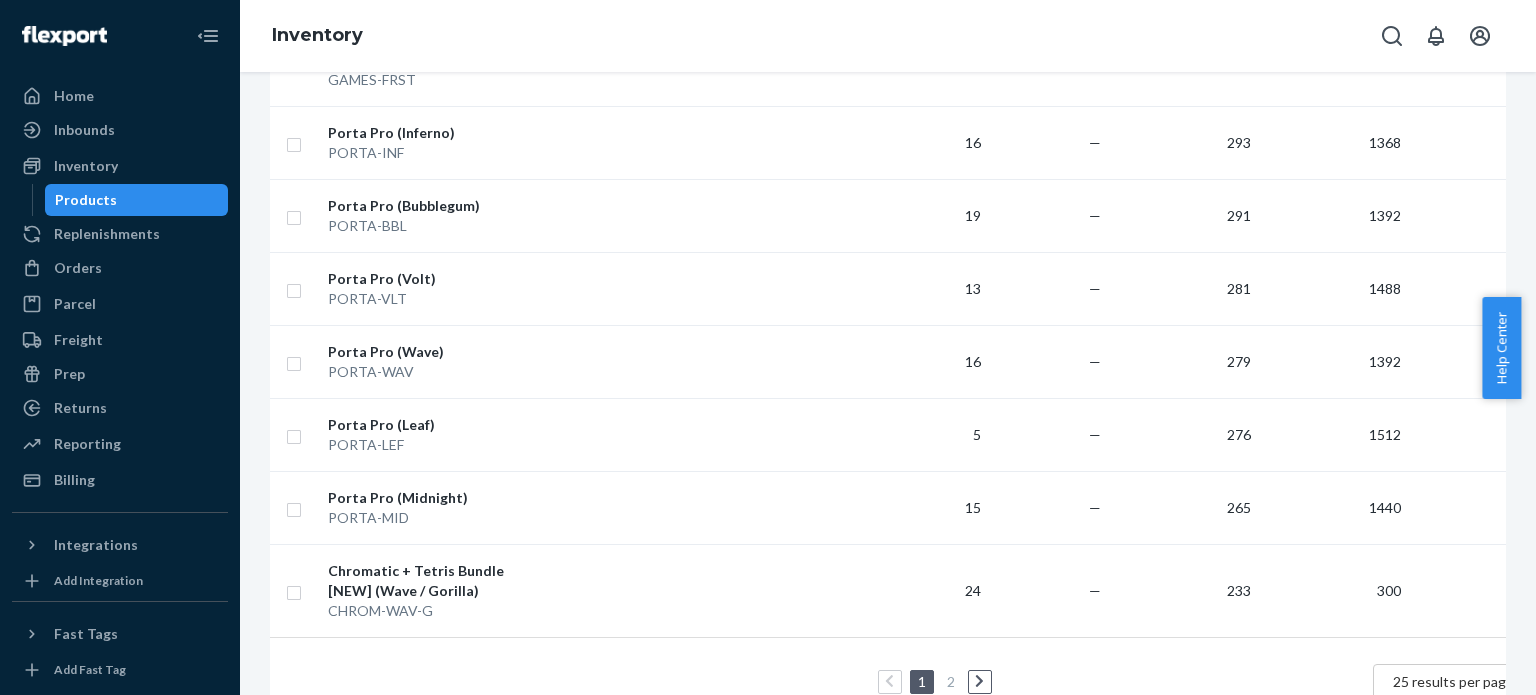 click at bounding box center (980, 682) 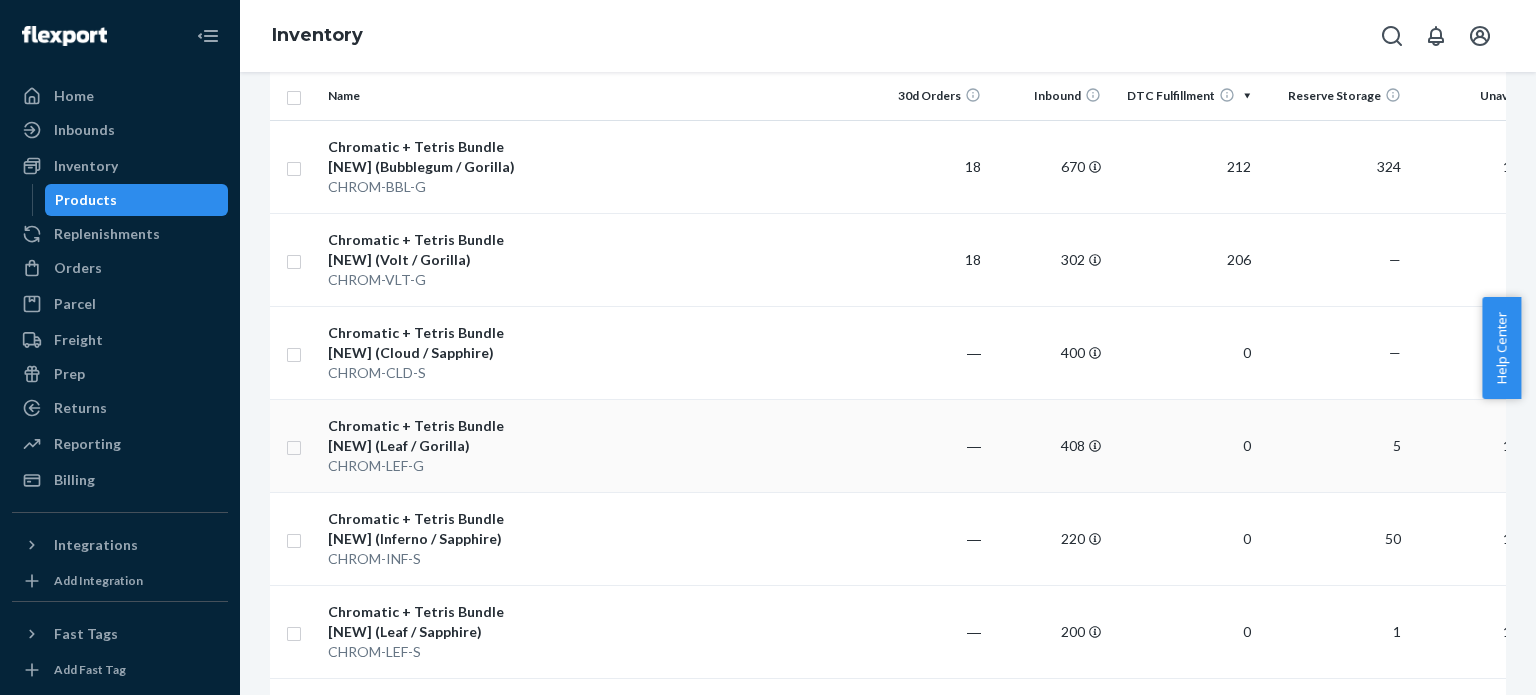 scroll, scrollTop: 228, scrollLeft: 0, axis: vertical 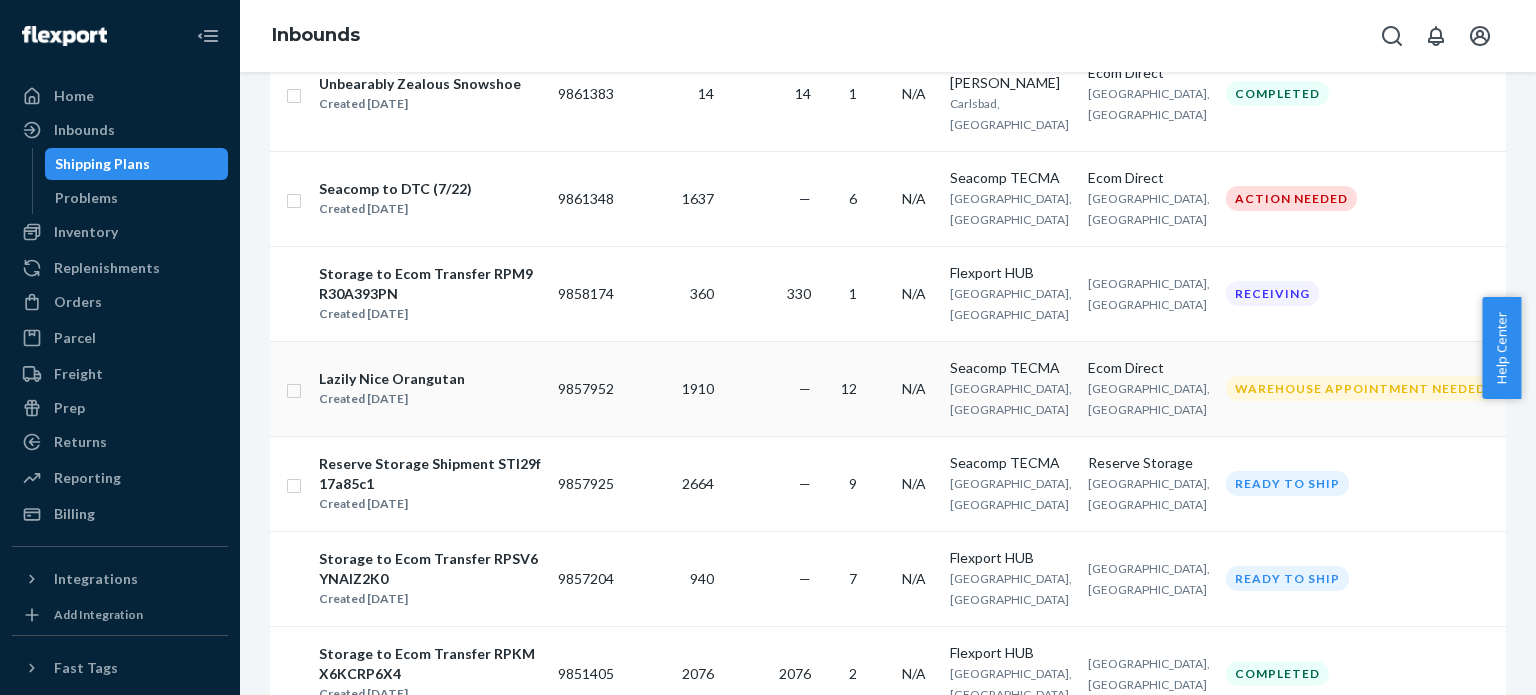 click on "—" at bounding box center [770, 388] 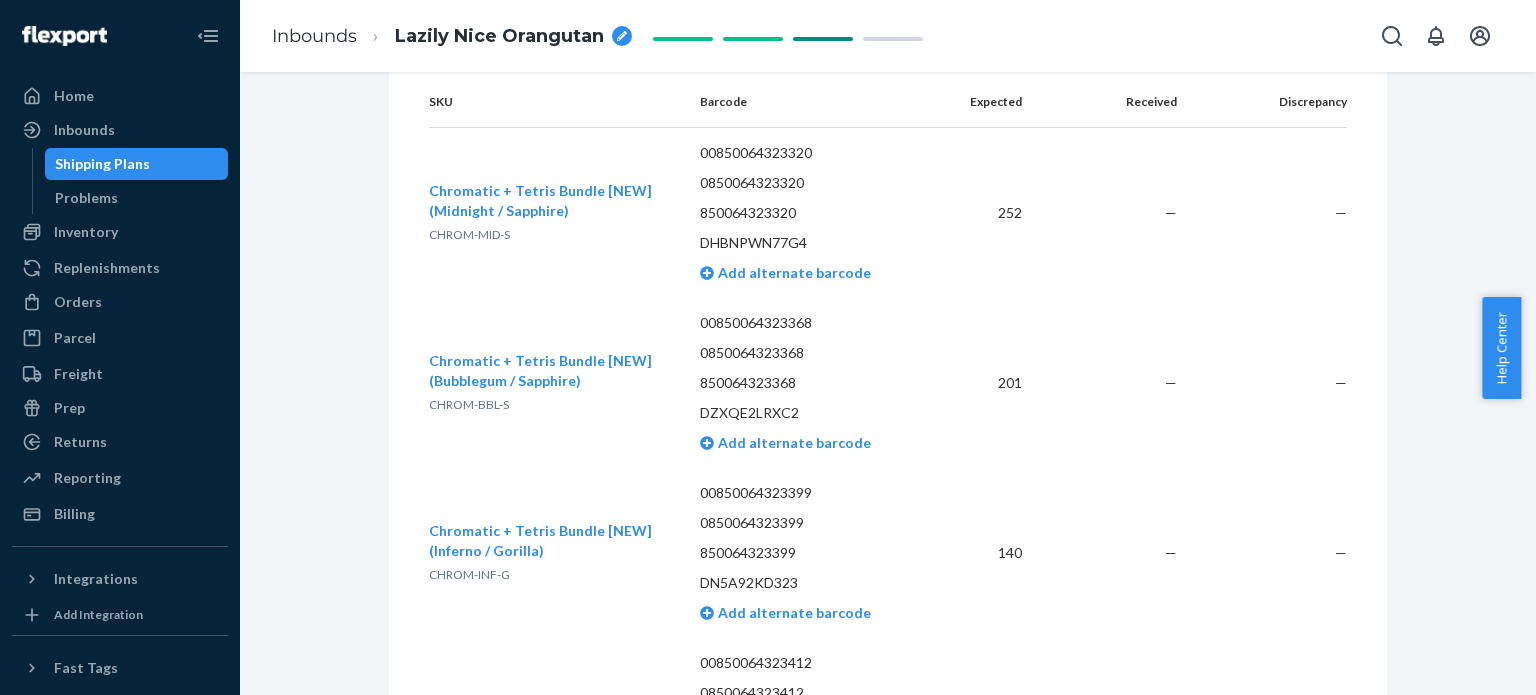 scroll, scrollTop: 2718, scrollLeft: 0, axis: vertical 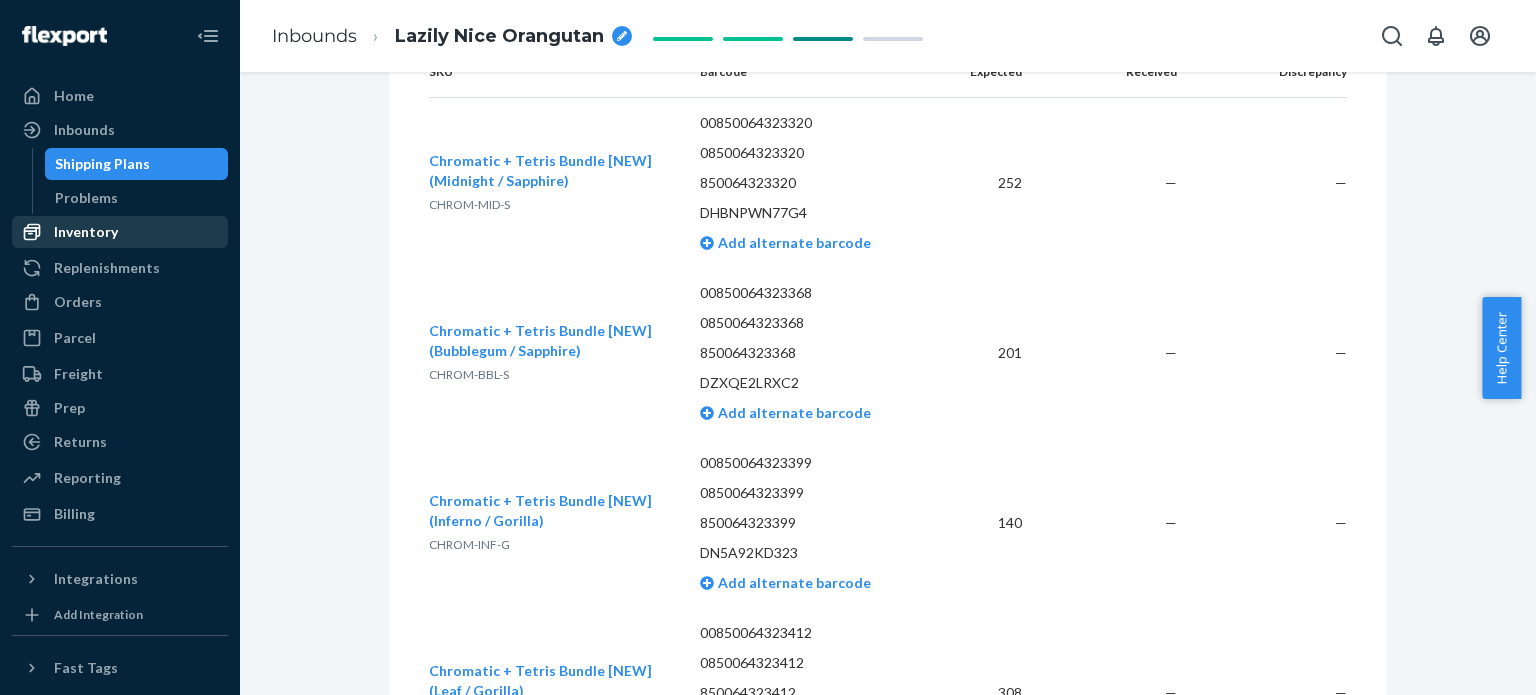 click on "Inventory" at bounding box center (86, 232) 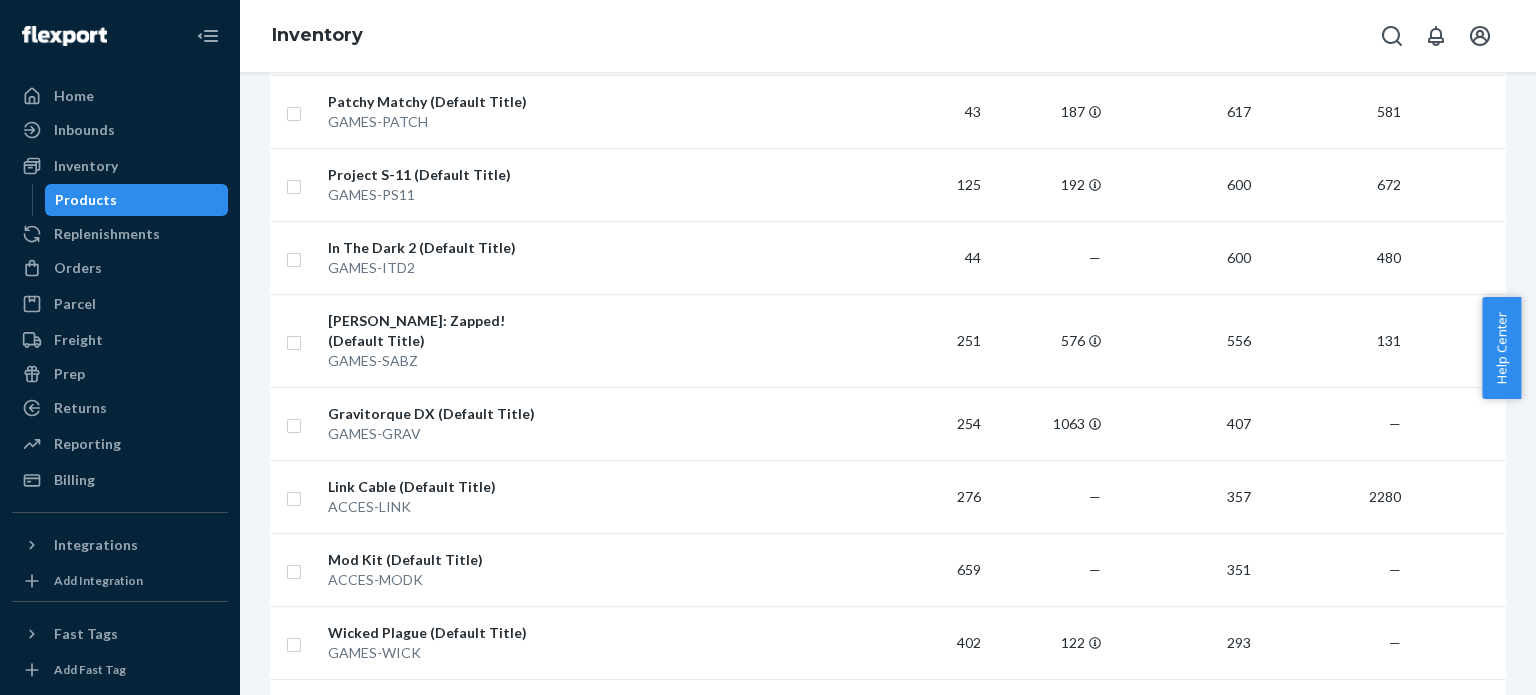 scroll, scrollTop: 1672, scrollLeft: 0, axis: vertical 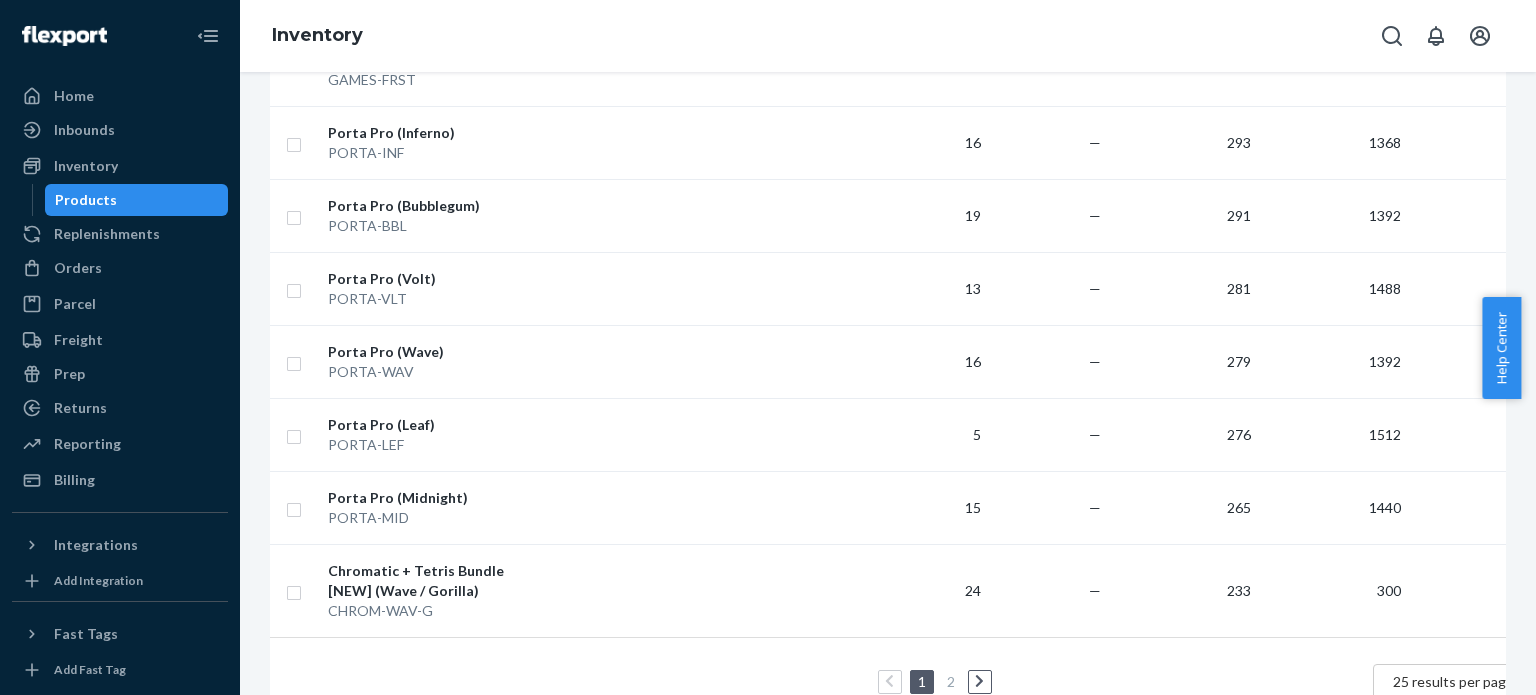 click 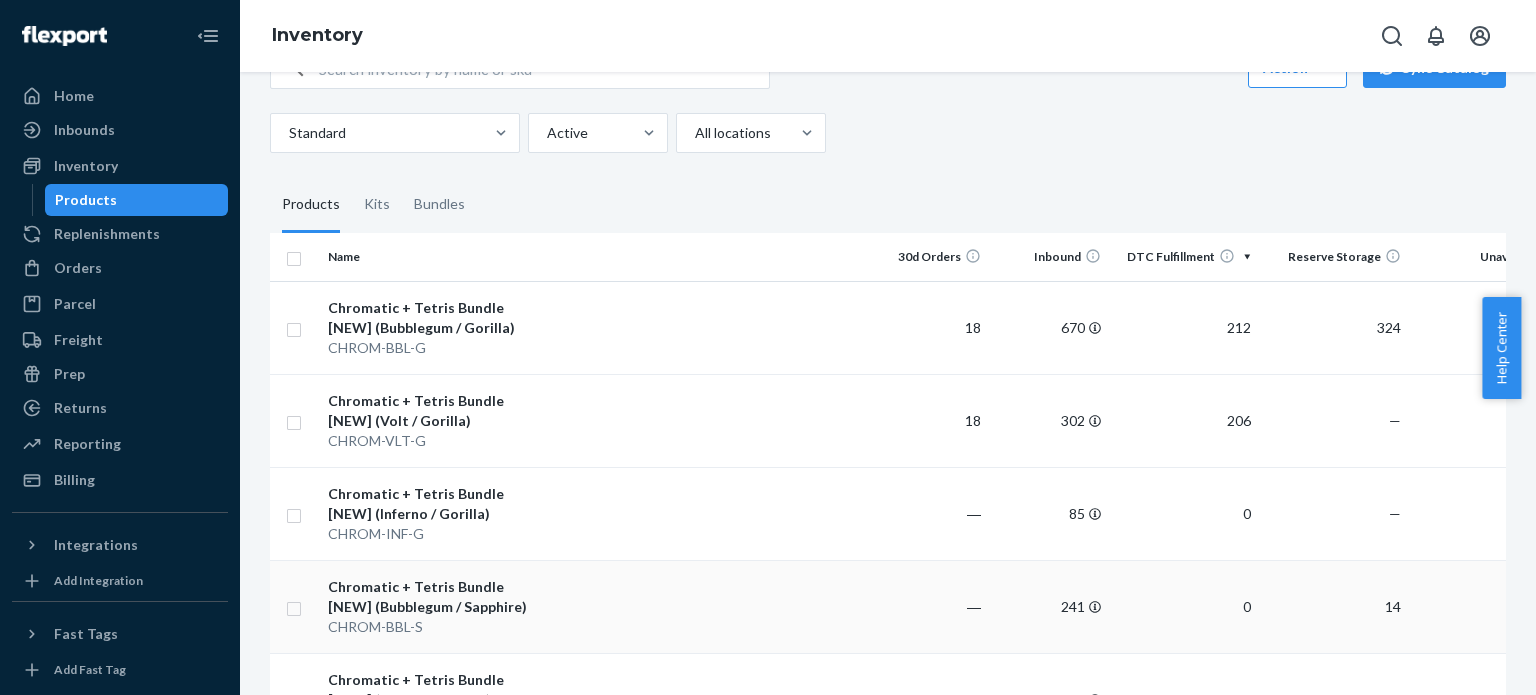 scroll, scrollTop: 0, scrollLeft: 0, axis: both 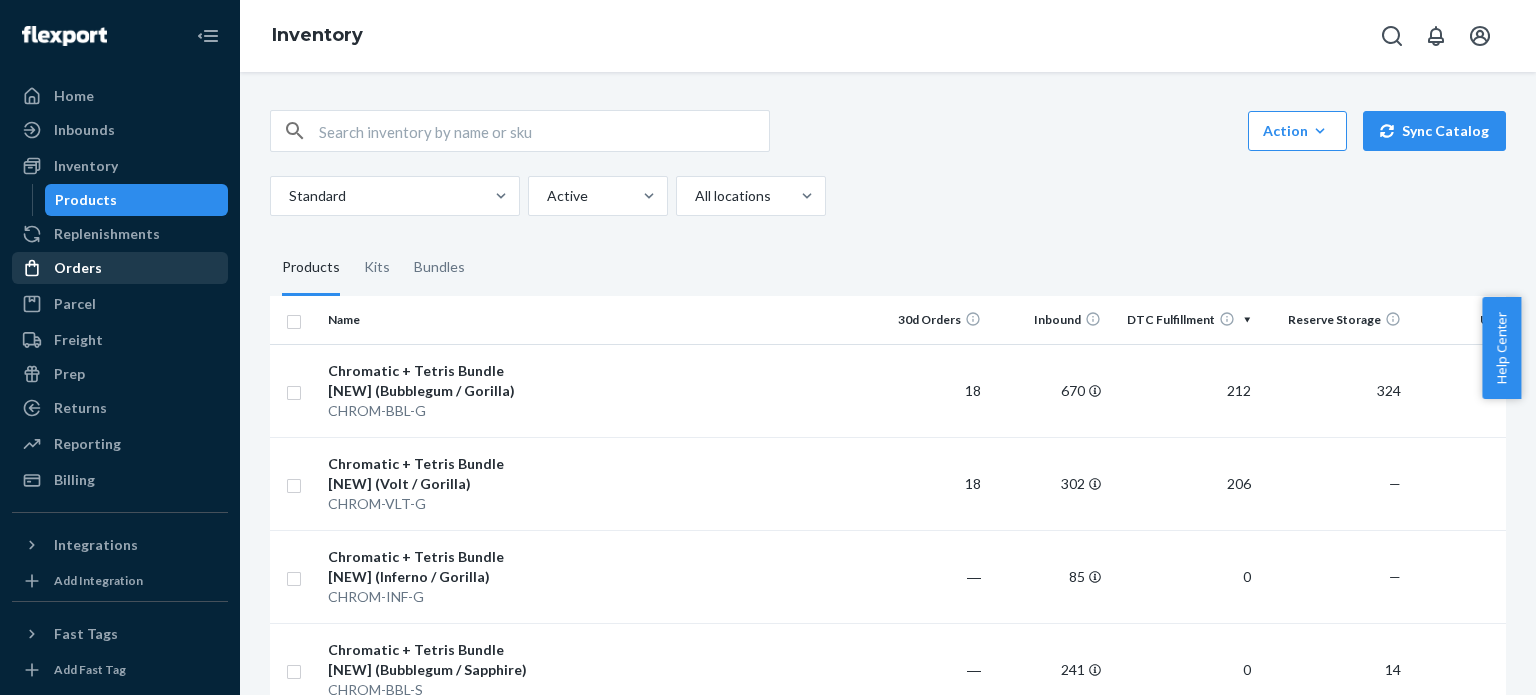 click on "Orders" at bounding box center [120, 268] 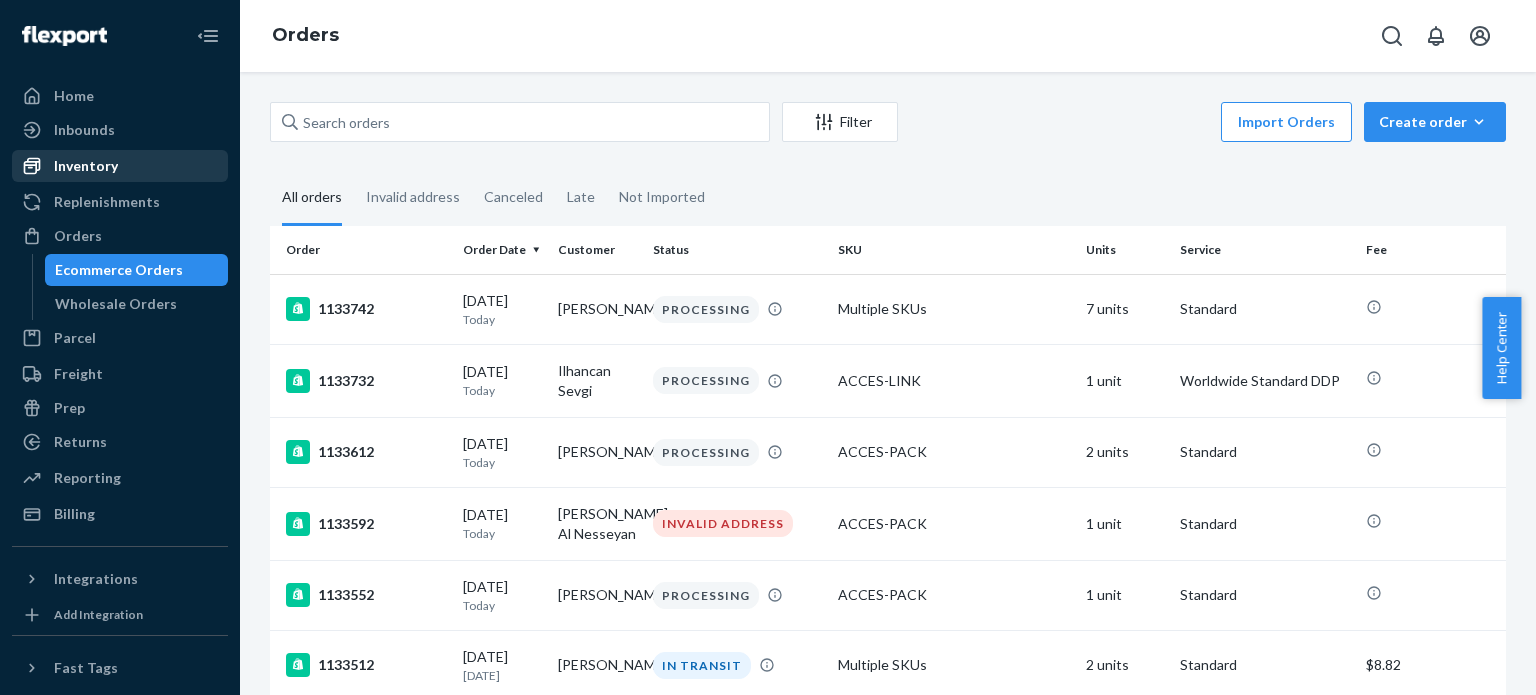 click on "Inventory" at bounding box center (86, 166) 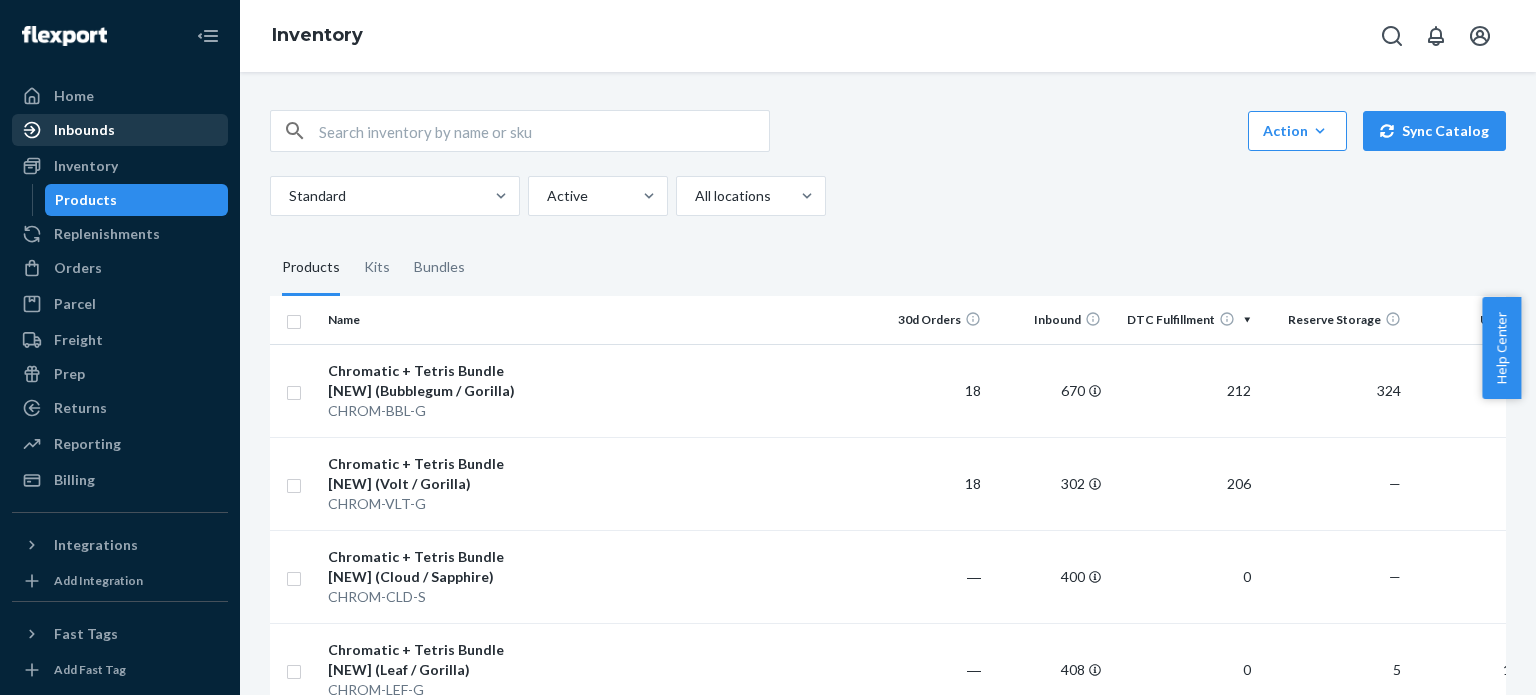 click on "Inbounds" at bounding box center [84, 130] 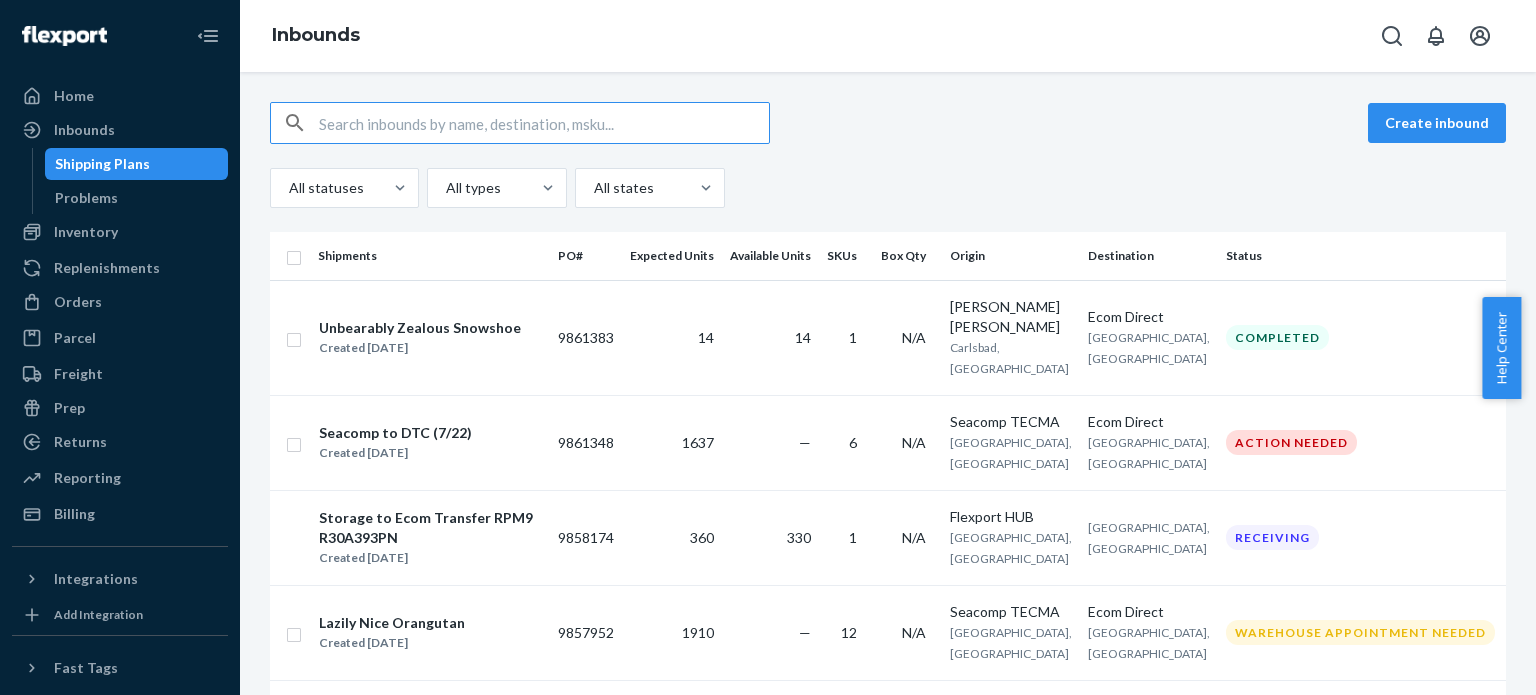 click on "Help Center" at bounding box center (1501, 348) 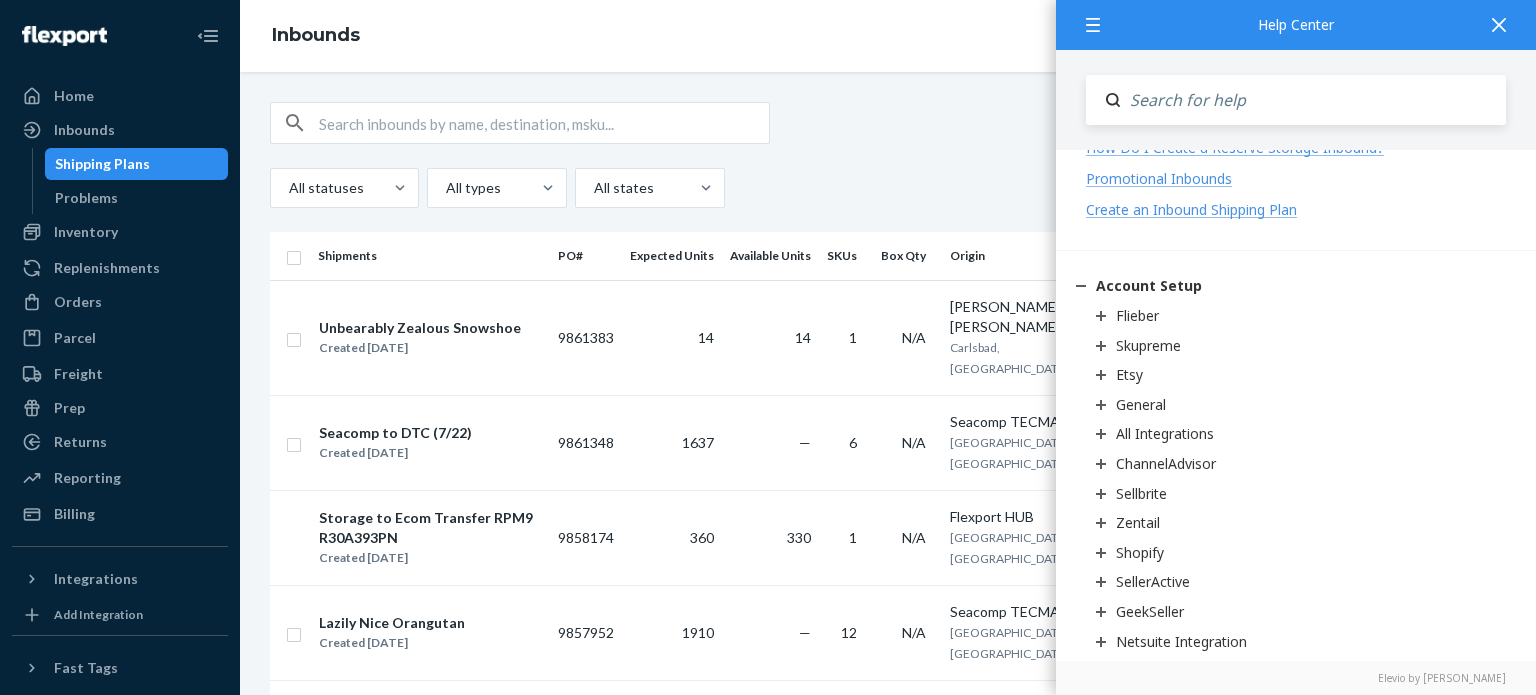 scroll, scrollTop: 259, scrollLeft: 0, axis: vertical 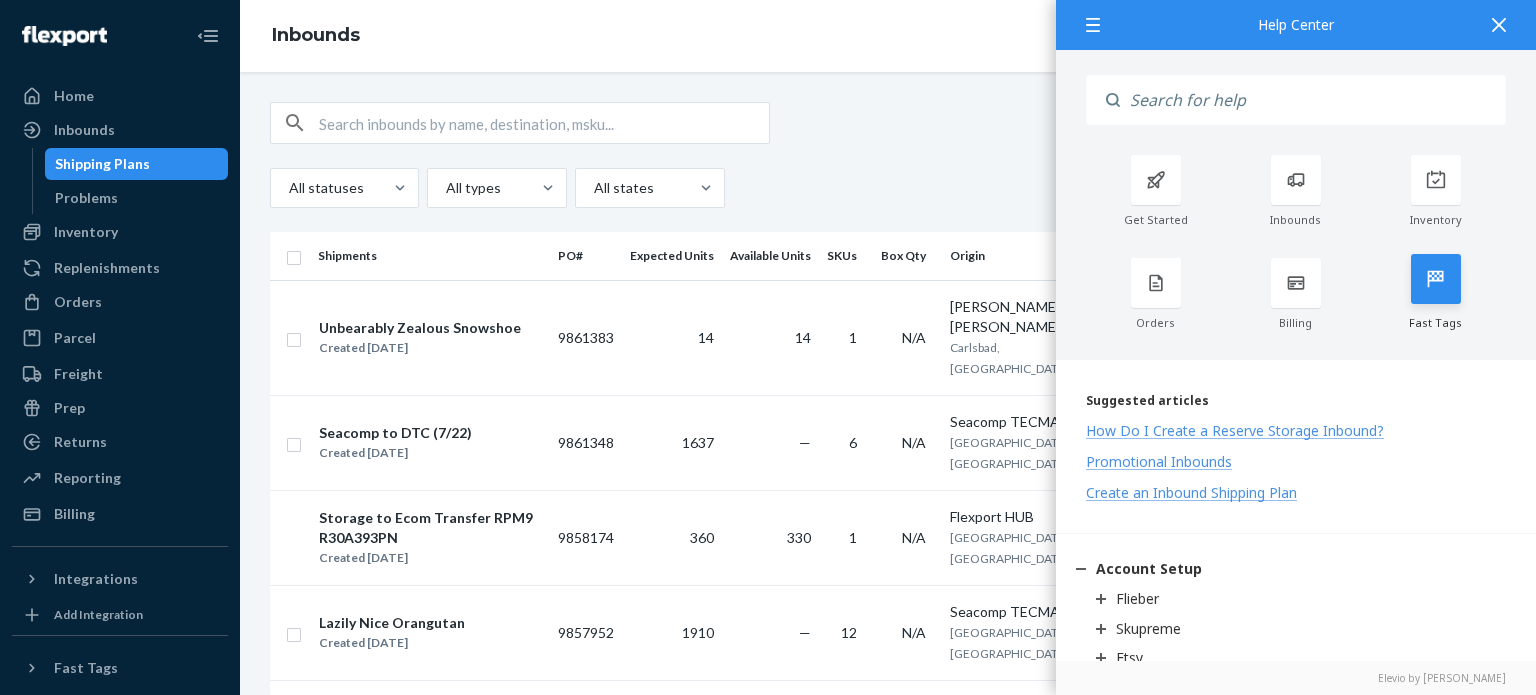 click 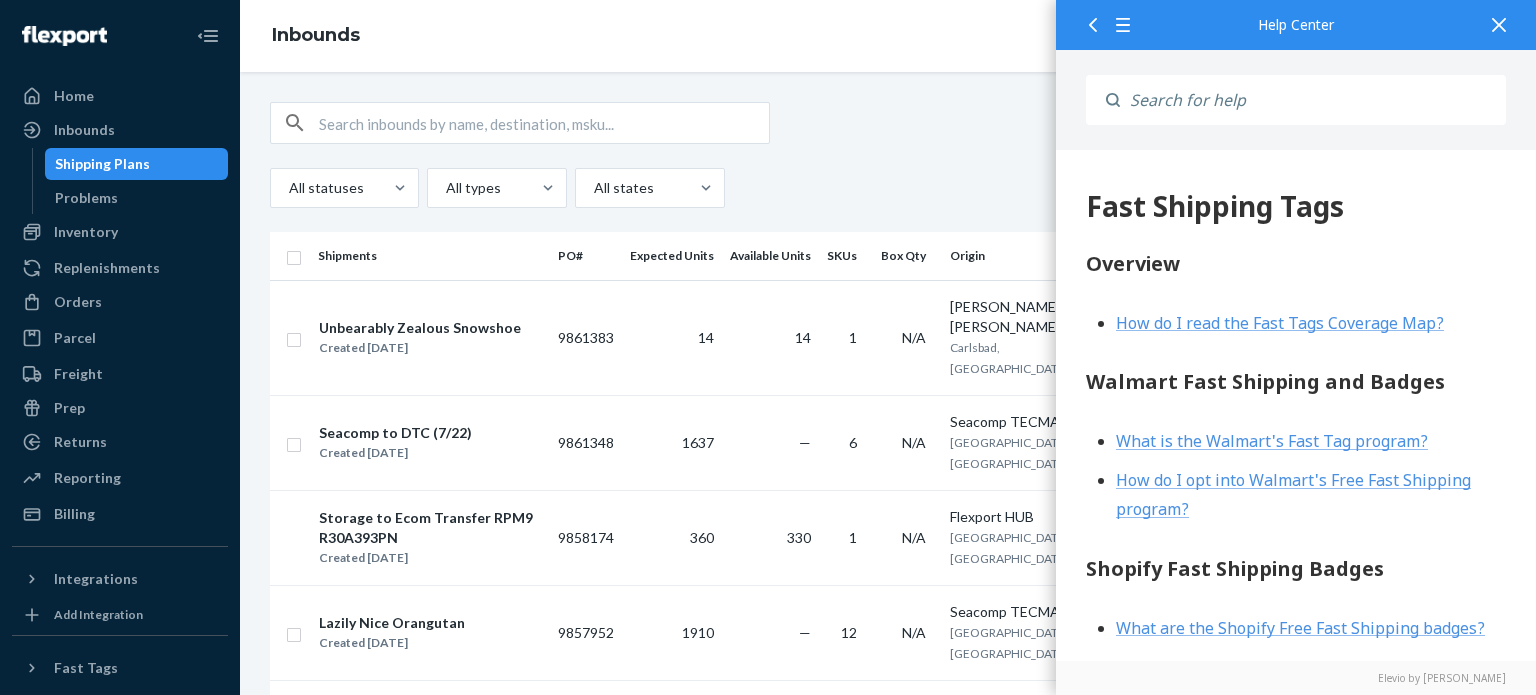 scroll, scrollTop: 0, scrollLeft: 0, axis: both 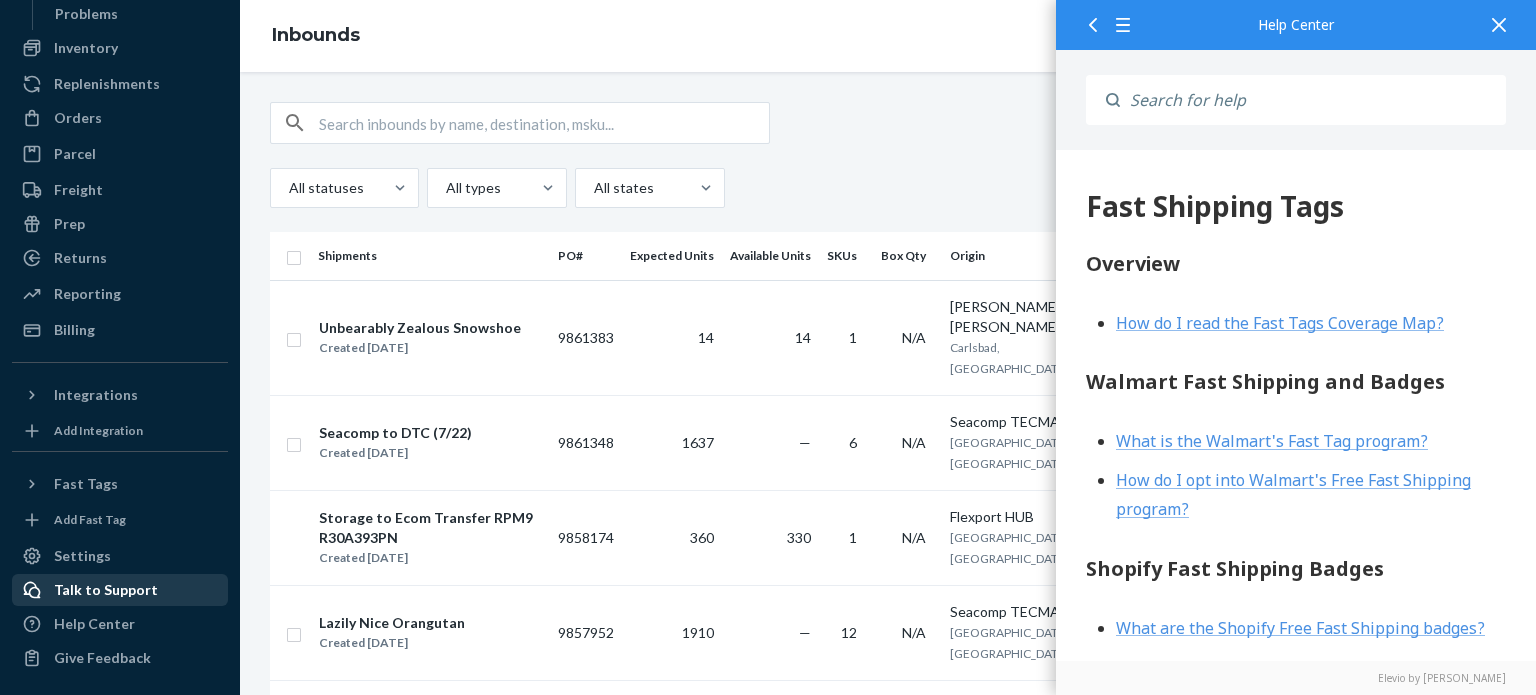 click on "Talk to Support" at bounding box center [106, 590] 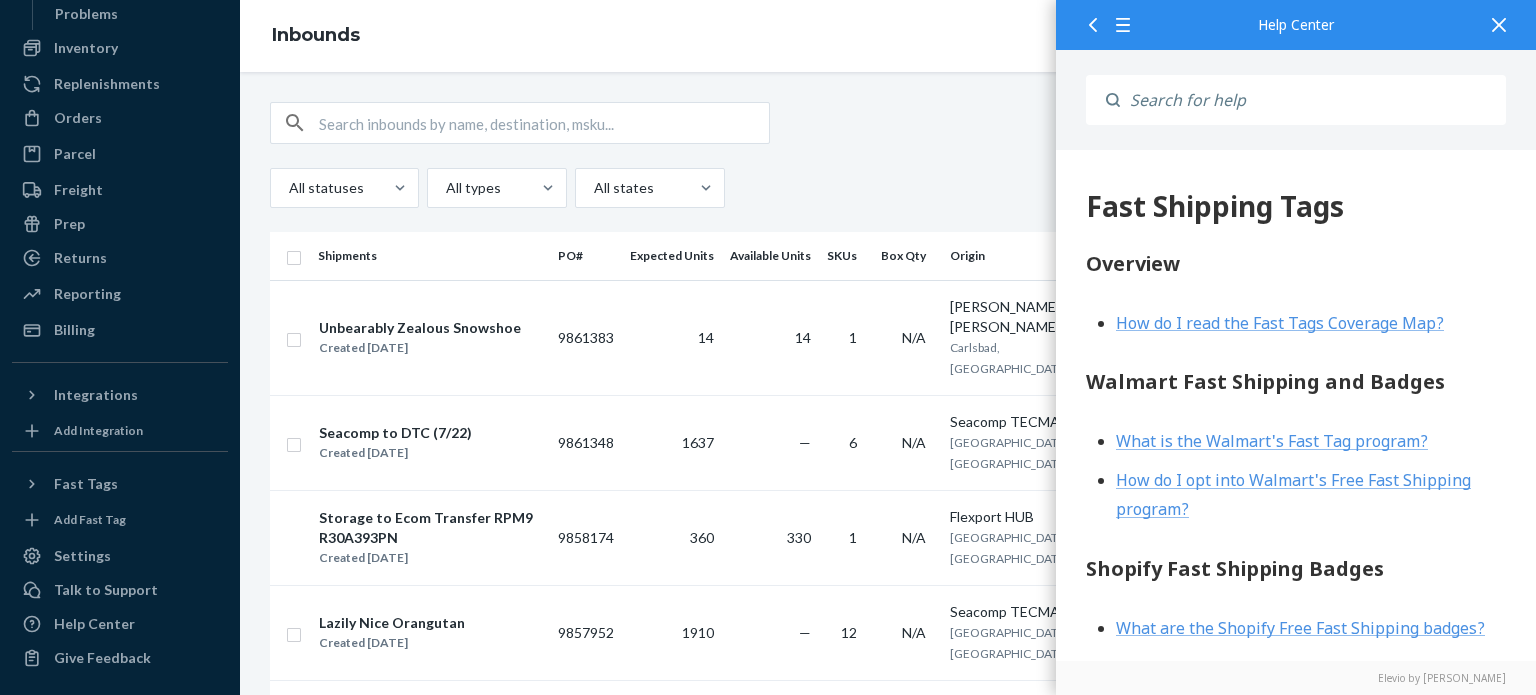 click on "Inbounds" at bounding box center [888, 36] 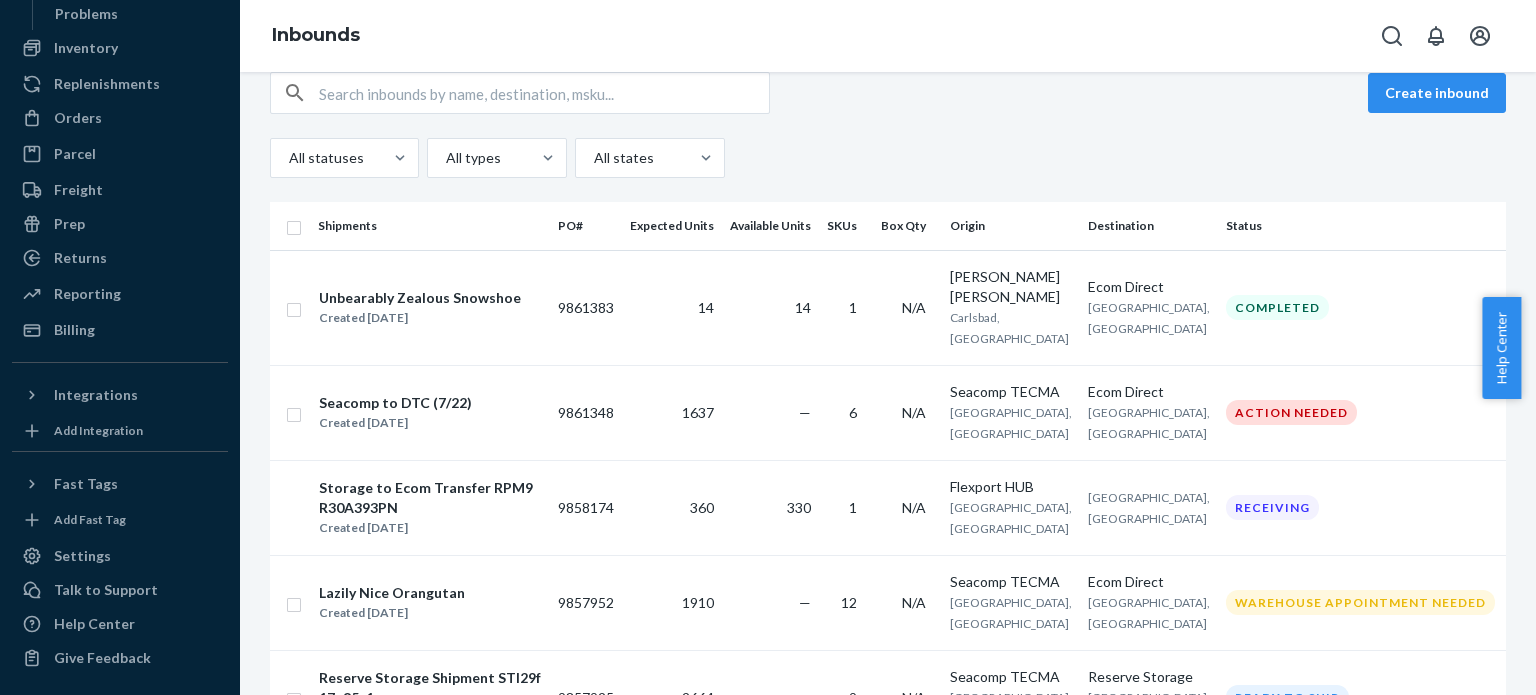 scroll, scrollTop: 36, scrollLeft: 0, axis: vertical 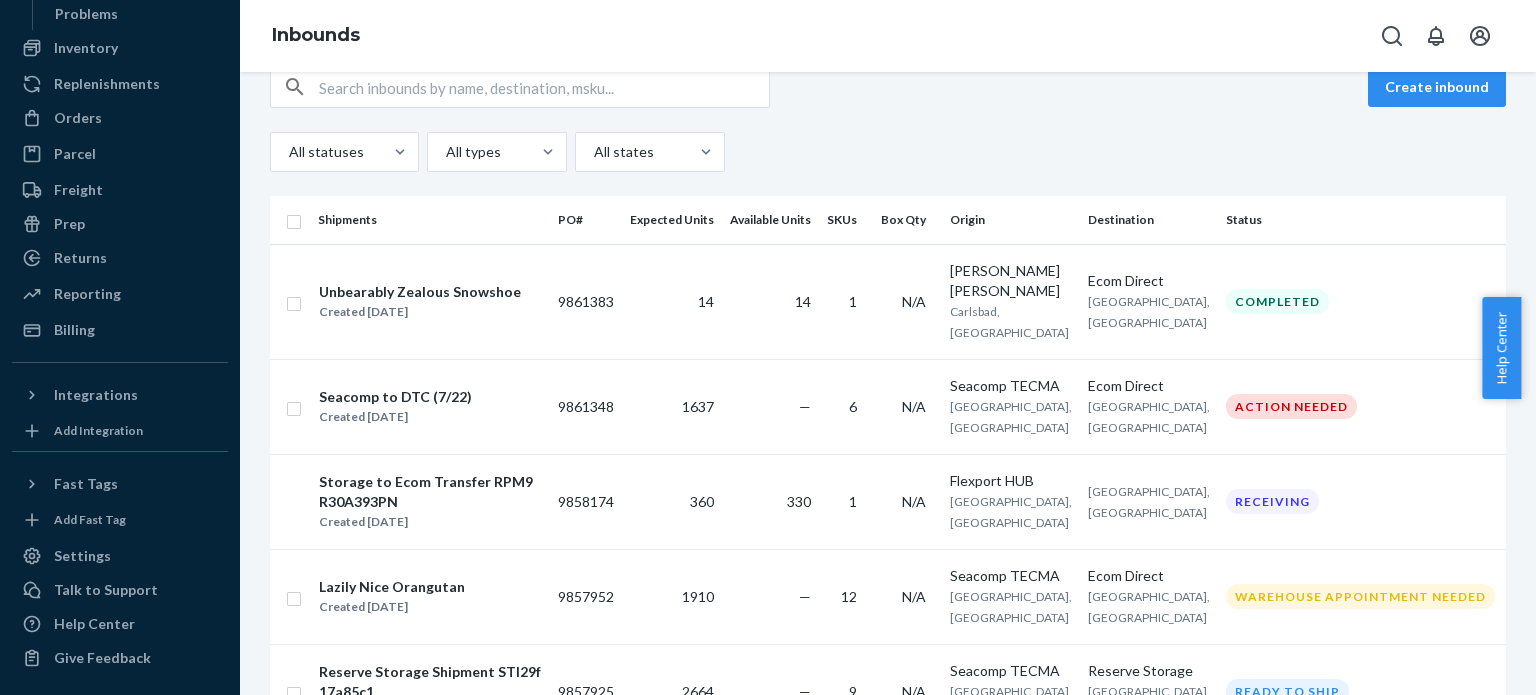 click on "All statuses All types All states" at bounding box center [888, 152] 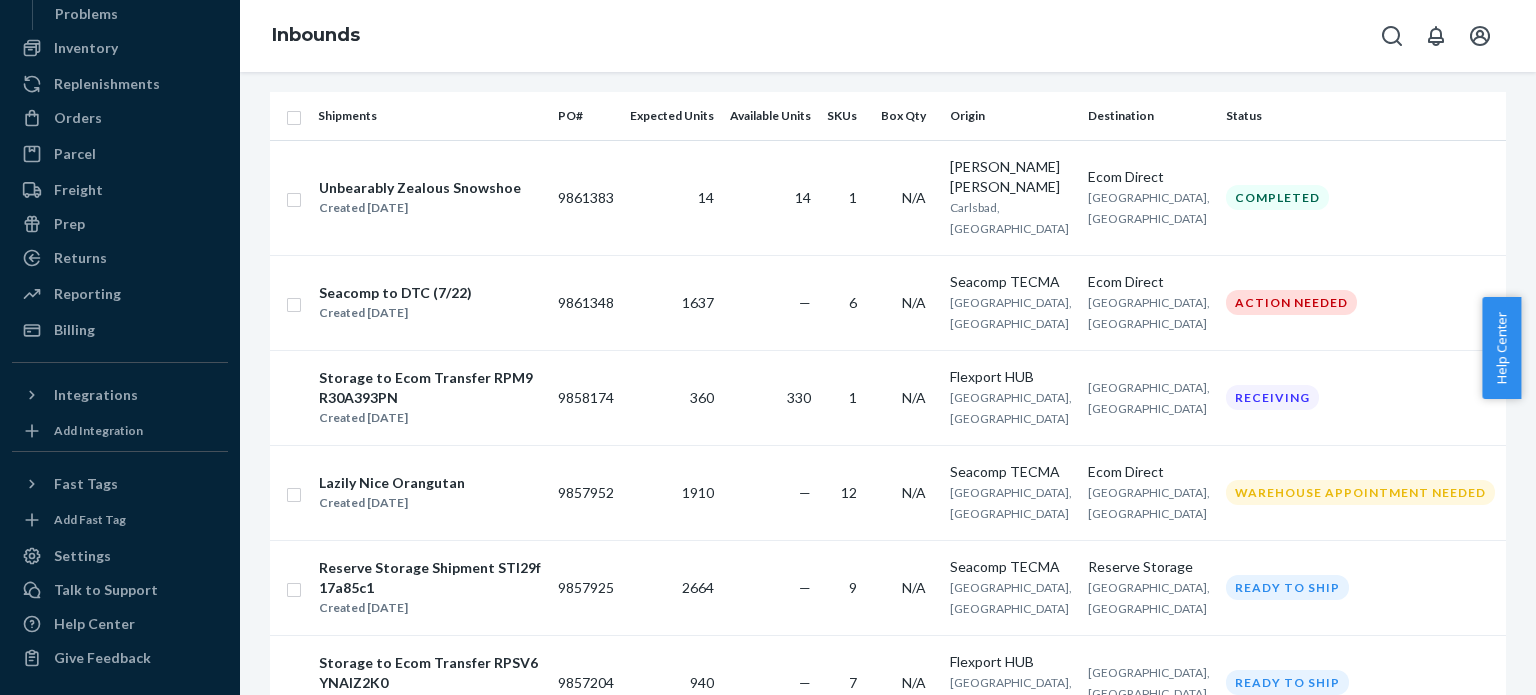scroll, scrollTop: 147, scrollLeft: 0, axis: vertical 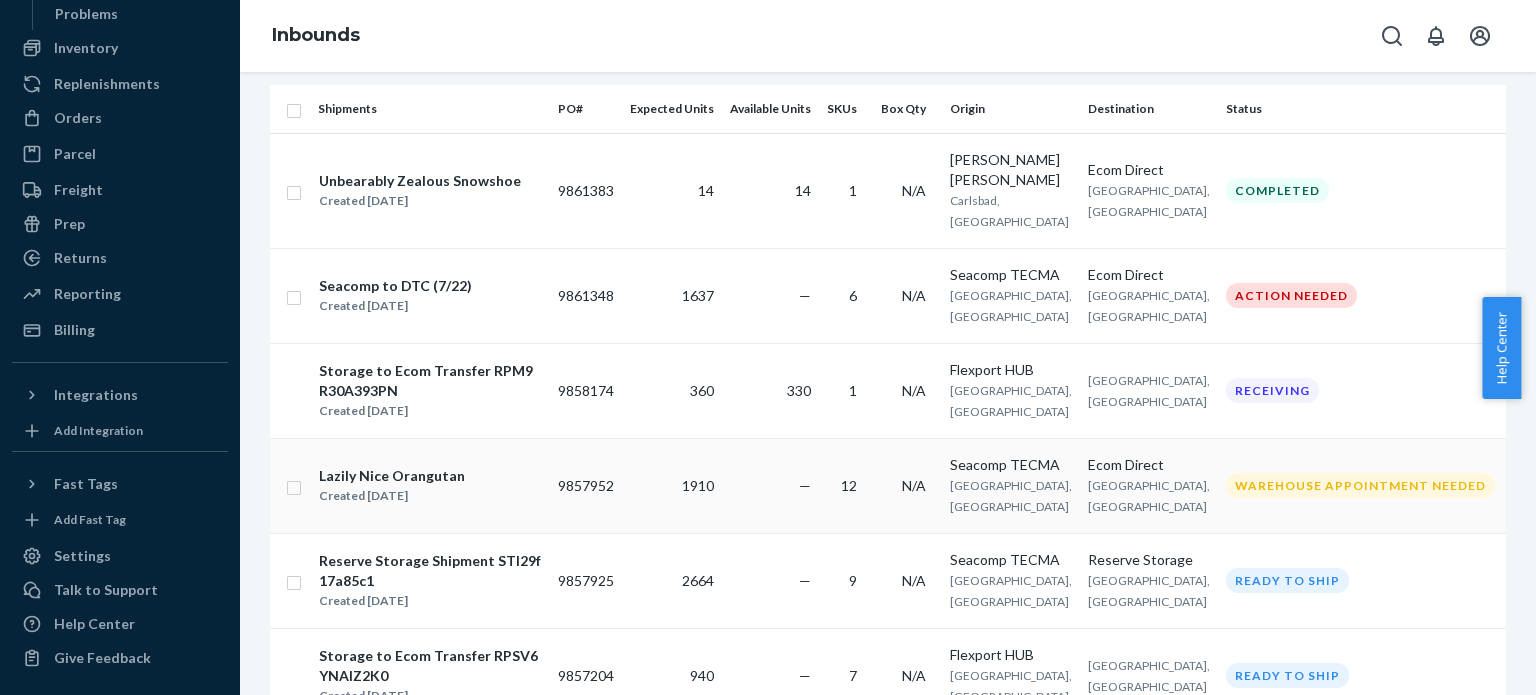 click on "1910" at bounding box center (672, 485) 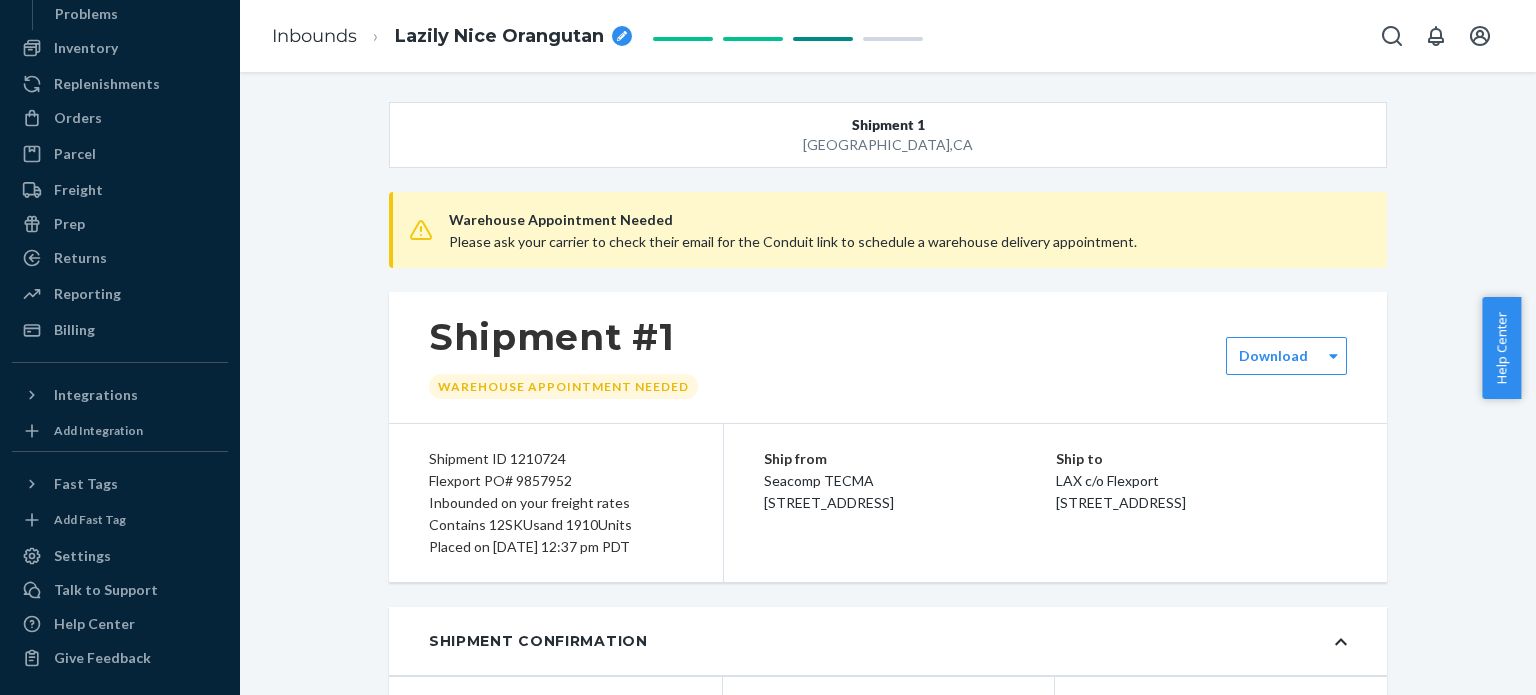 type on "7062204" 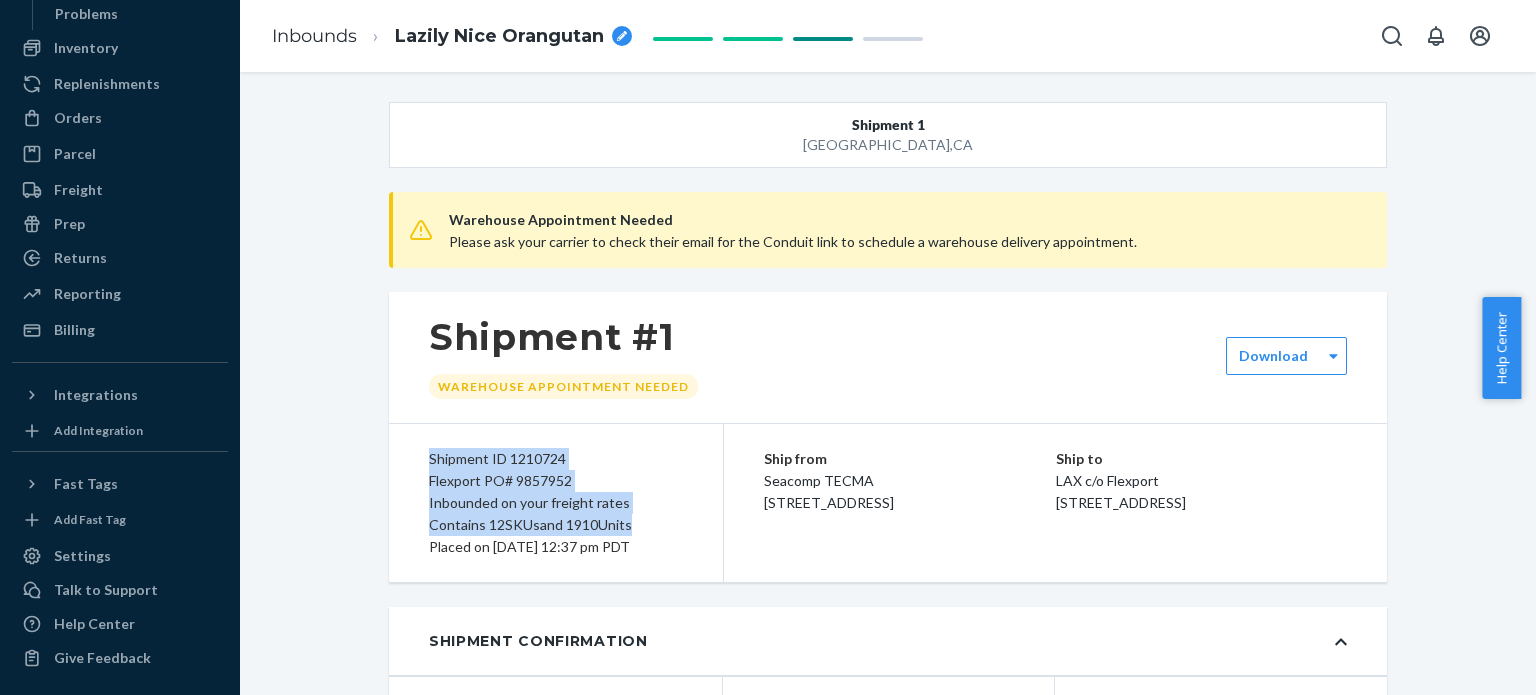 drag, startPoint x: 422, startPoint y: 457, endPoint x: 634, endPoint y: 523, distance: 222.03603 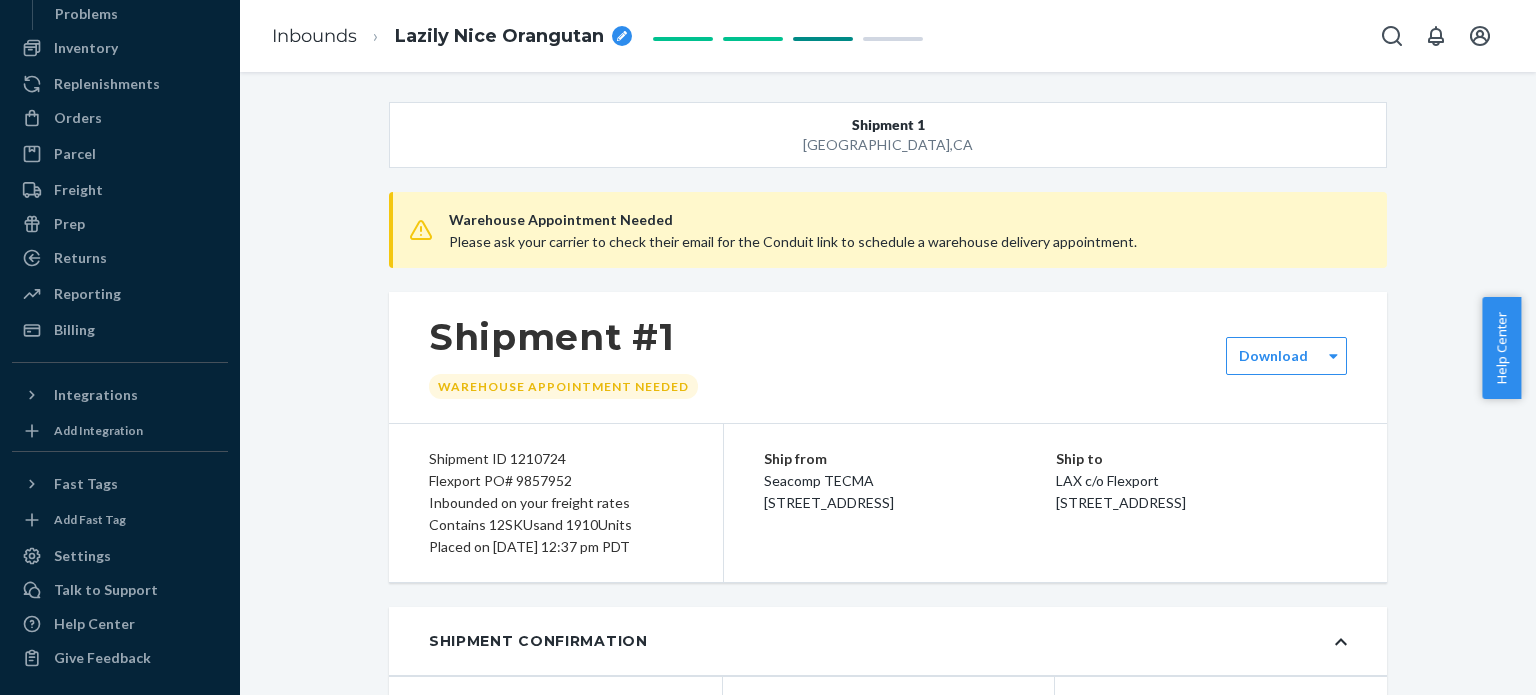 click on "Shipment #1 Warehouse Appointment Needed" at bounding box center [888, 357] 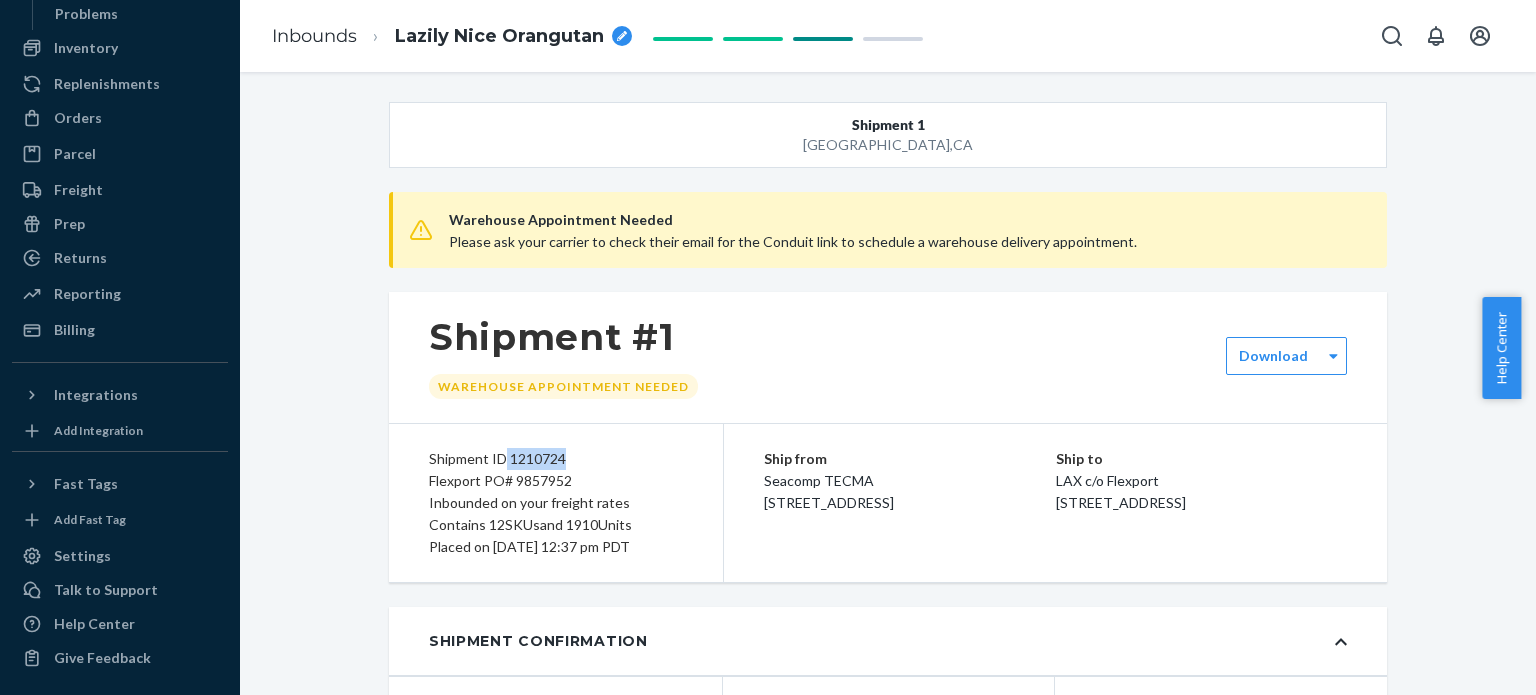 drag, startPoint x: 498, startPoint y: 461, endPoint x: 585, endPoint y: 466, distance: 87.14356 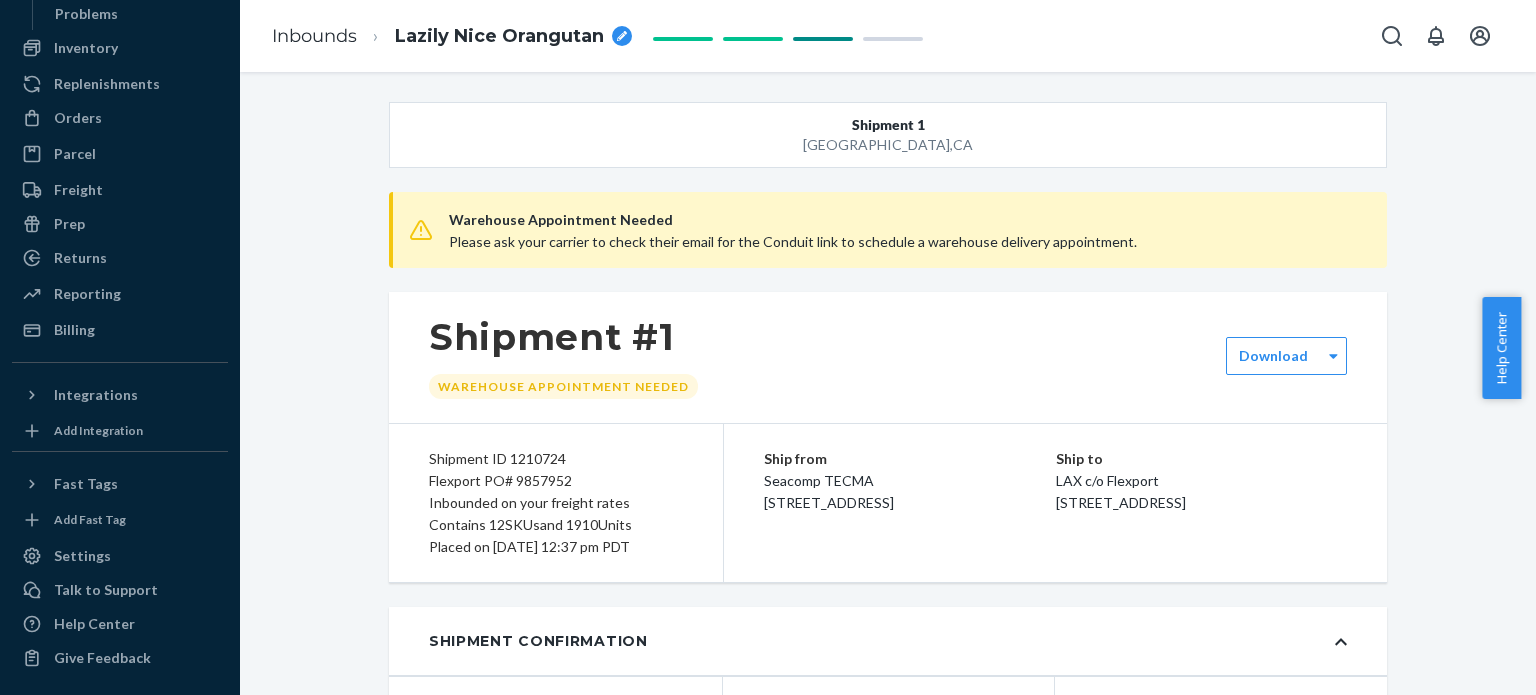 click on "Shipment #1 Warehouse Appointment Needed" at bounding box center (888, 357) 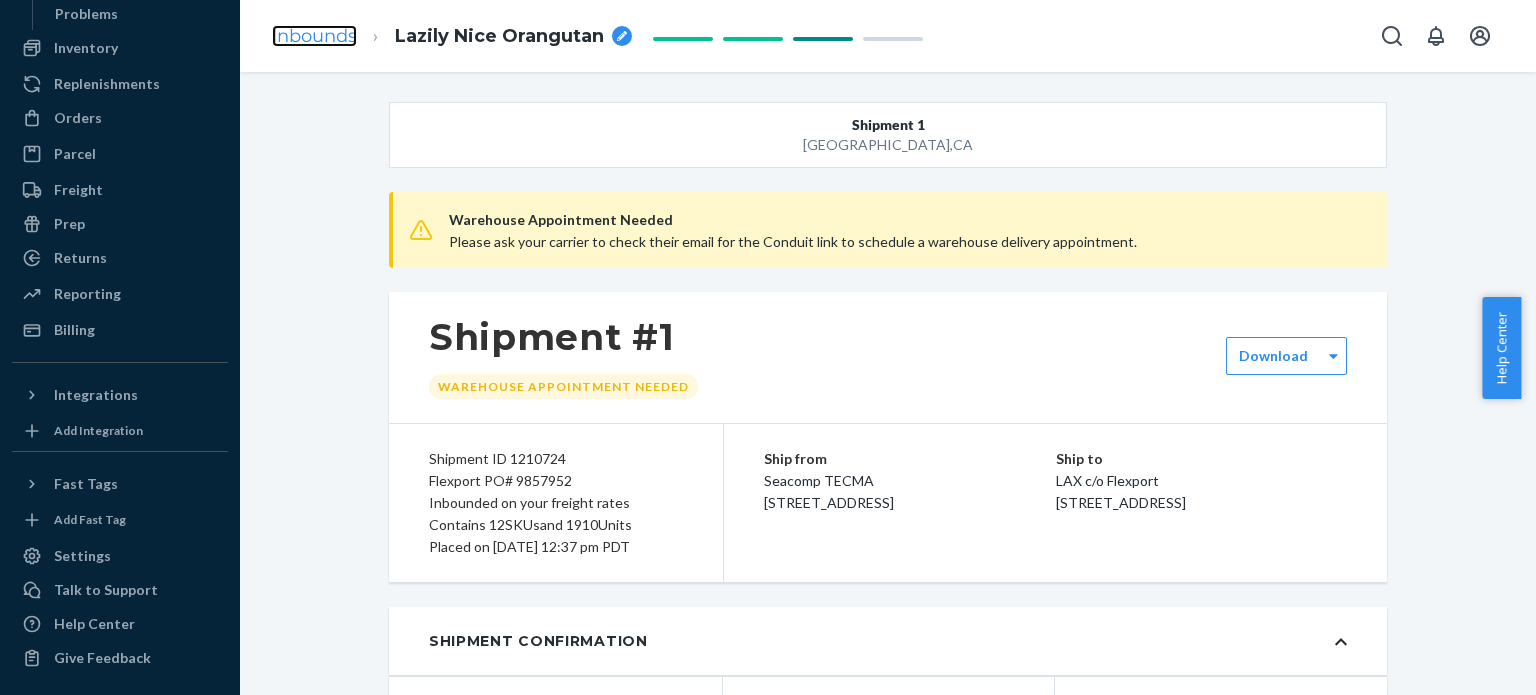 click on "Inbounds" at bounding box center [314, 36] 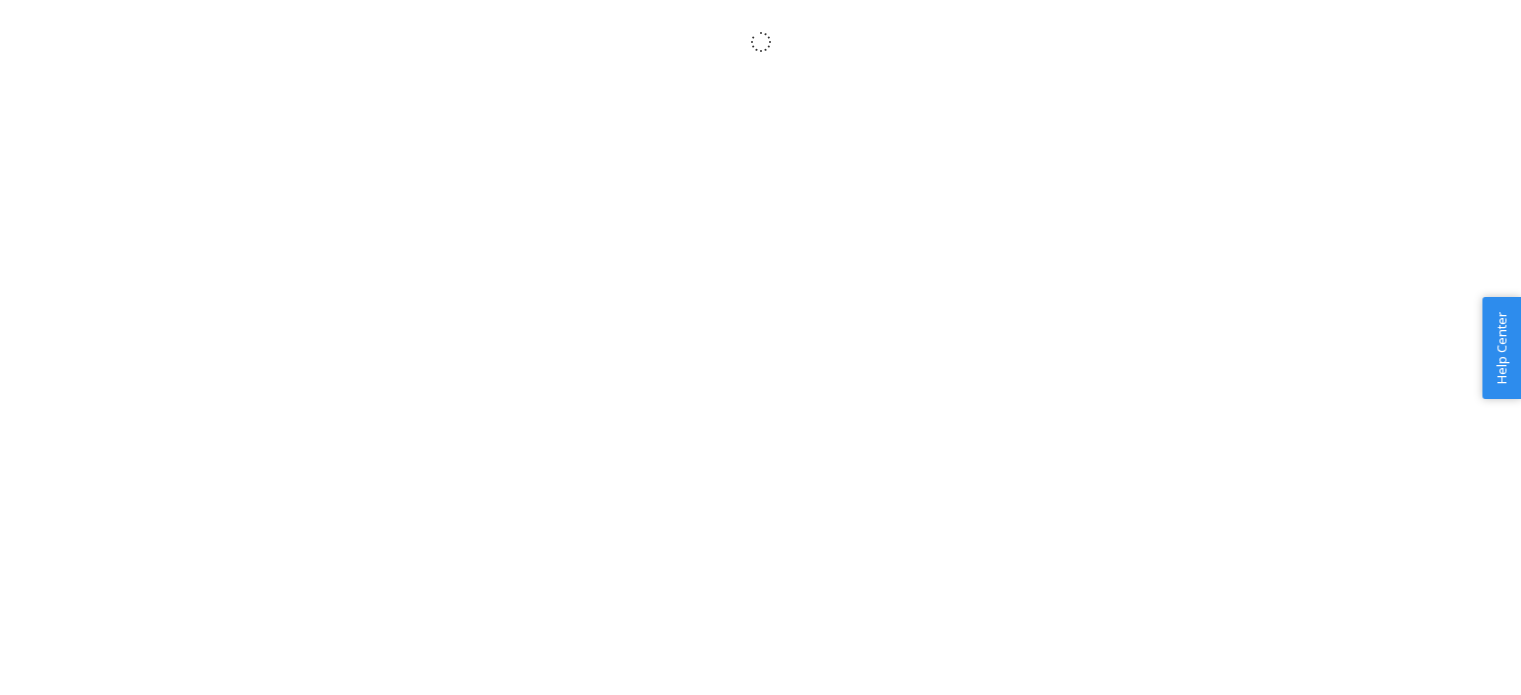 scroll, scrollTop: 0, scrollLeft: 0, axis: both 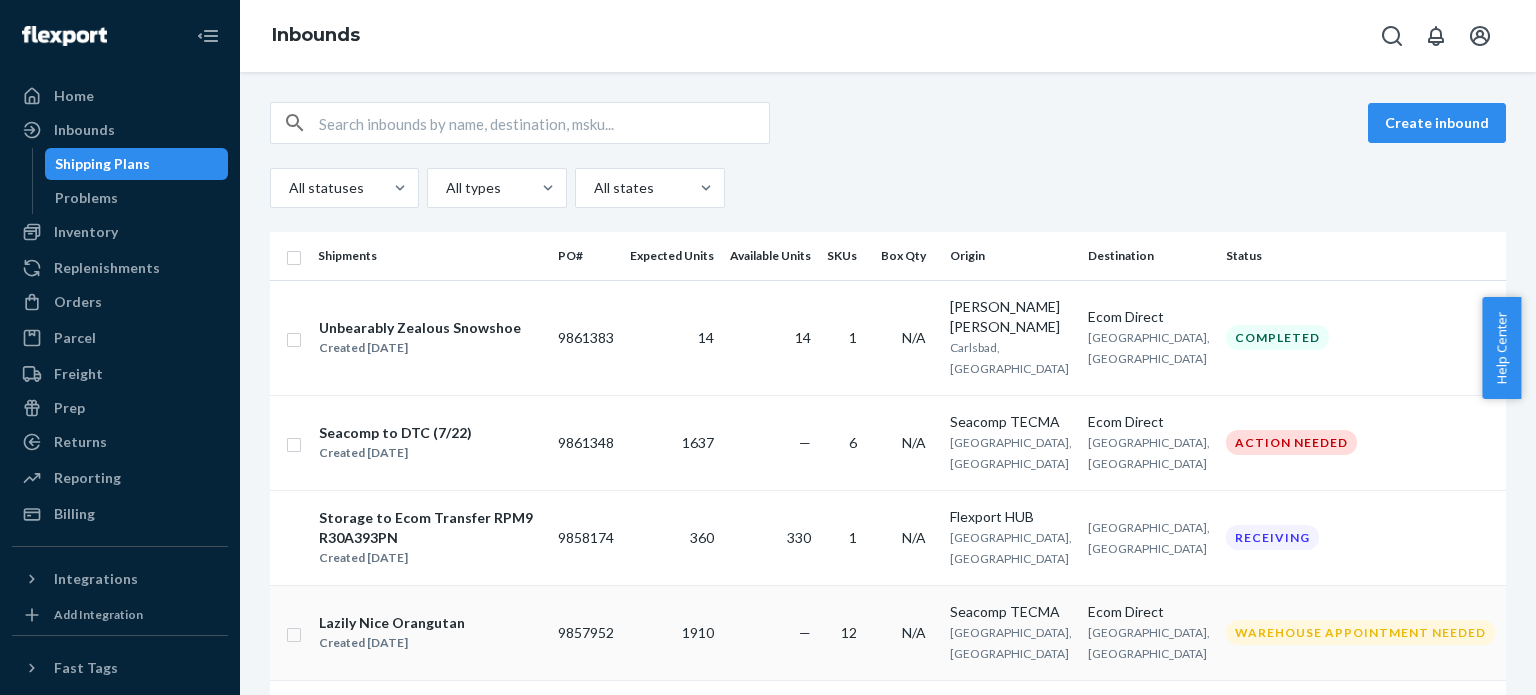 click on "1910" at bounding box center [672, 632] 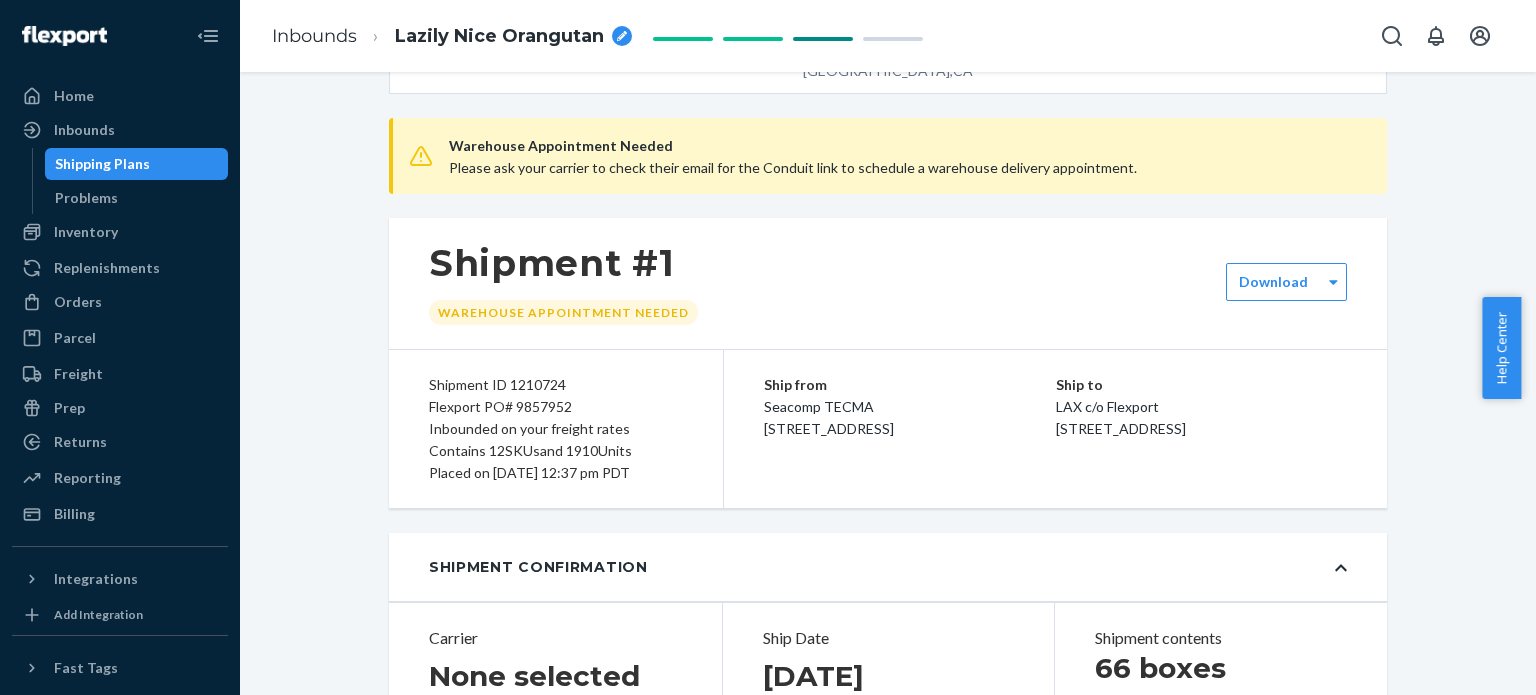 scroll, scrollTop: 0, scrollLeft: 0, axis: both 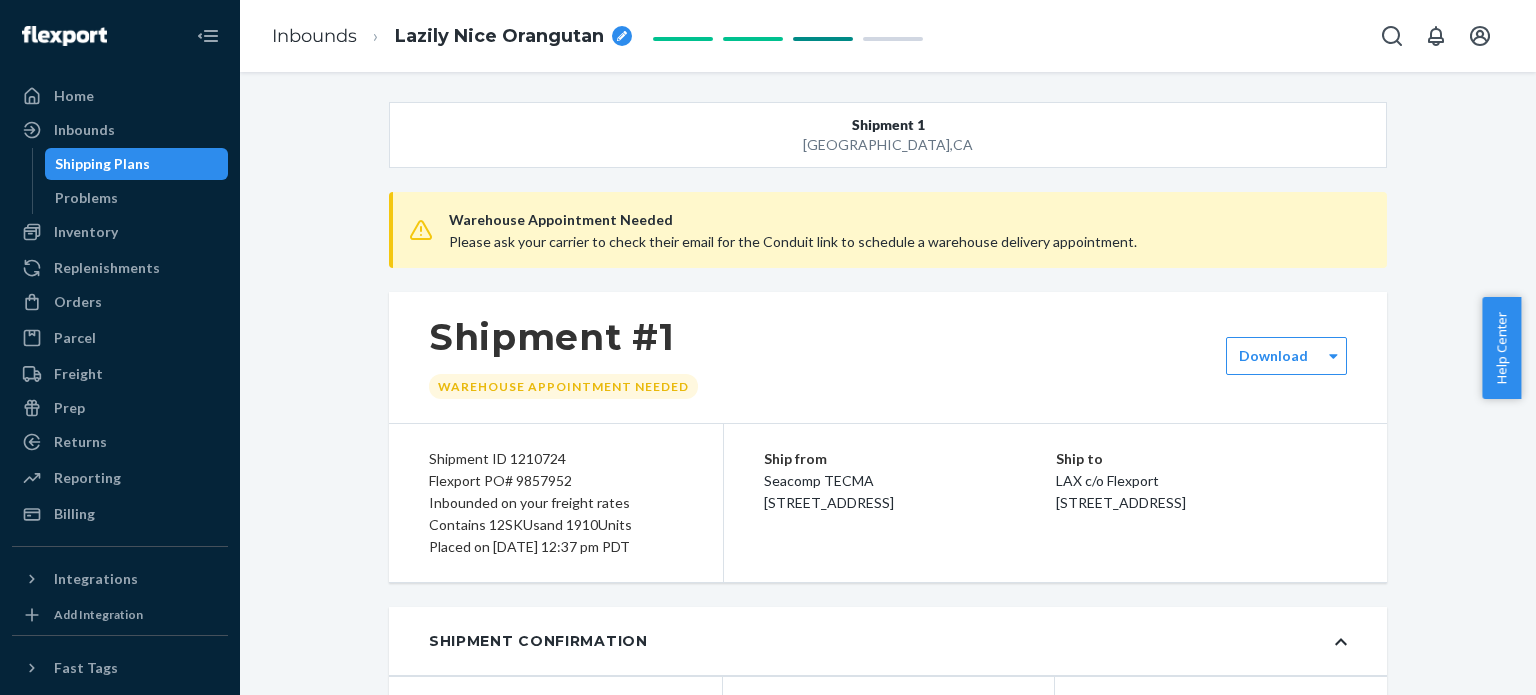 click 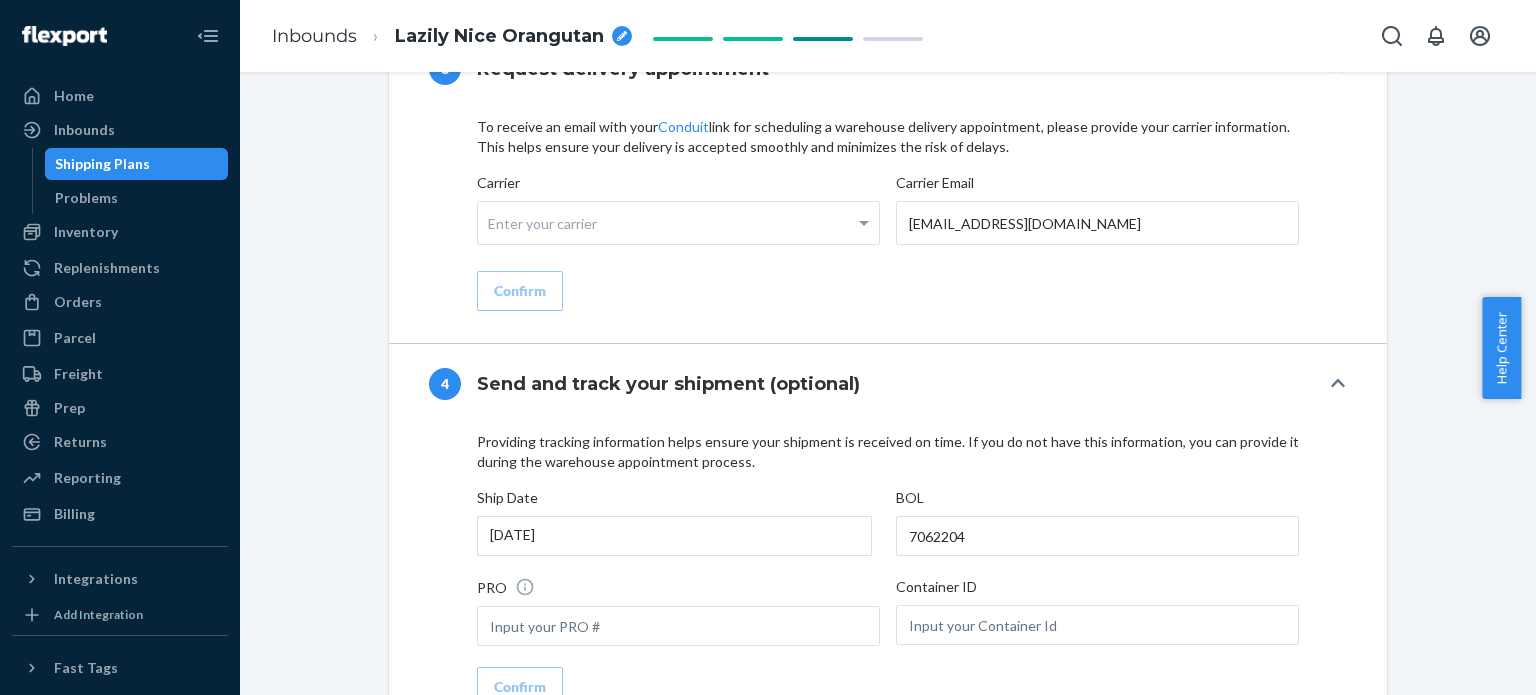 scroll, scrollTop: 1915, scrollLeft: 0, axis: vertical 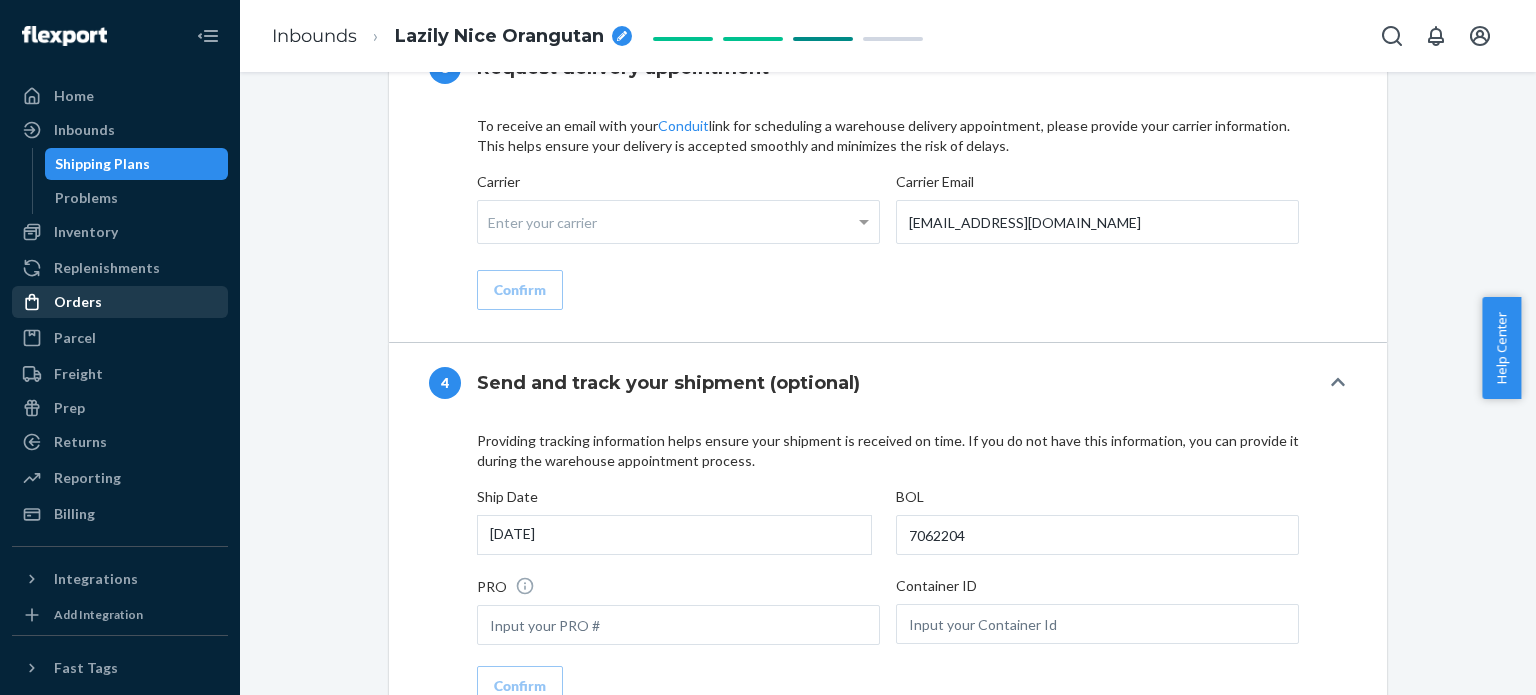 click on "Orders" at bounding box center [78, 302] 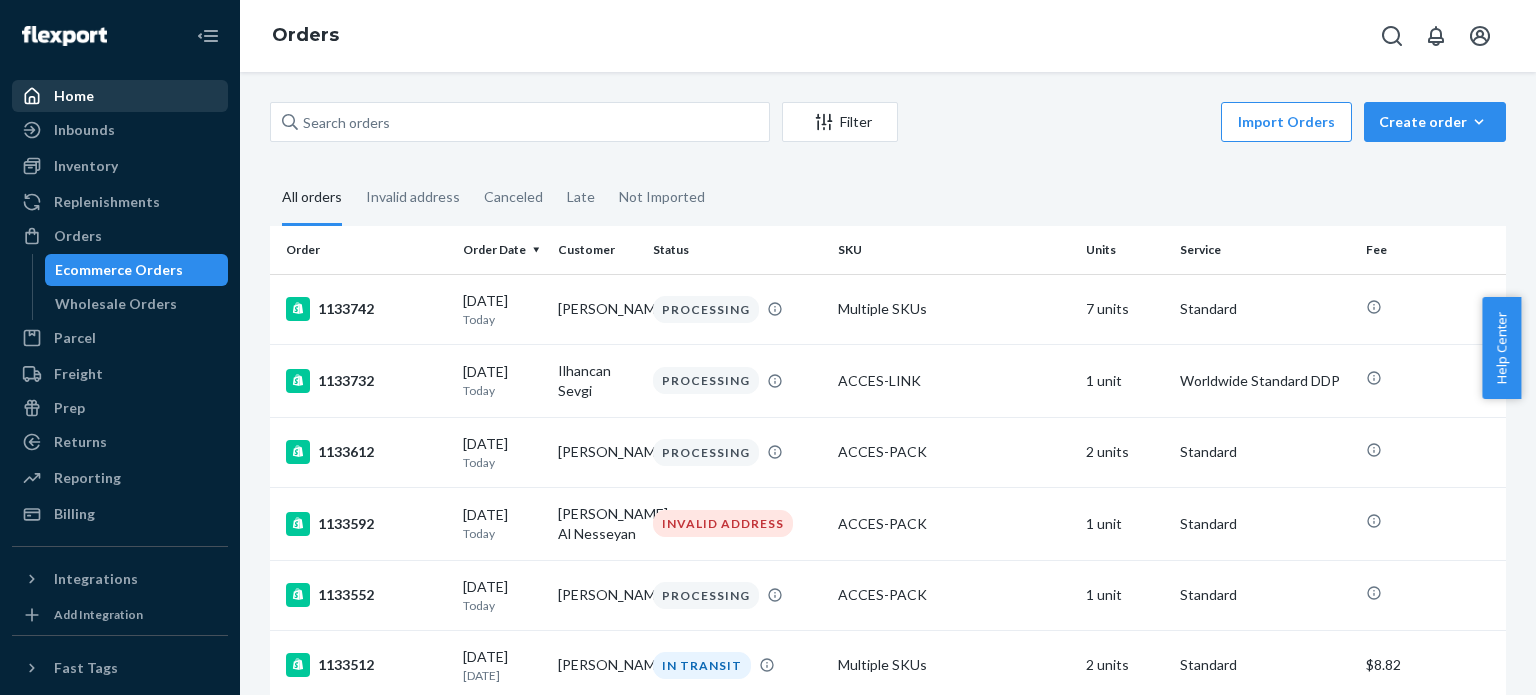 click on "Home" at bounding box center (120, 96) 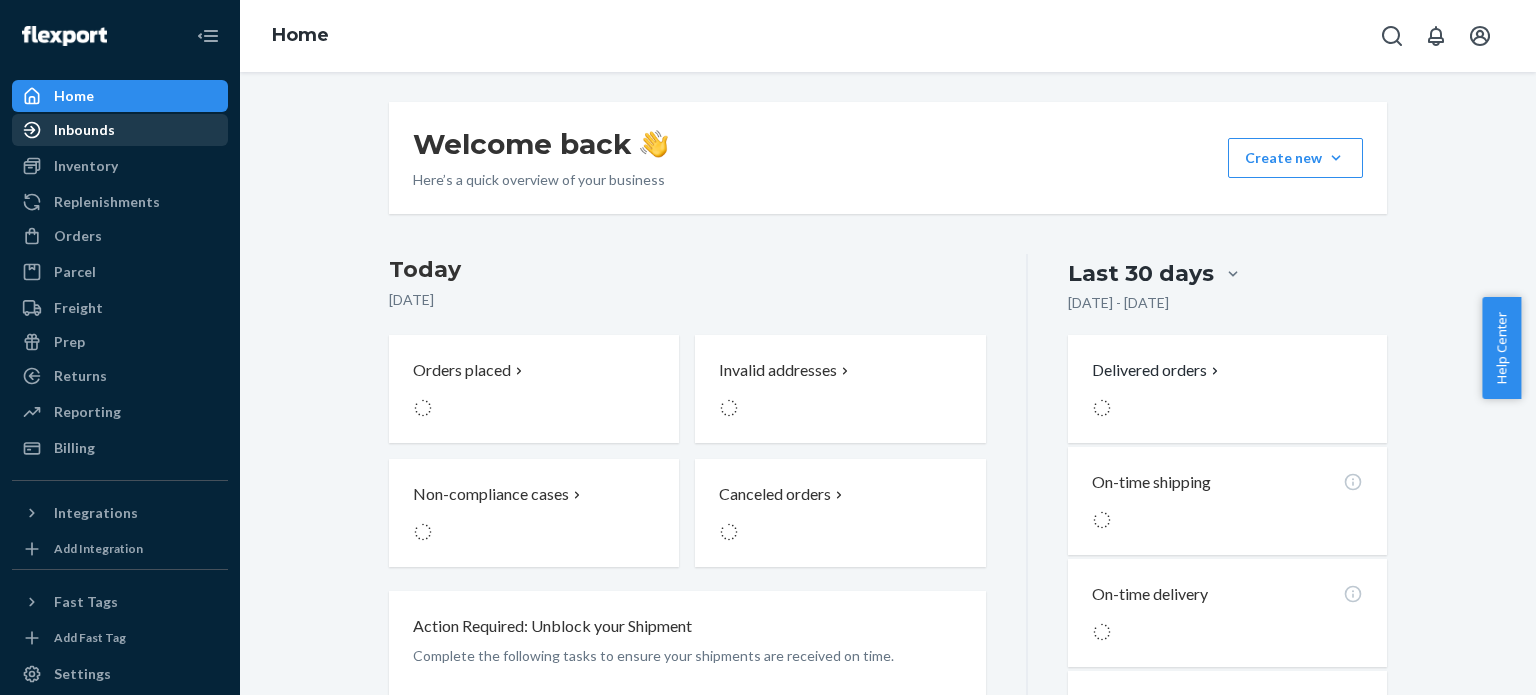 click on "Inbounds" at bounding box center (84, 130) 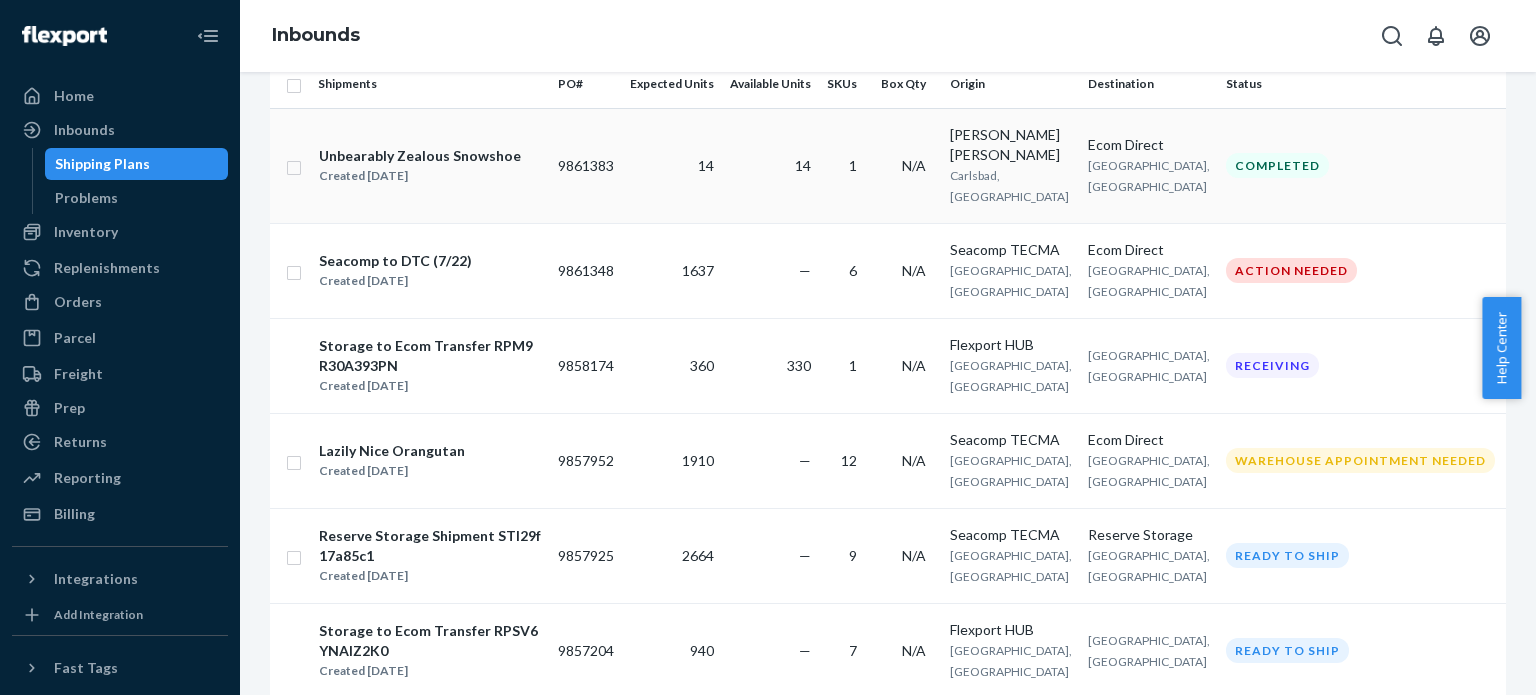 scroll, scrollTop: 175, scrollLeft: 0, axis: vertical 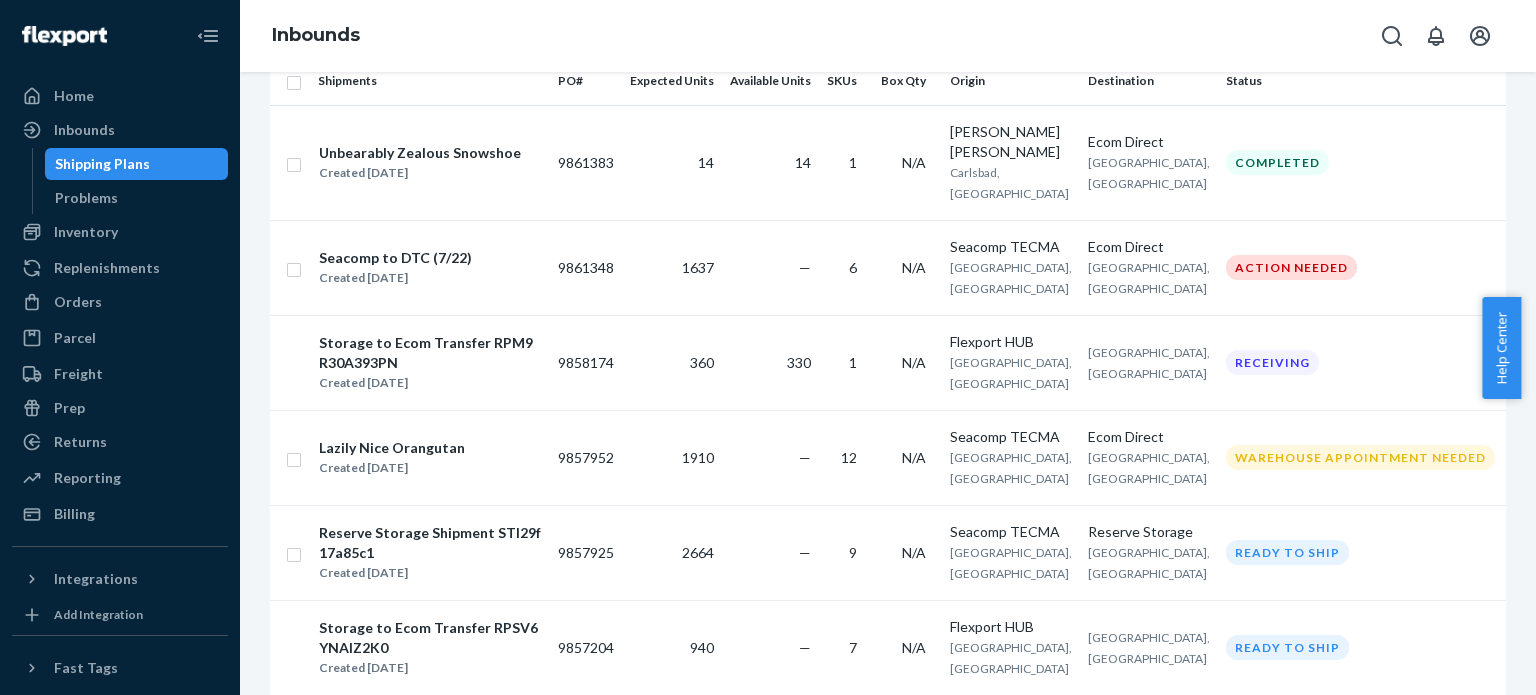 click on "Help Center" at bounding box center [1501, 348] 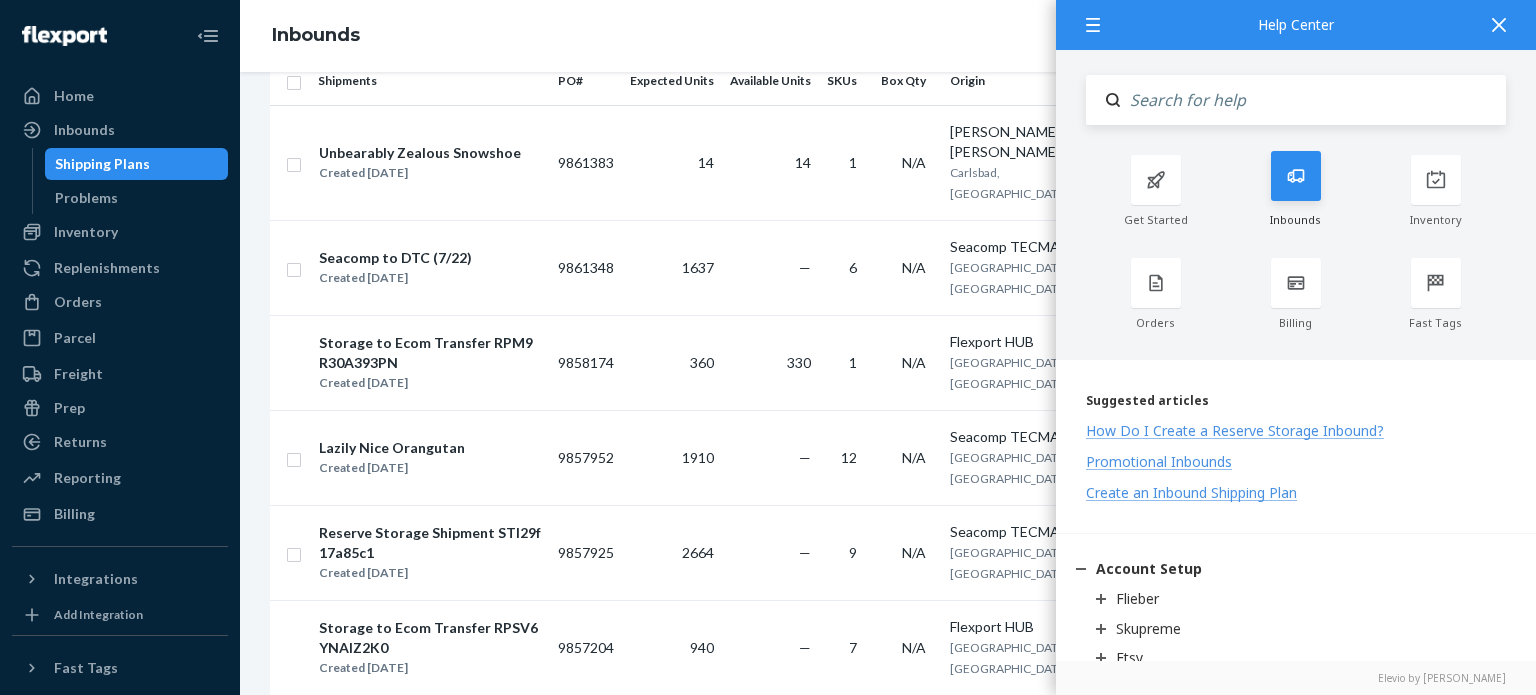 click 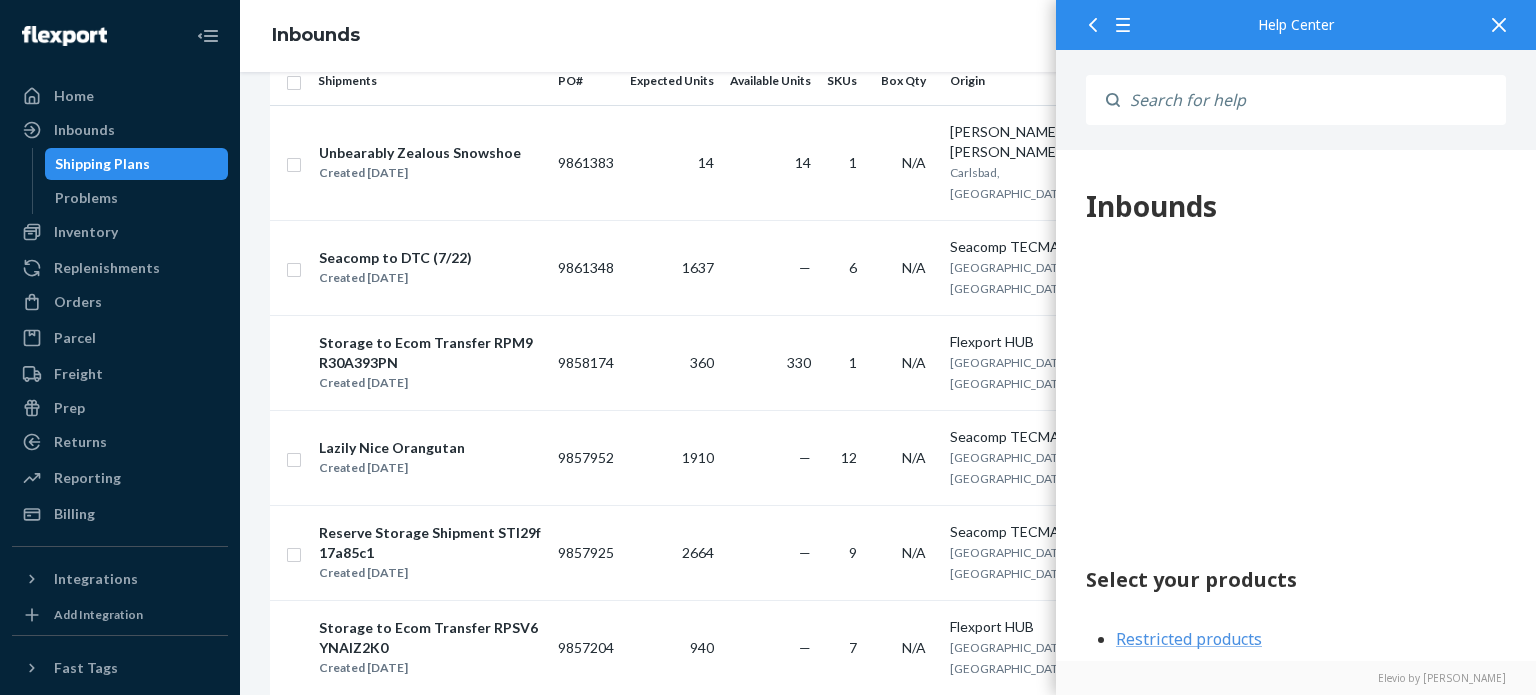 scroll, scrollTop: 0, scrollLeft: 0, axis: both 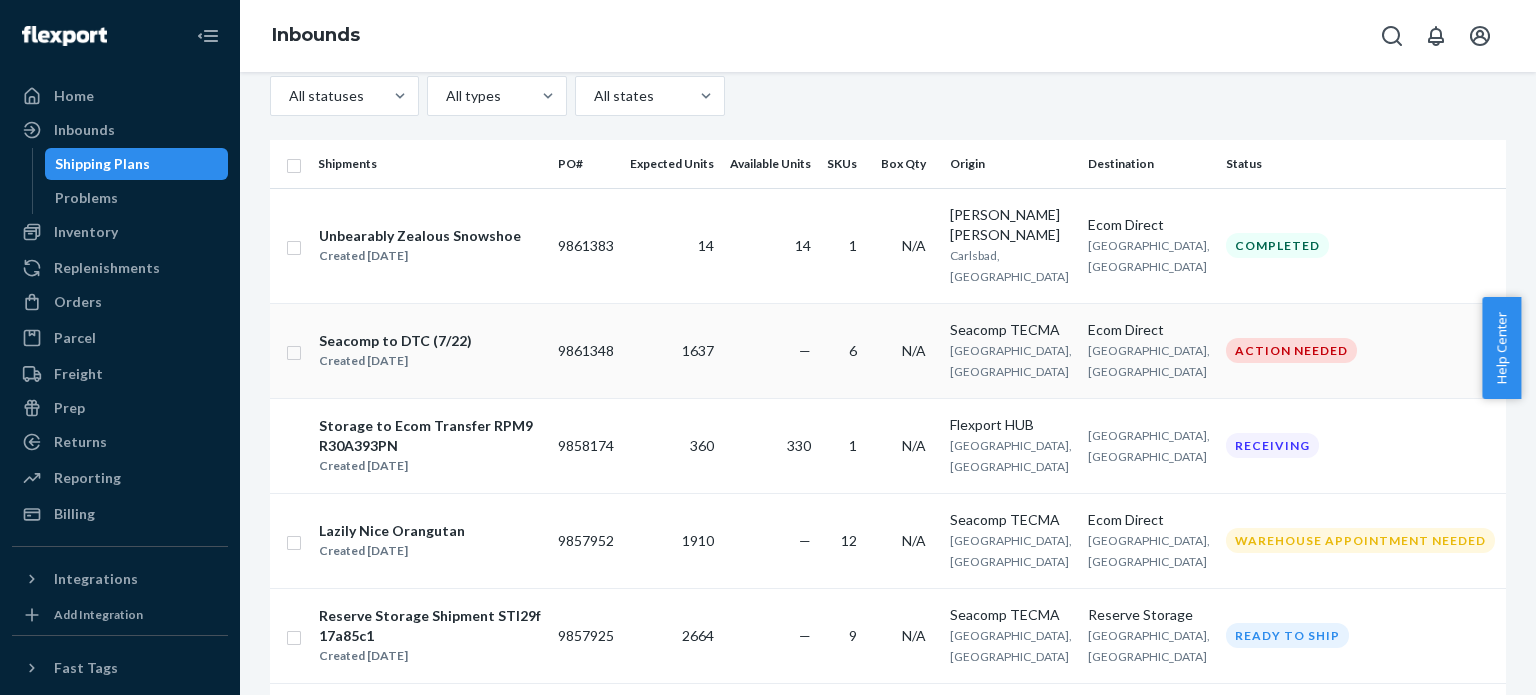click on "—" at bounding box center [770, 350] 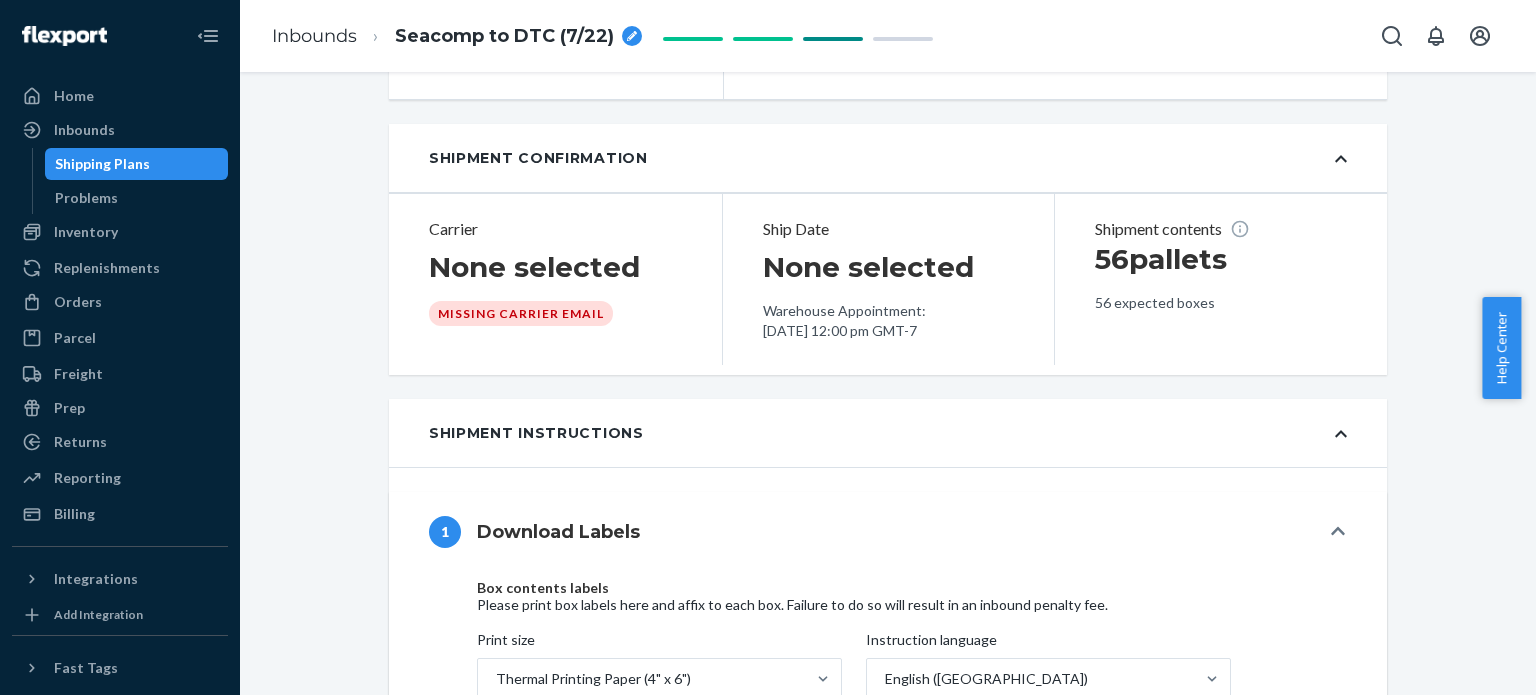 scroll, scrollTop: 382, scrollLeft: 0, axis: vertical 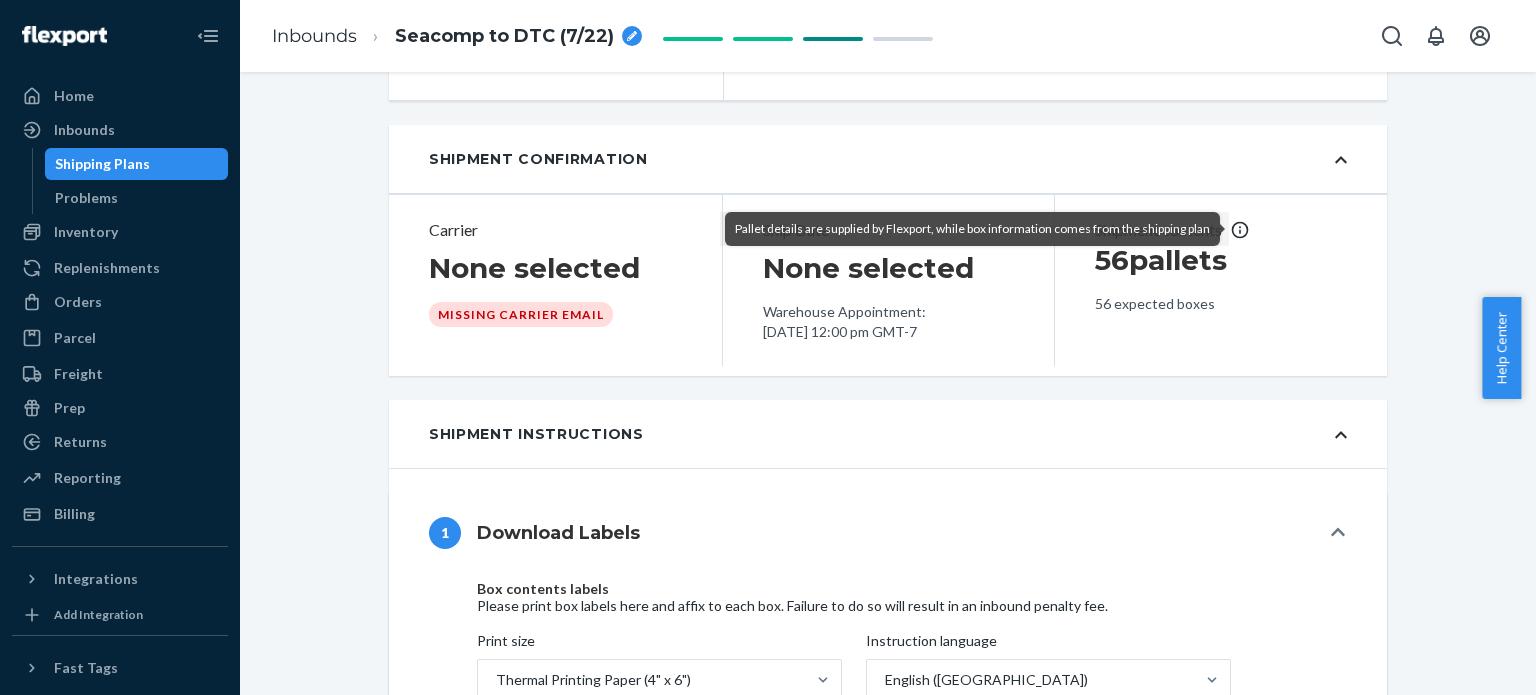 click 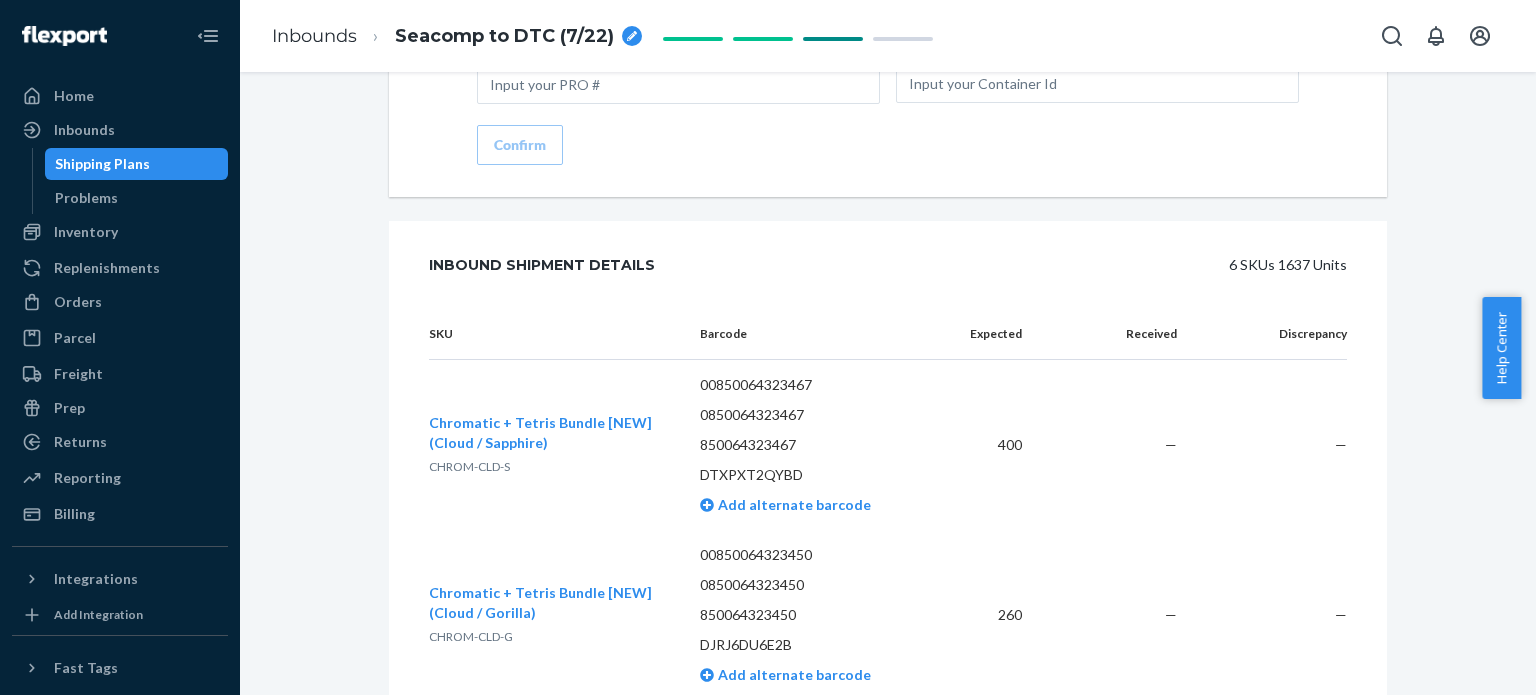 scroll, scrollTop: 2376, scrollLeft: 0, axis: vertical 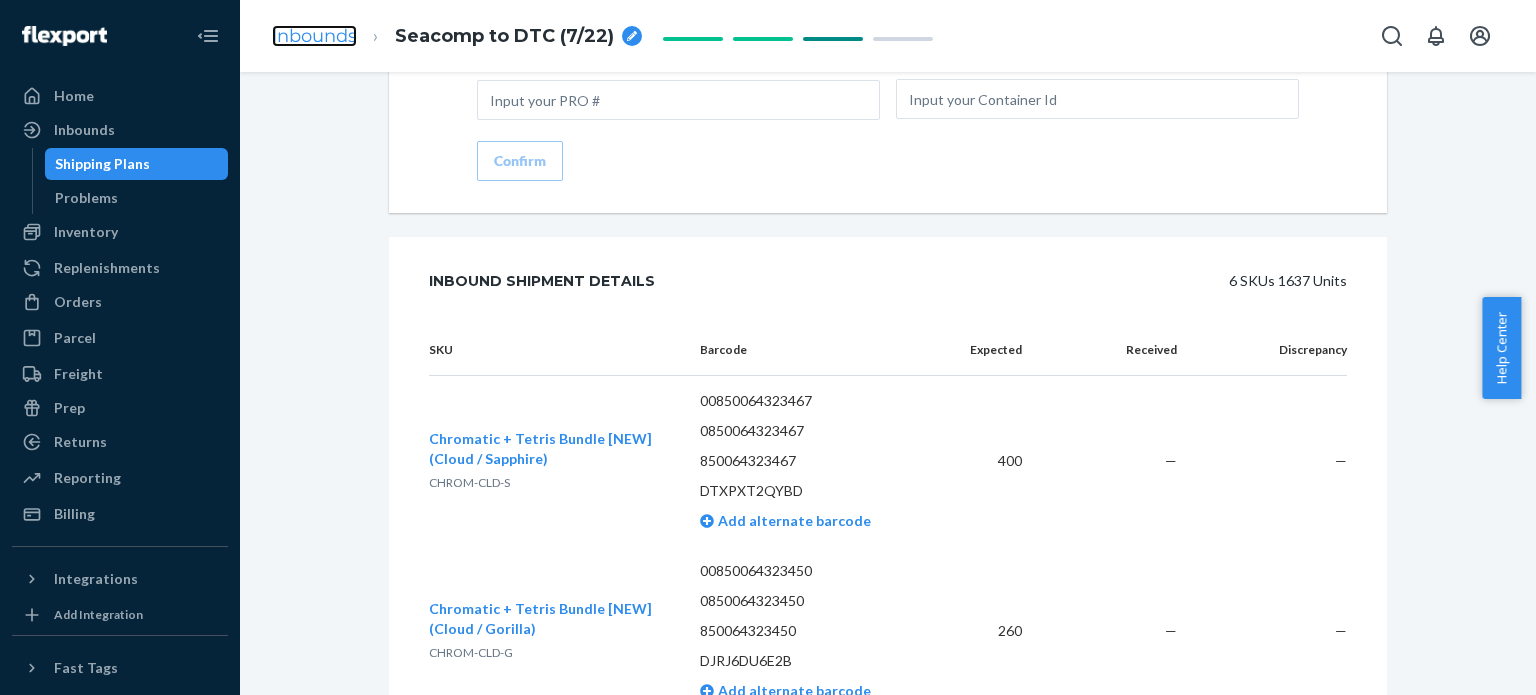 click on "Inbounds" at bounding box center (314, 36) 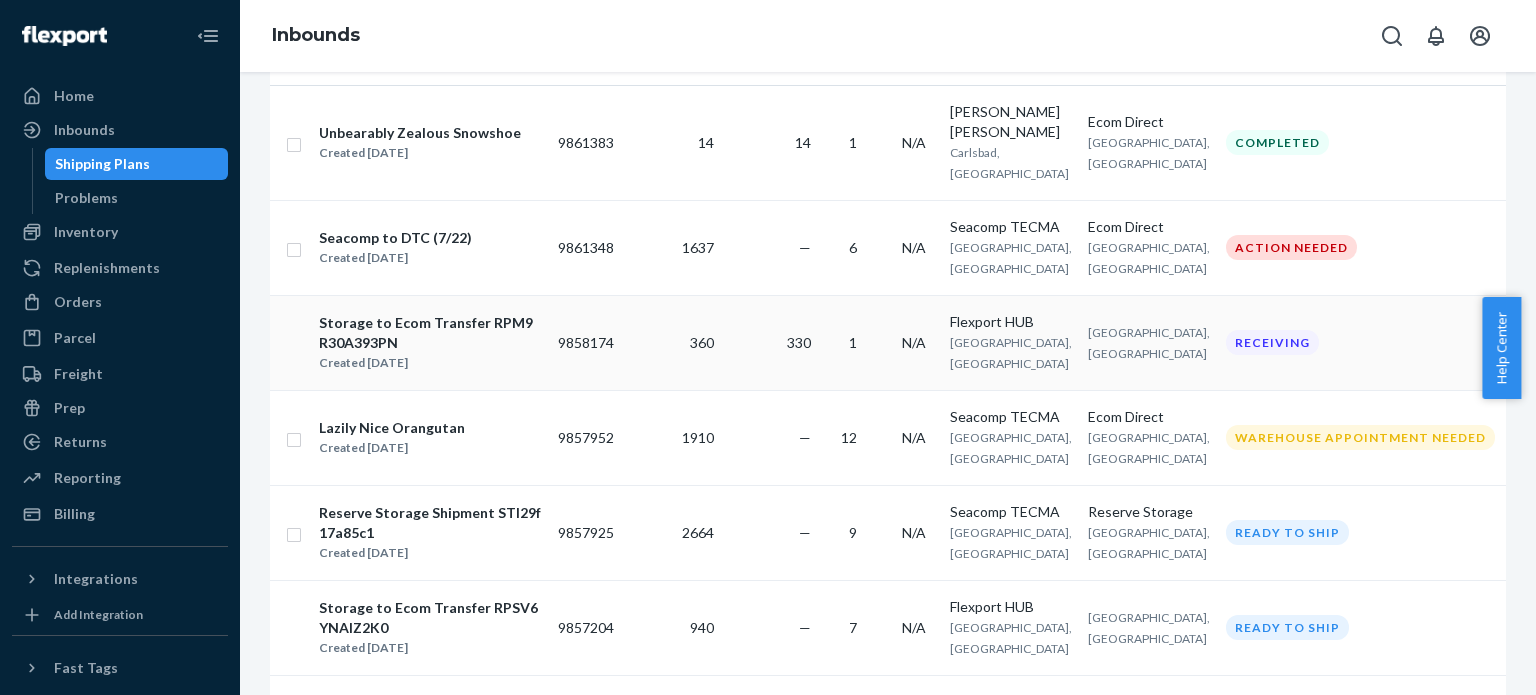 scroll, scrollTop: 195, scrollLeft: 0, axis: vertical 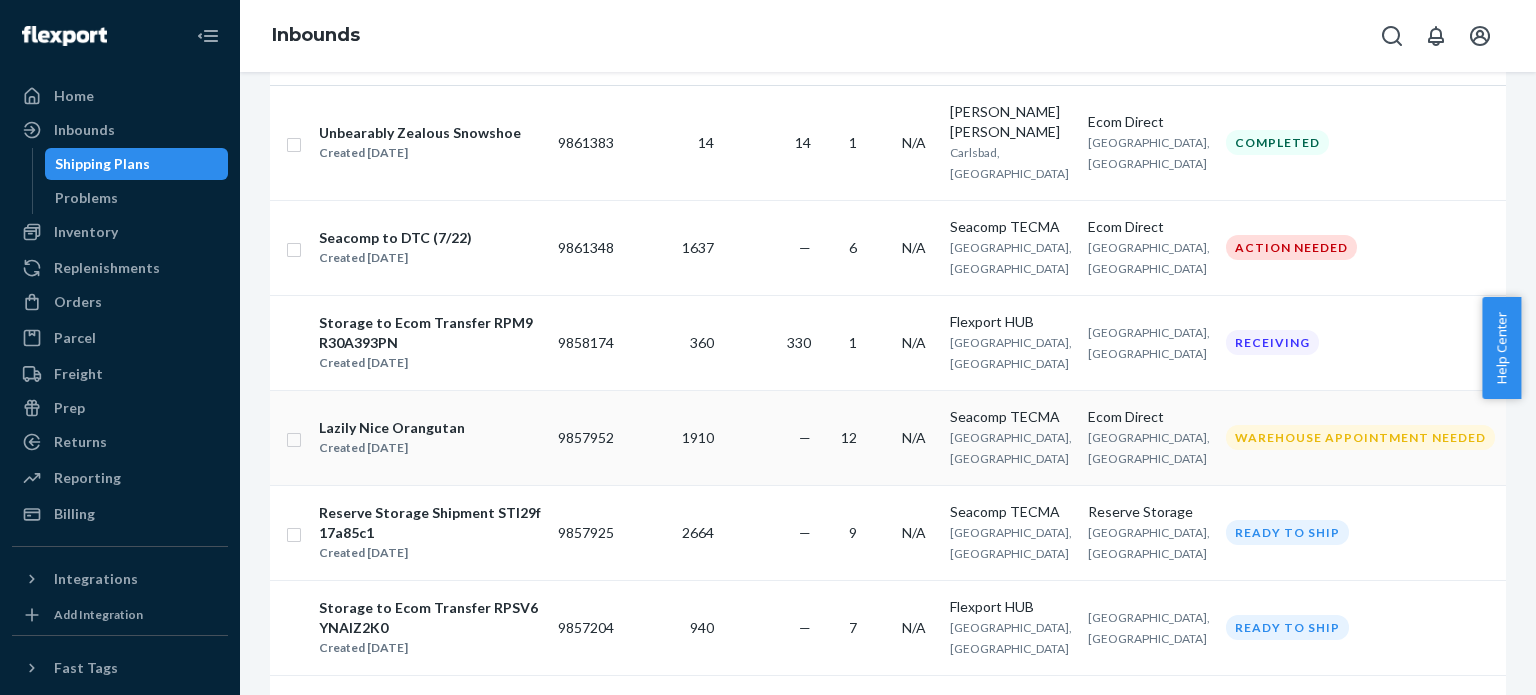 click on "—" at bounding box center (770, 437) 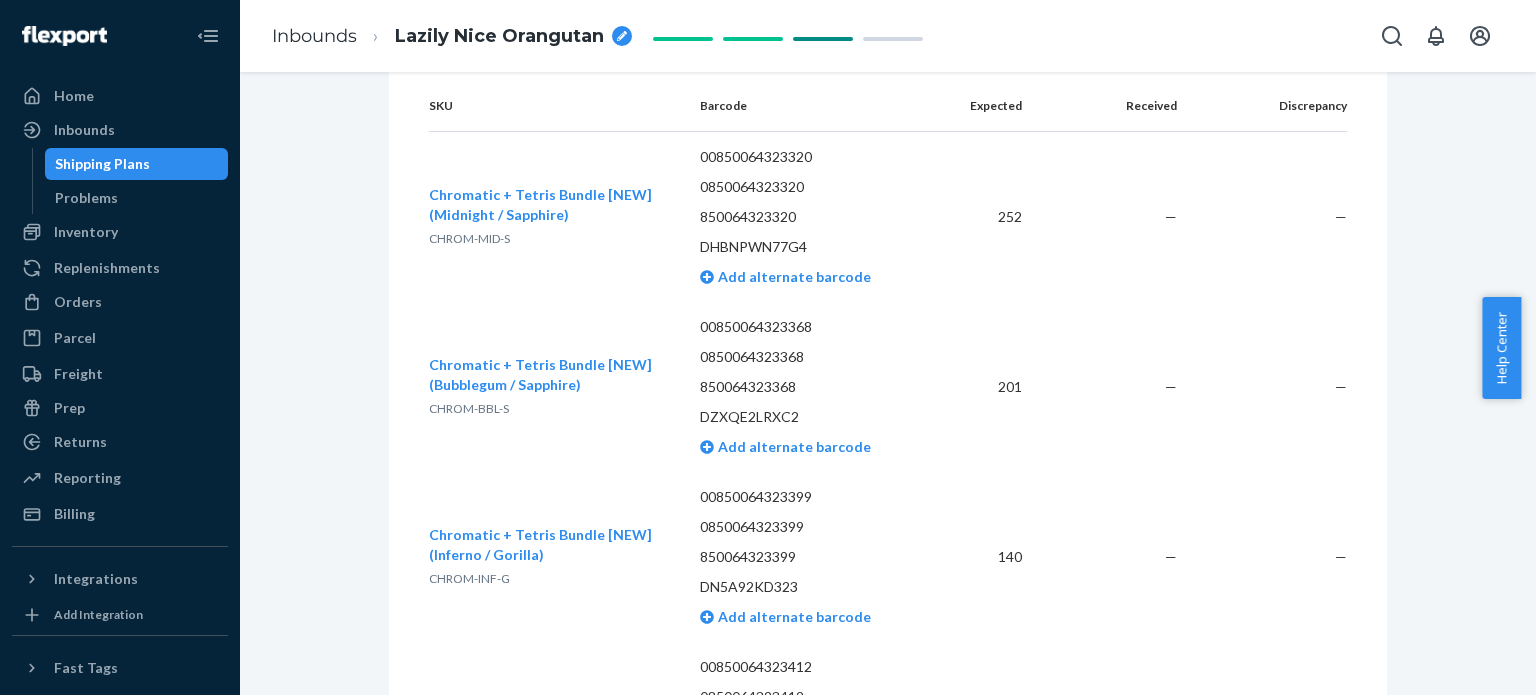 scroll, scrollTop: 2685, scrollLeft: 0, axis: vertical 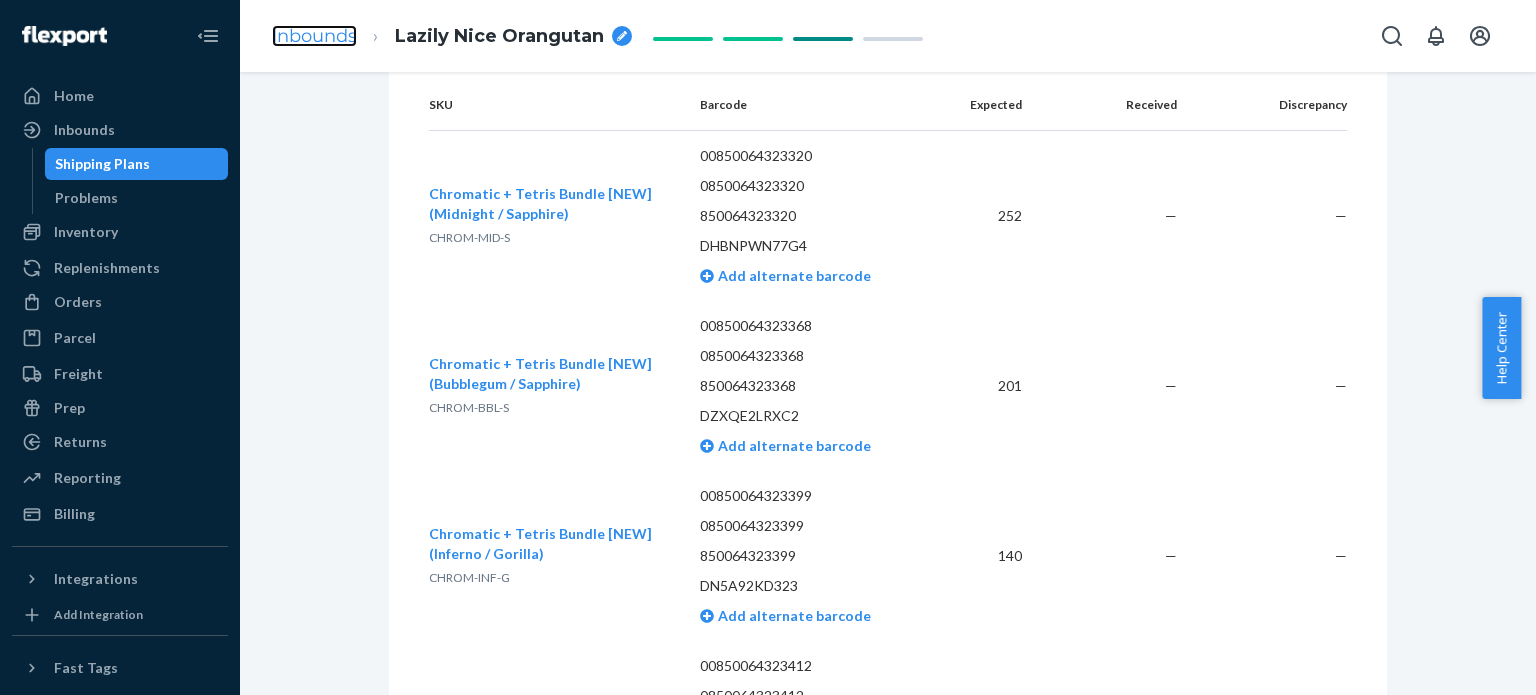 click on "Inbounds" at bounding box center (314, 36) 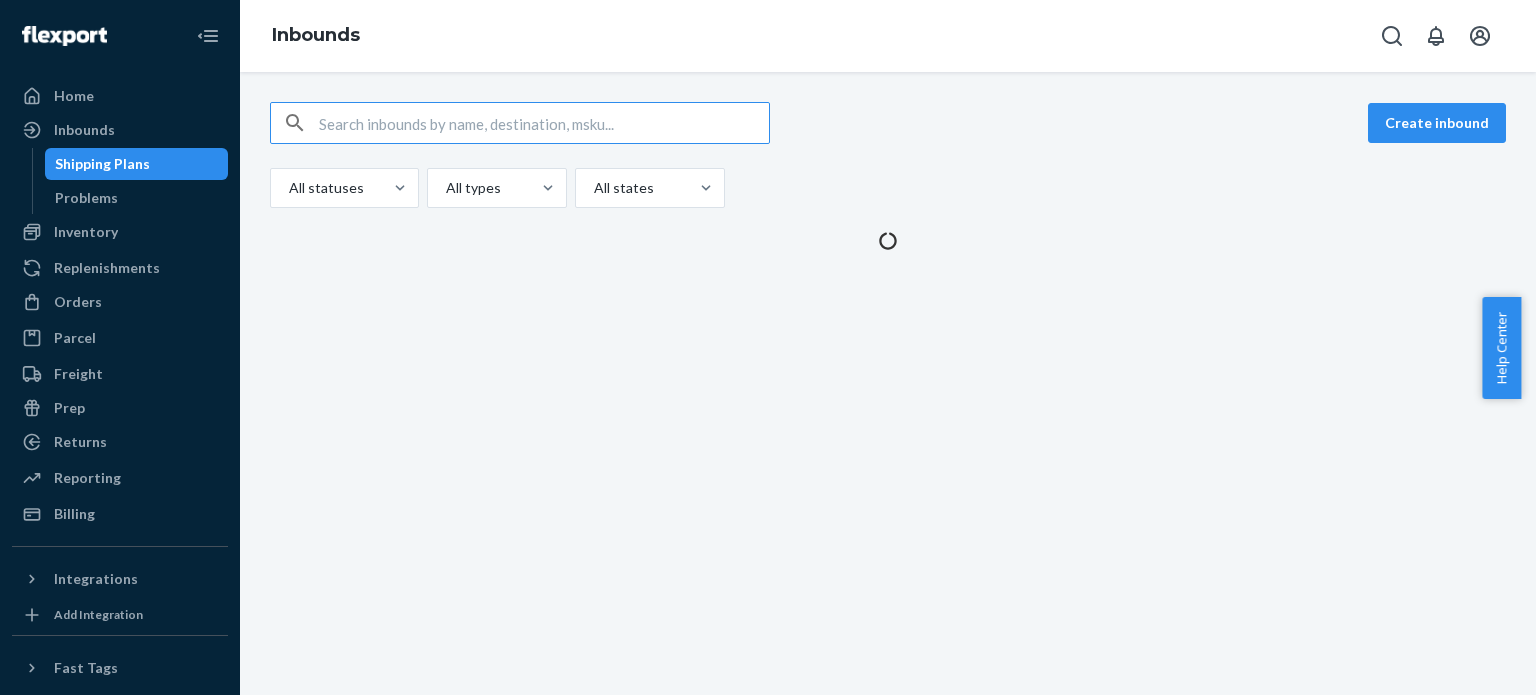 scroll, scrollTop: 0, scrollLeft: 0, axis: both 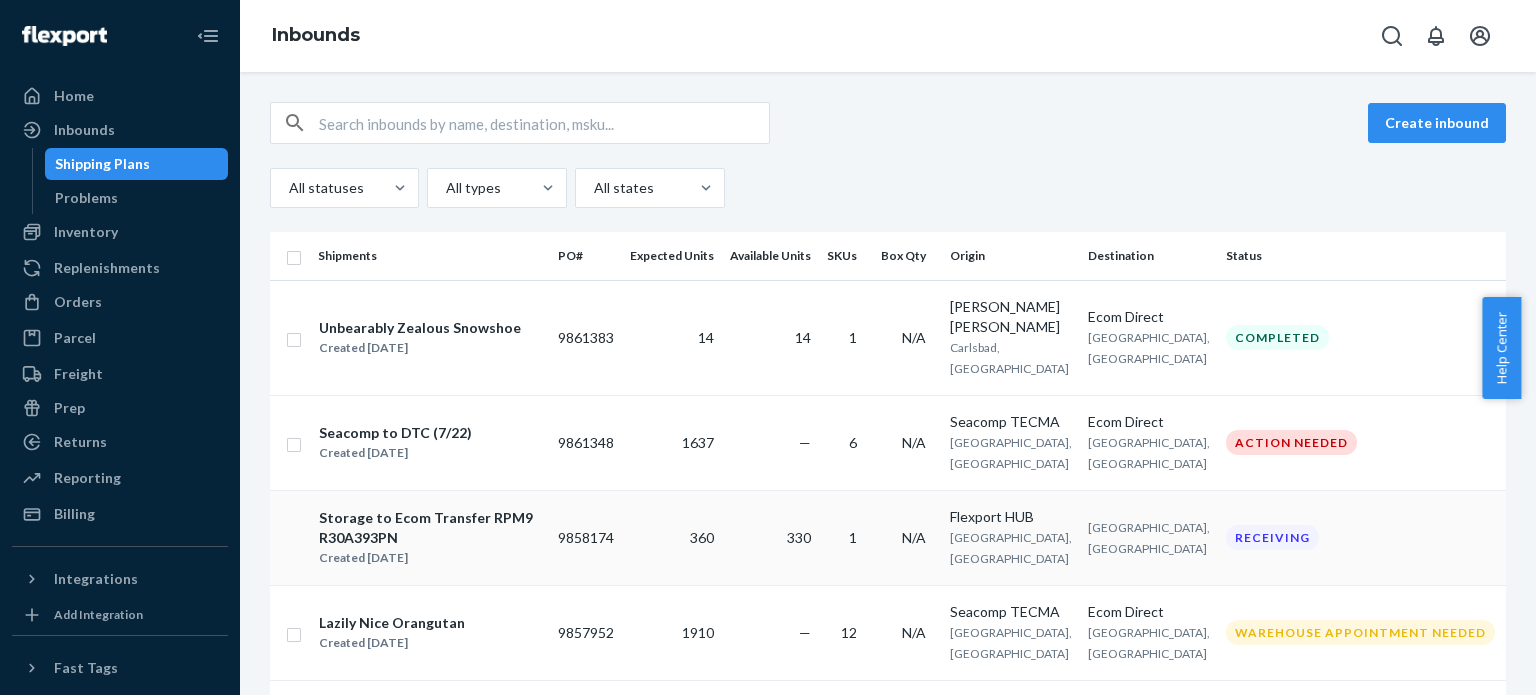 click on "360" at bounding box center (672, 537) 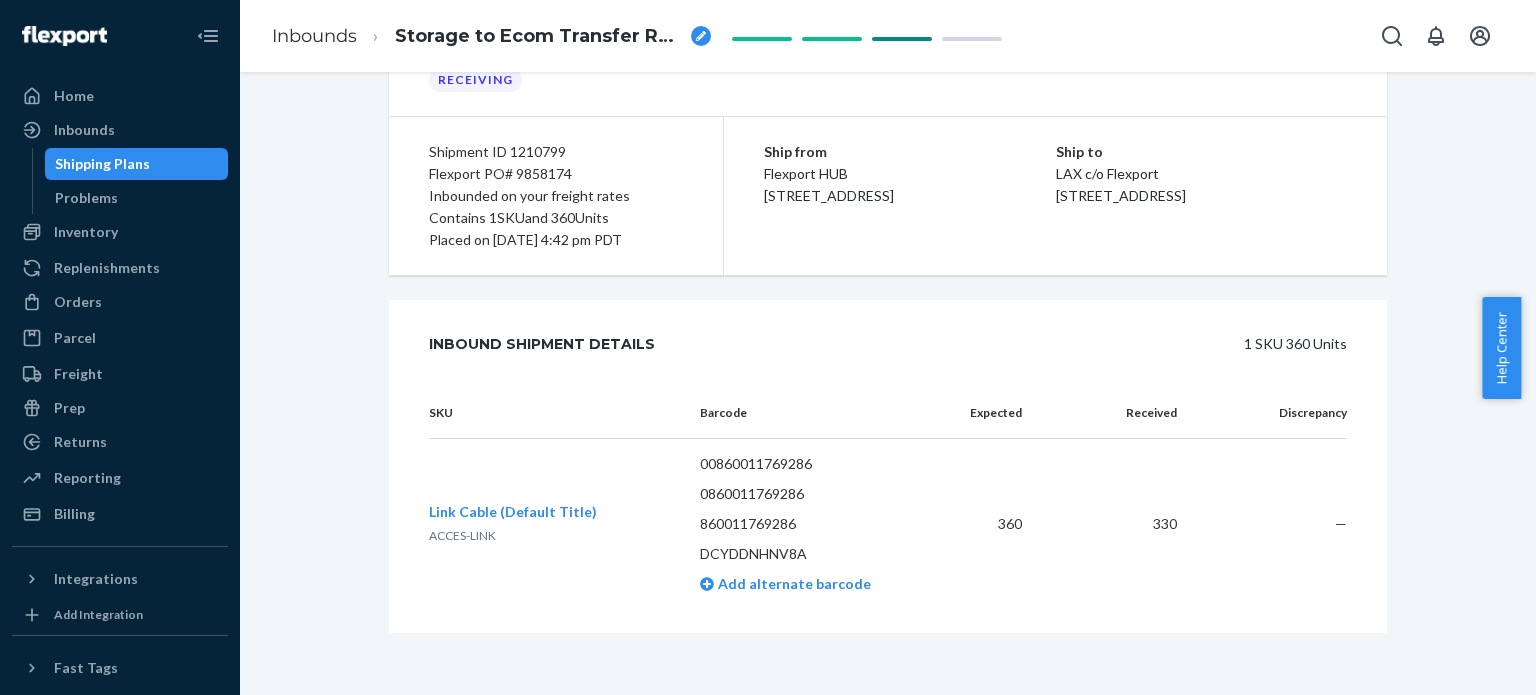 scroll, scrollTop: 0, scrollLeft: 0, axis: both 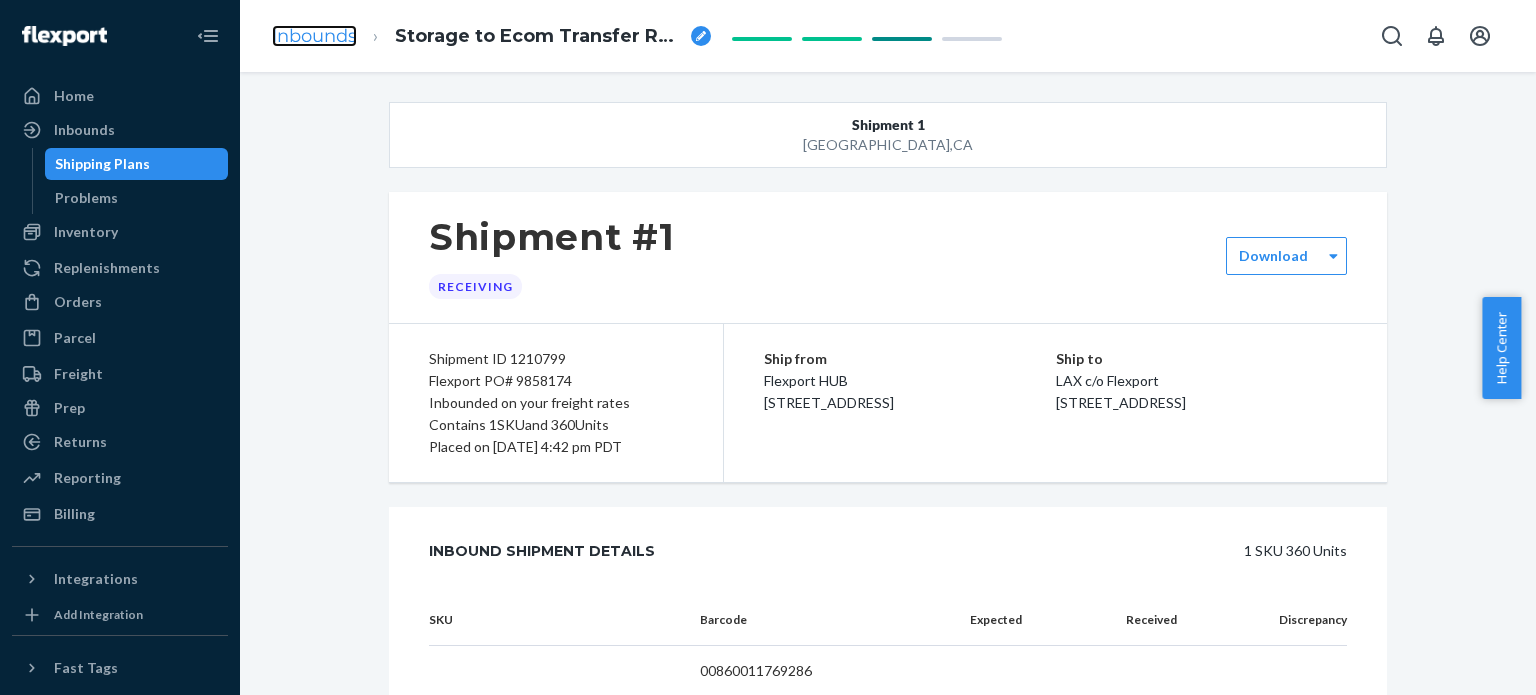 click on "Inbounds" at bounding box center (314, 36) 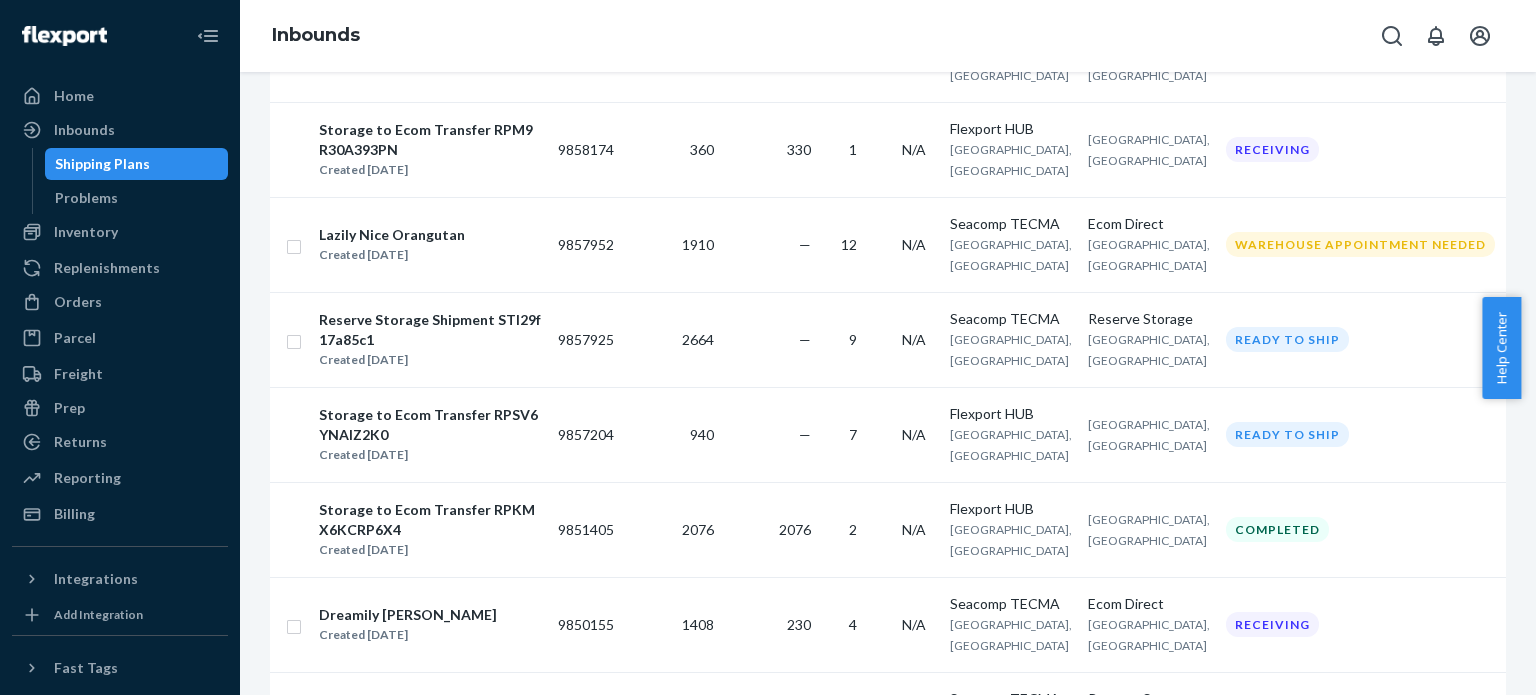 scroll, scrollTop: 390, scrollLeft: 0, axis: vertical 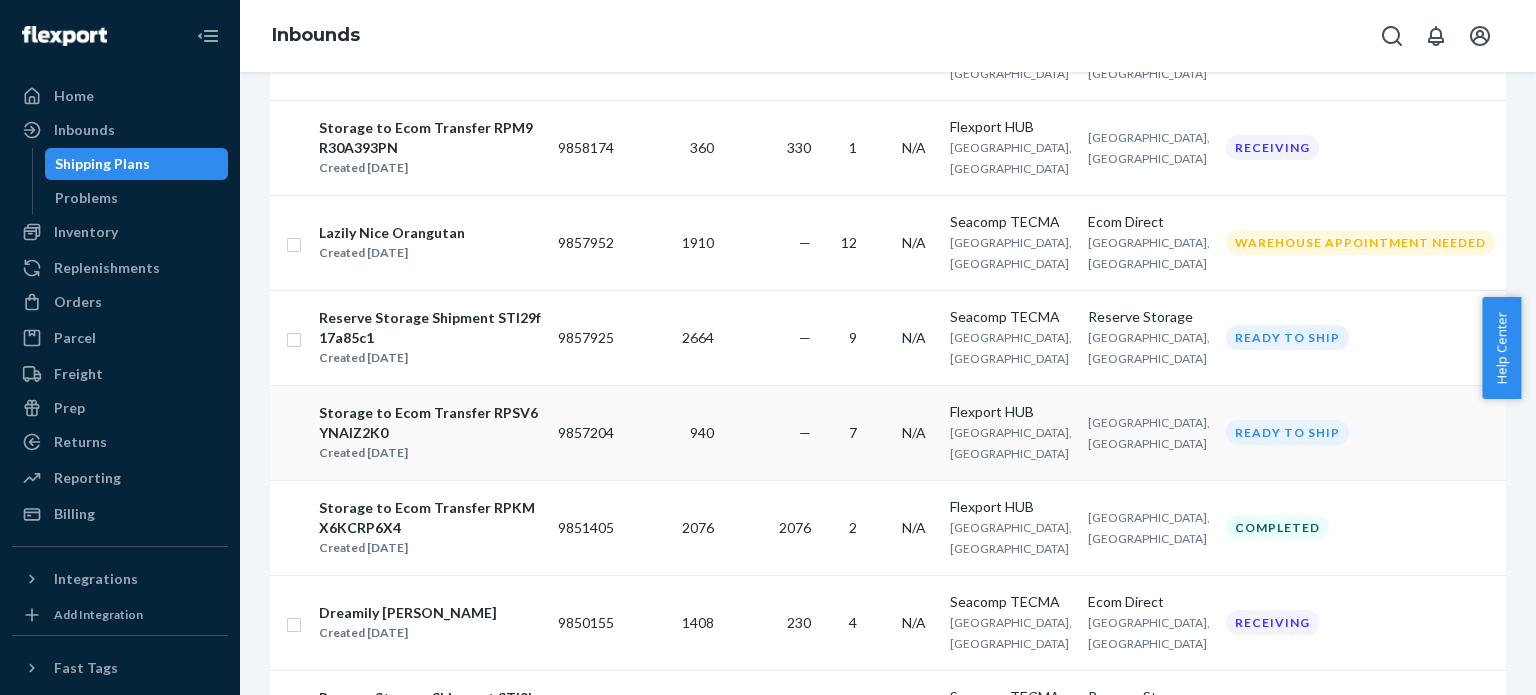 click on "—" at bounding box center [770, 432] 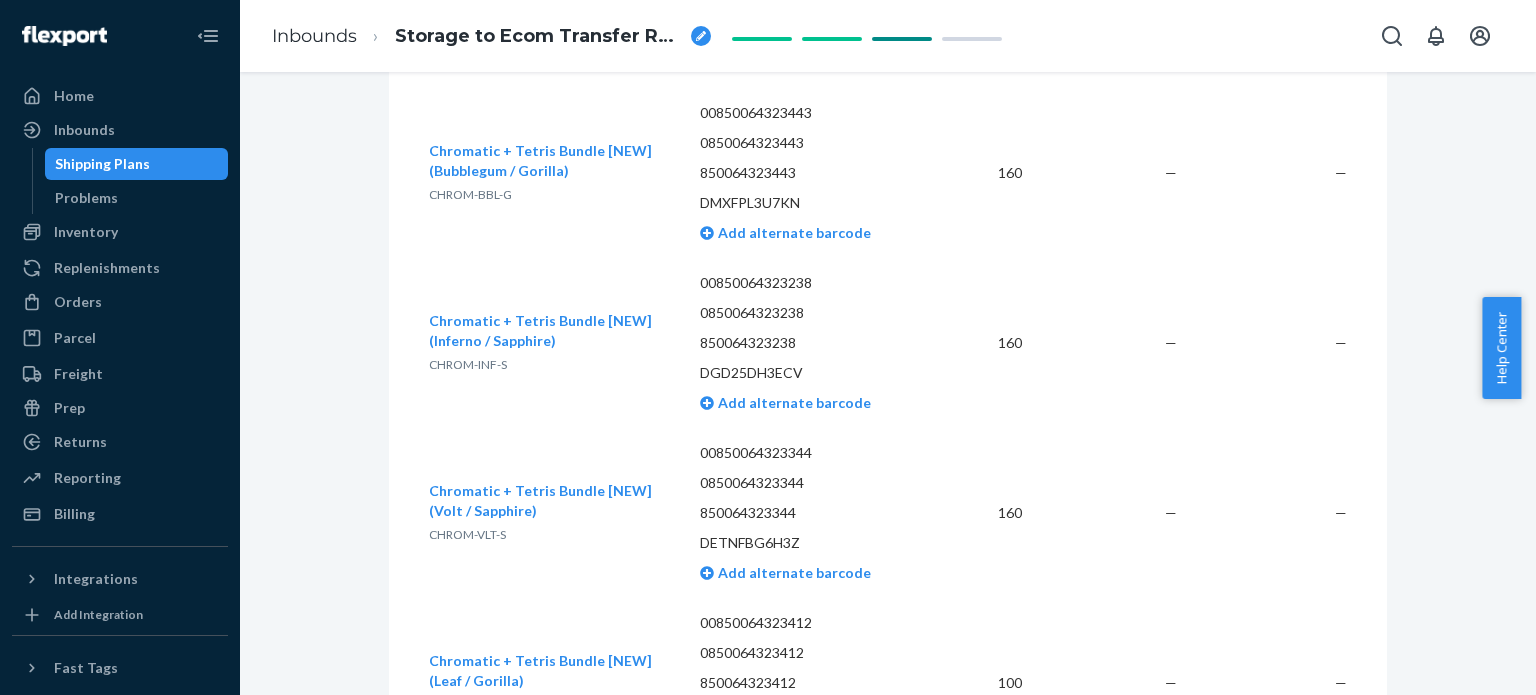 scroll, scrollTop: 897, scrollLeft: 0, axis: vertical 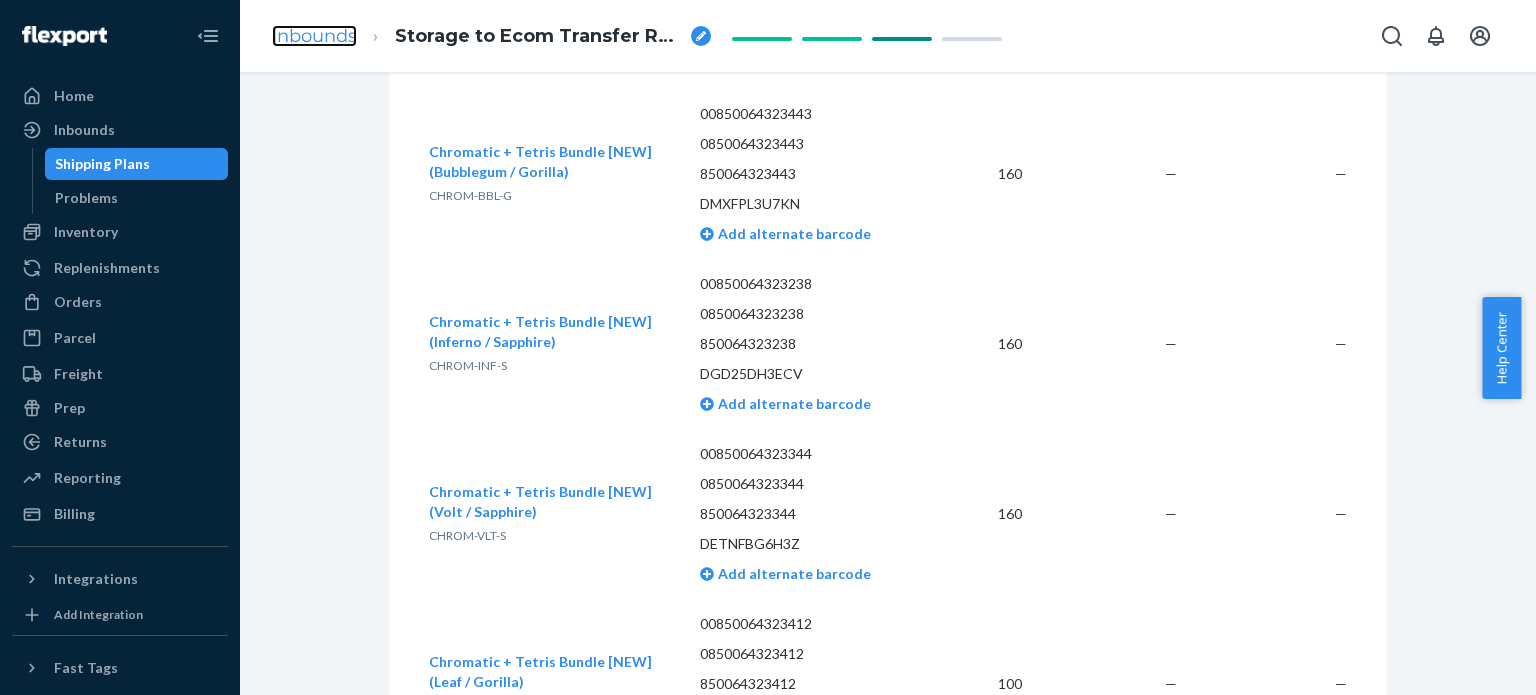 click on "Inbounds" at bounding box center (314, 36) 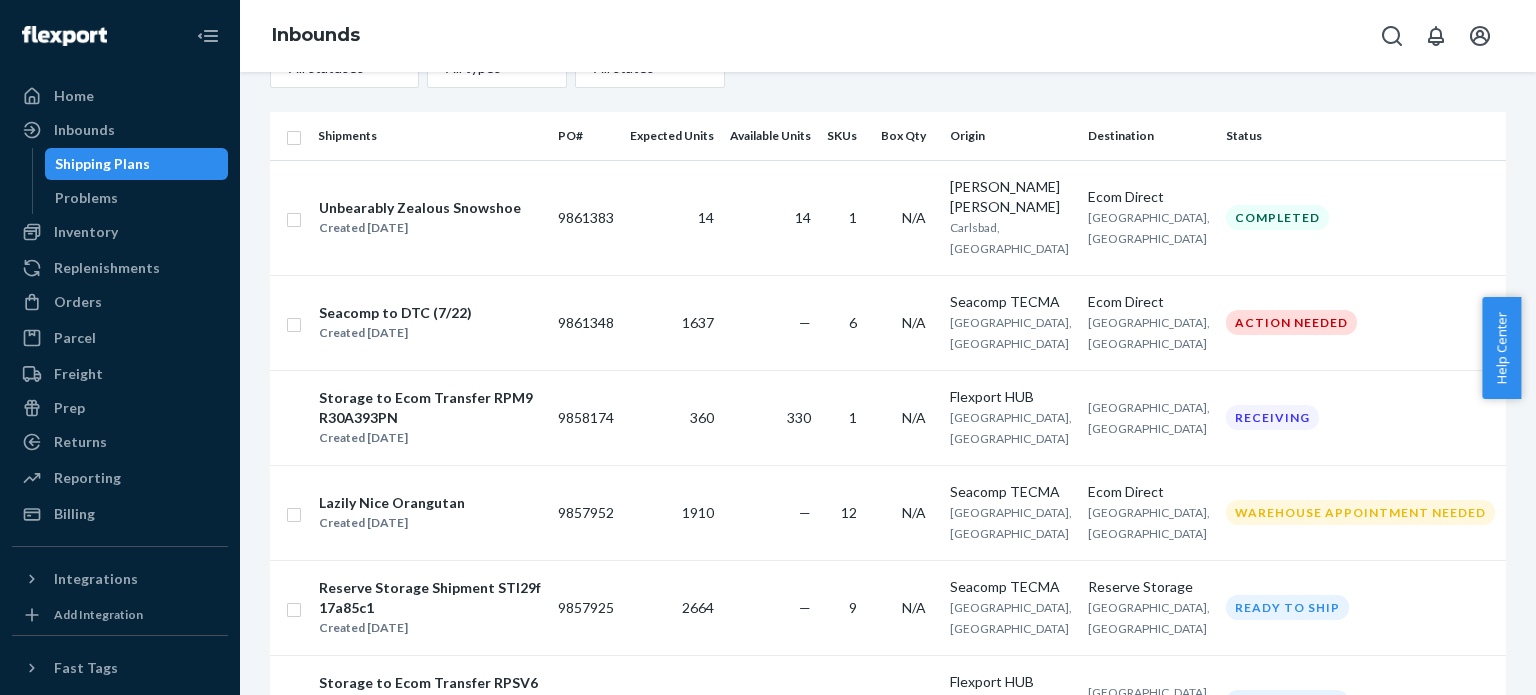 scroll, scrollTop: 120, scrollLeft: 0, axis: vertical 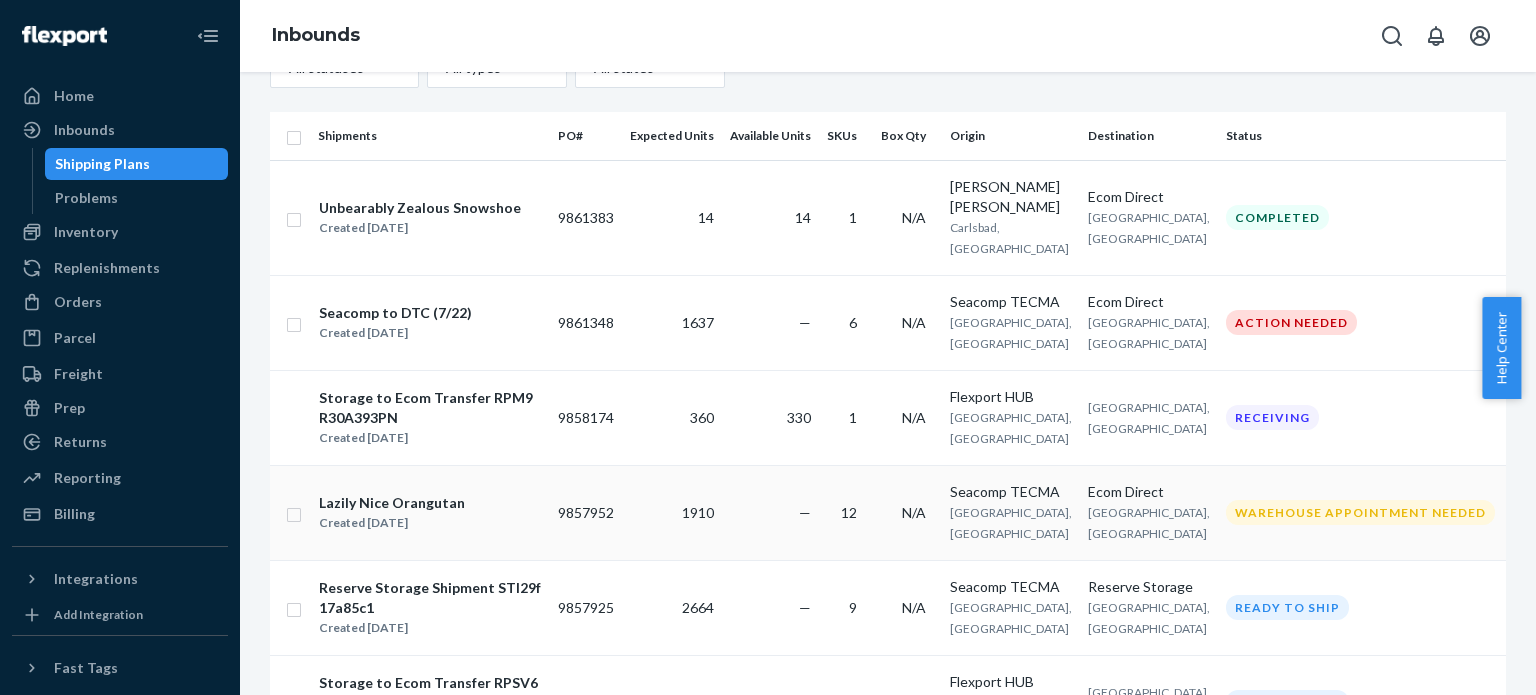 click on "—" at bounding box center [770, 512] 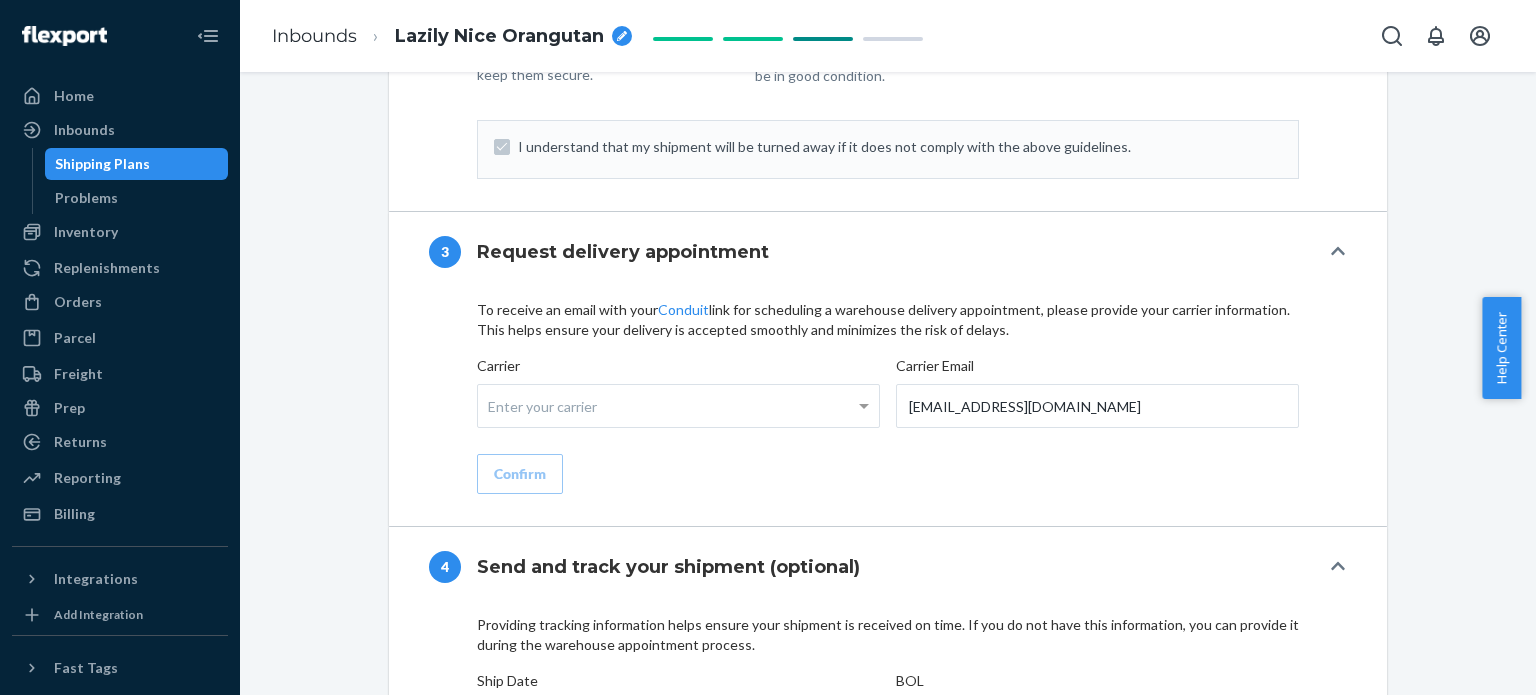 scroll, scrollTop: 1708, scrollLeft: 0, axis: vertical 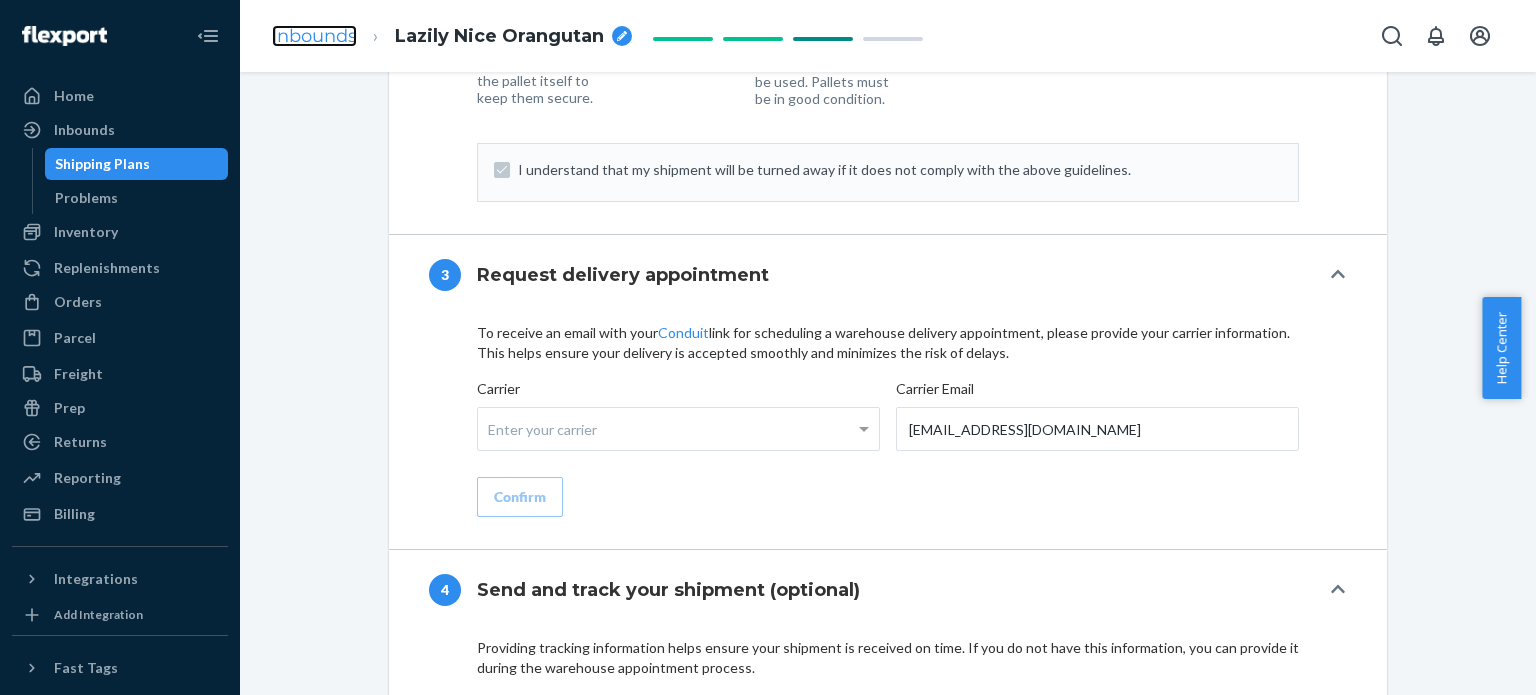 click on "Inbounds" at bounding box center [314, 36] 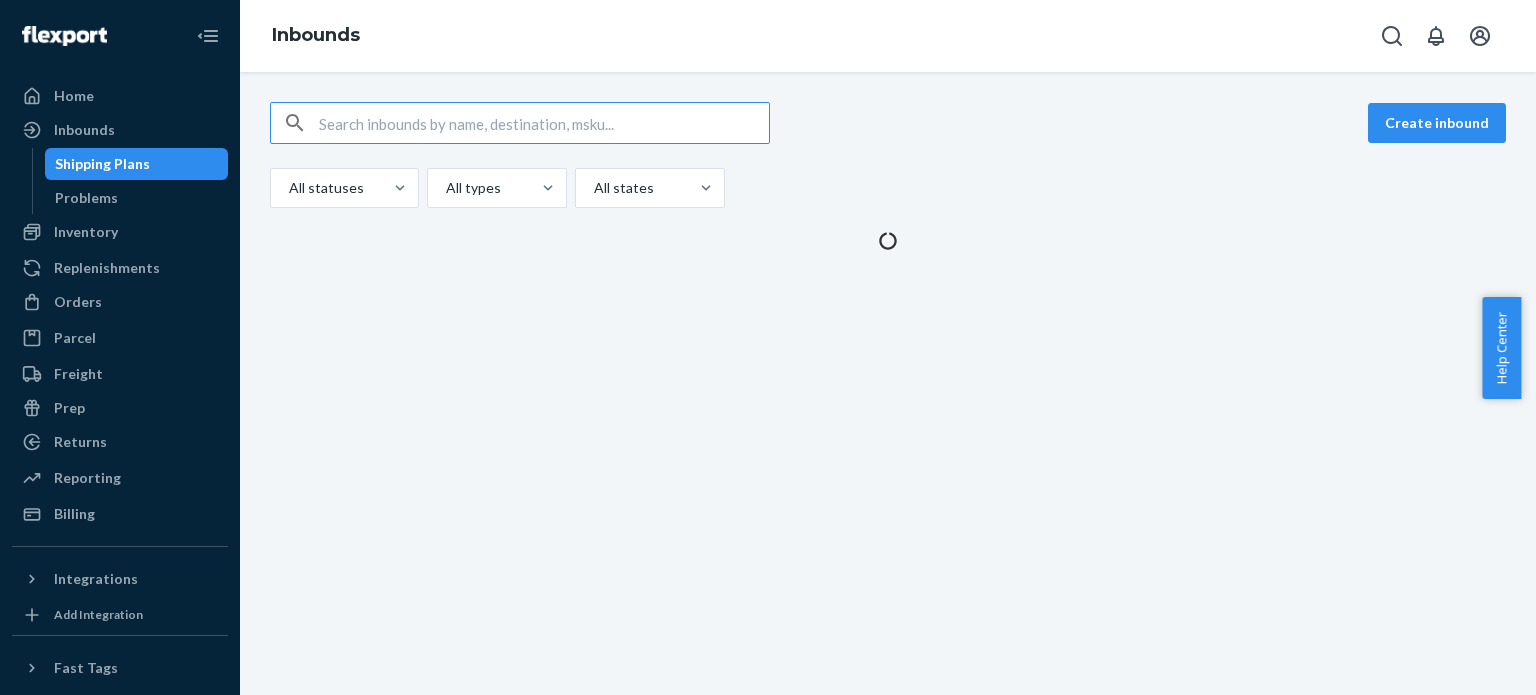 scroll, scrollTop: 0, scrollLeft: 0, axis: both 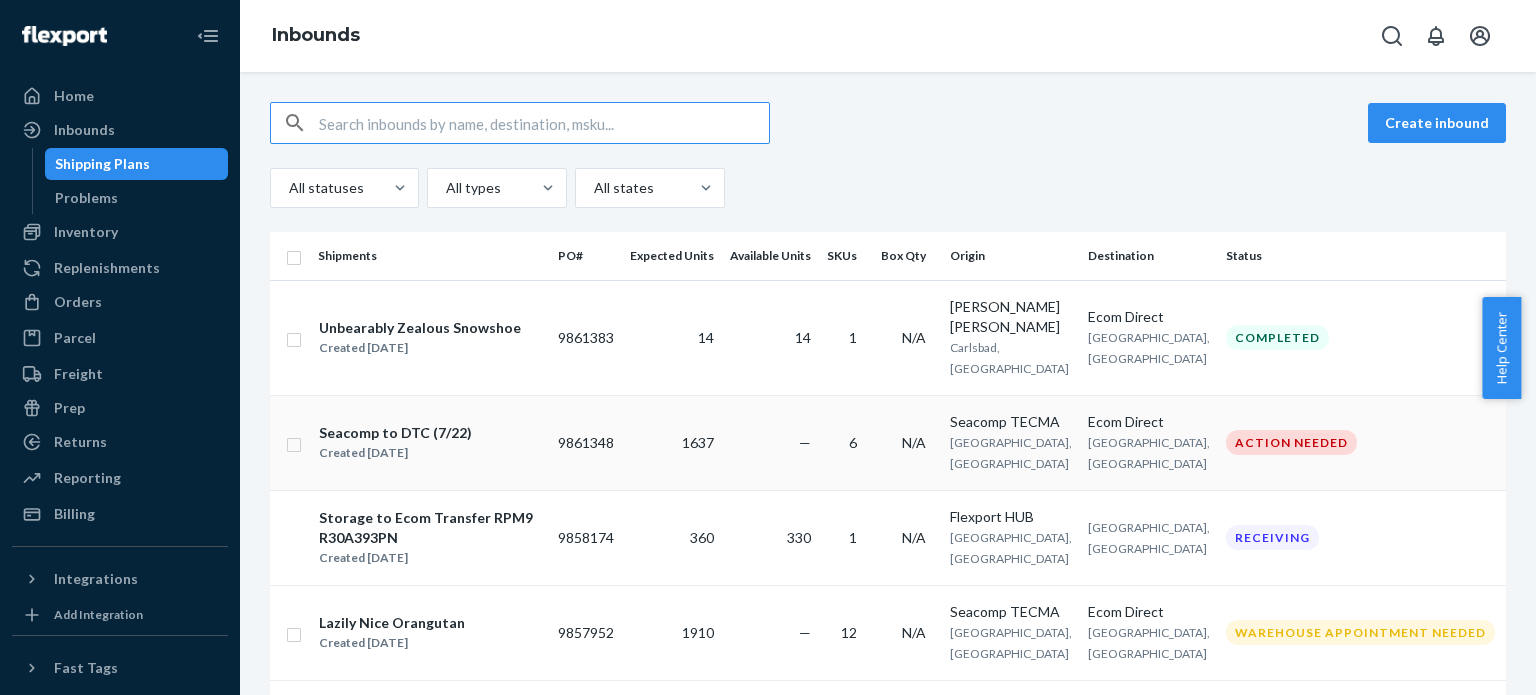 click on "—" at bounding box center [770, 442] 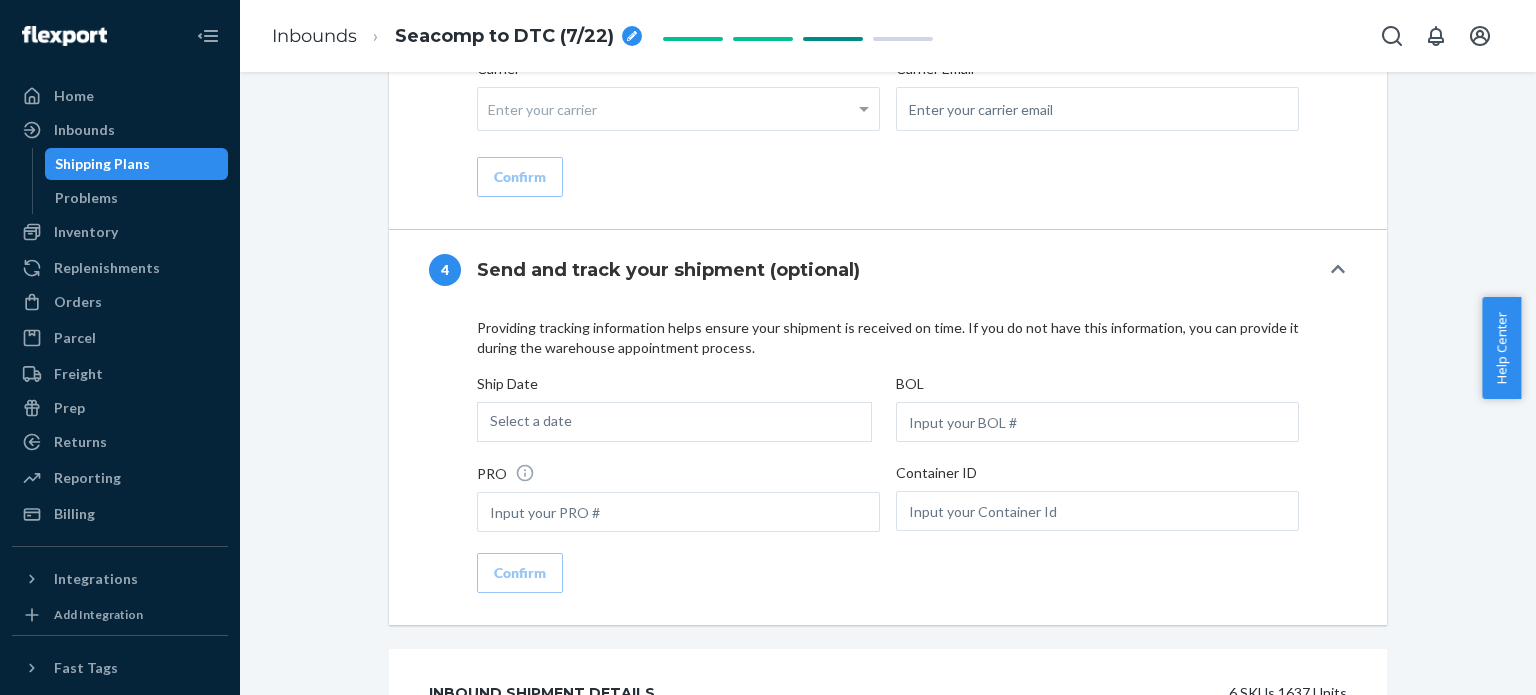 scroll, scrollTop: 1964, scrollLeft: 0, axis: vertical 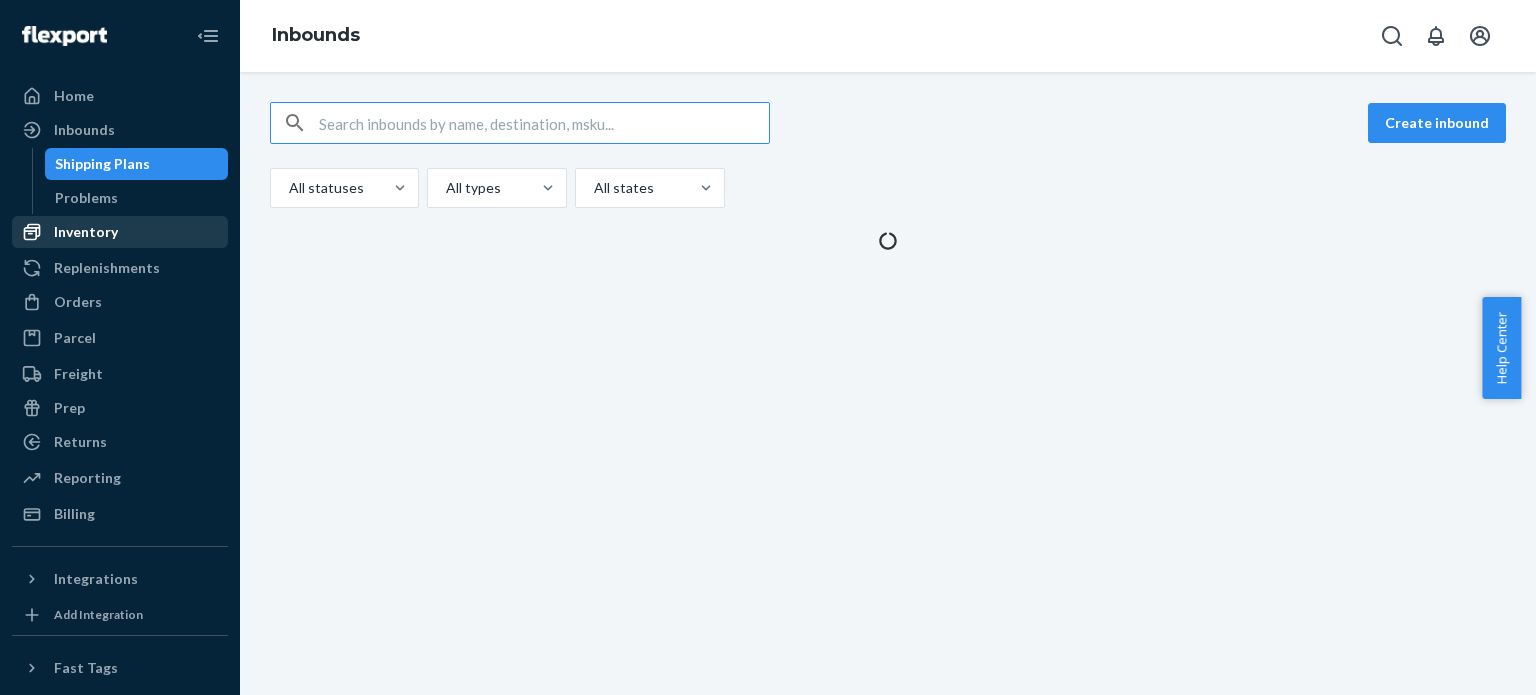 click on "Inventory" at bounding box center [86, 232] 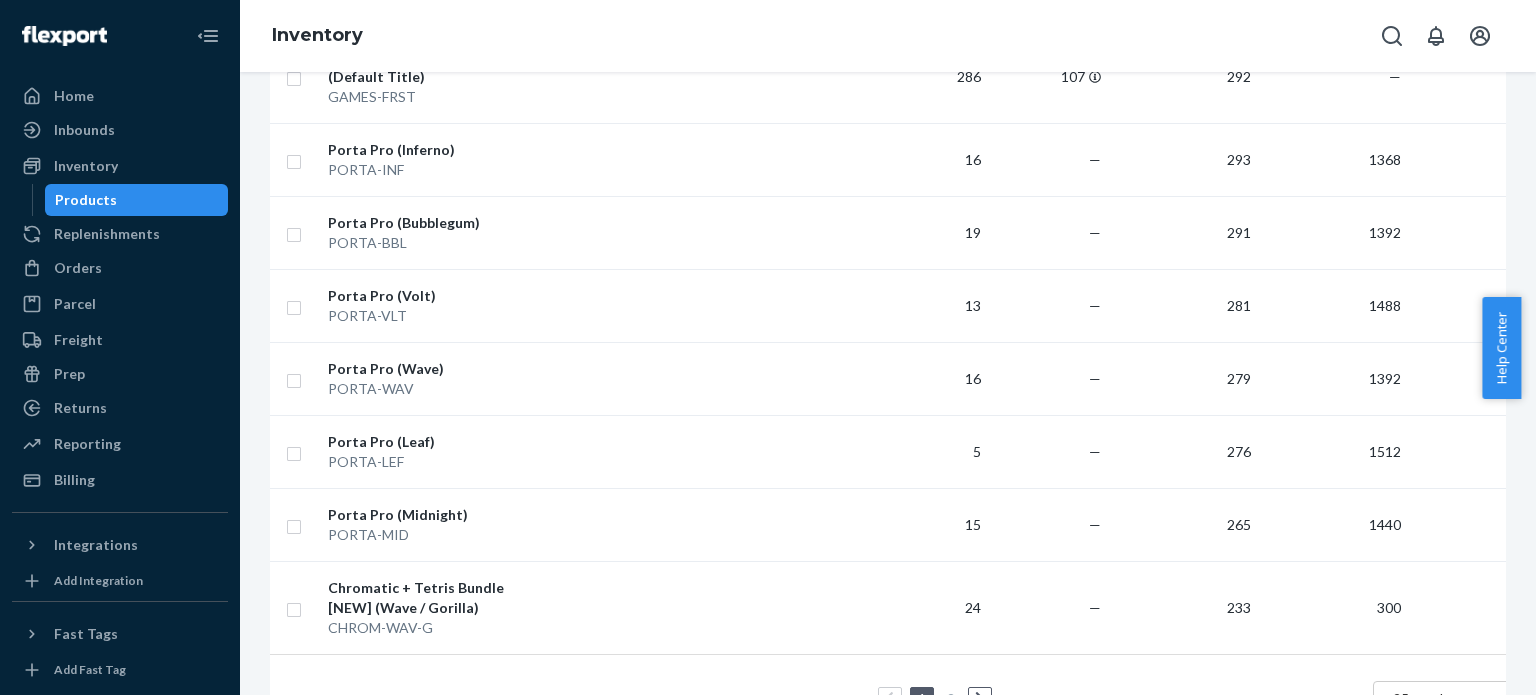 scroll, scrollTop: 1672, scrollLeft: 0, axis: vertical 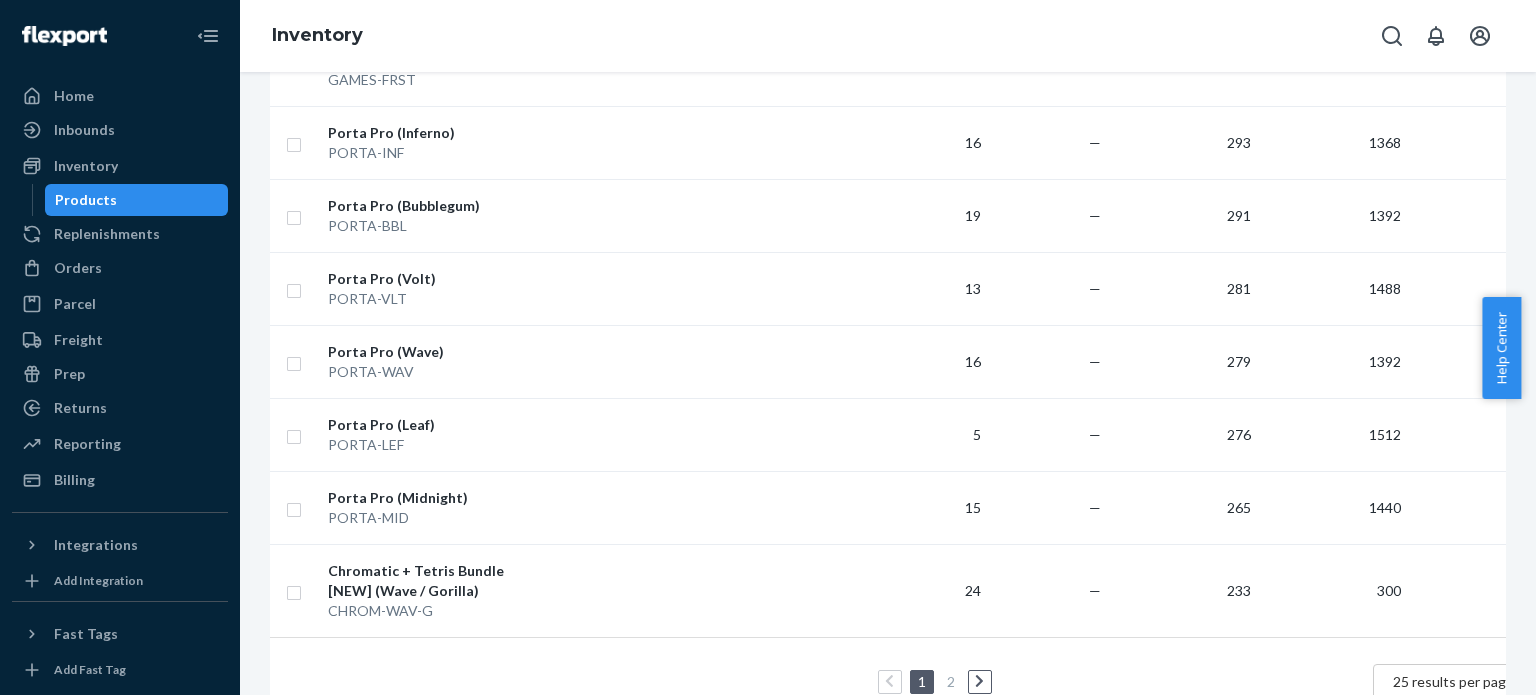 click at bounding box center [980, 682] 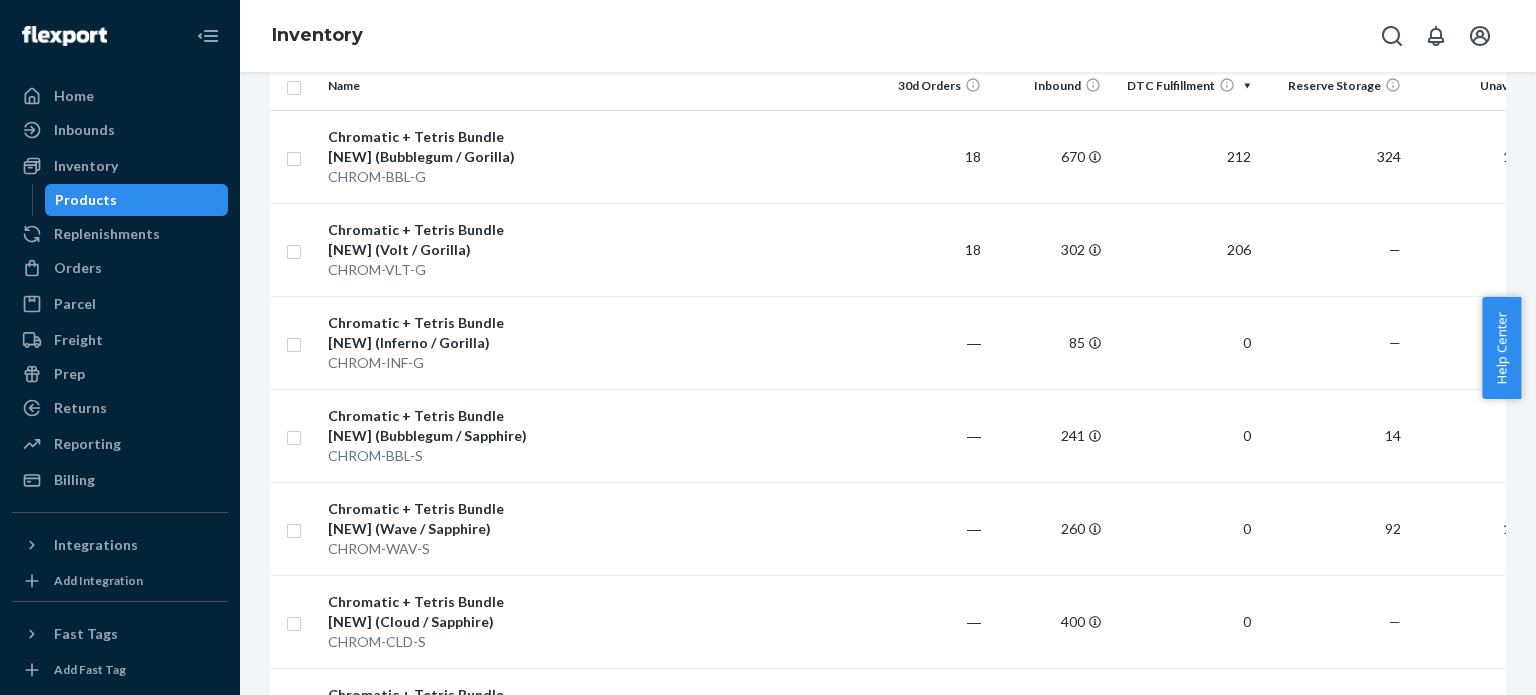 scroll, scrollTop: 0, scrollLeft: 0, axis: both 